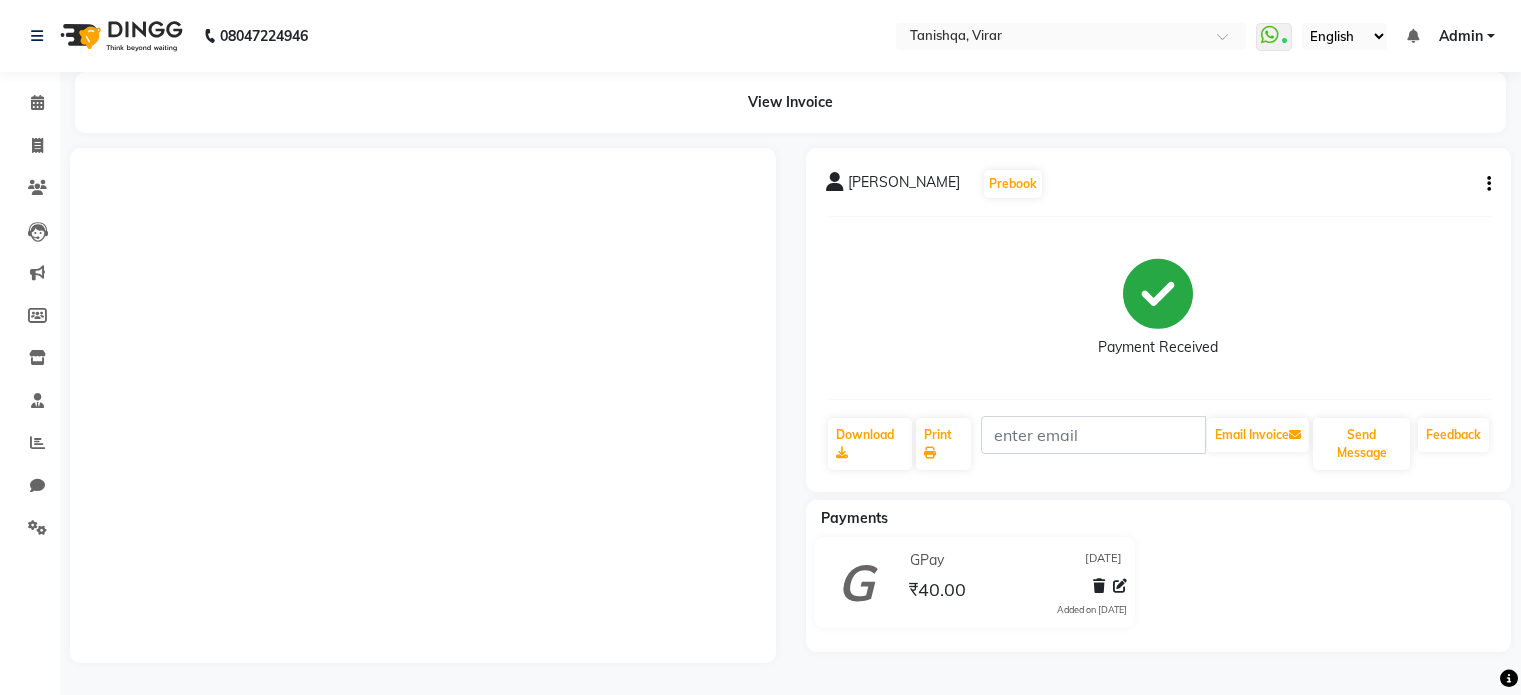scroll, scrollTop: 0, scrollLeft: 0, axis: both 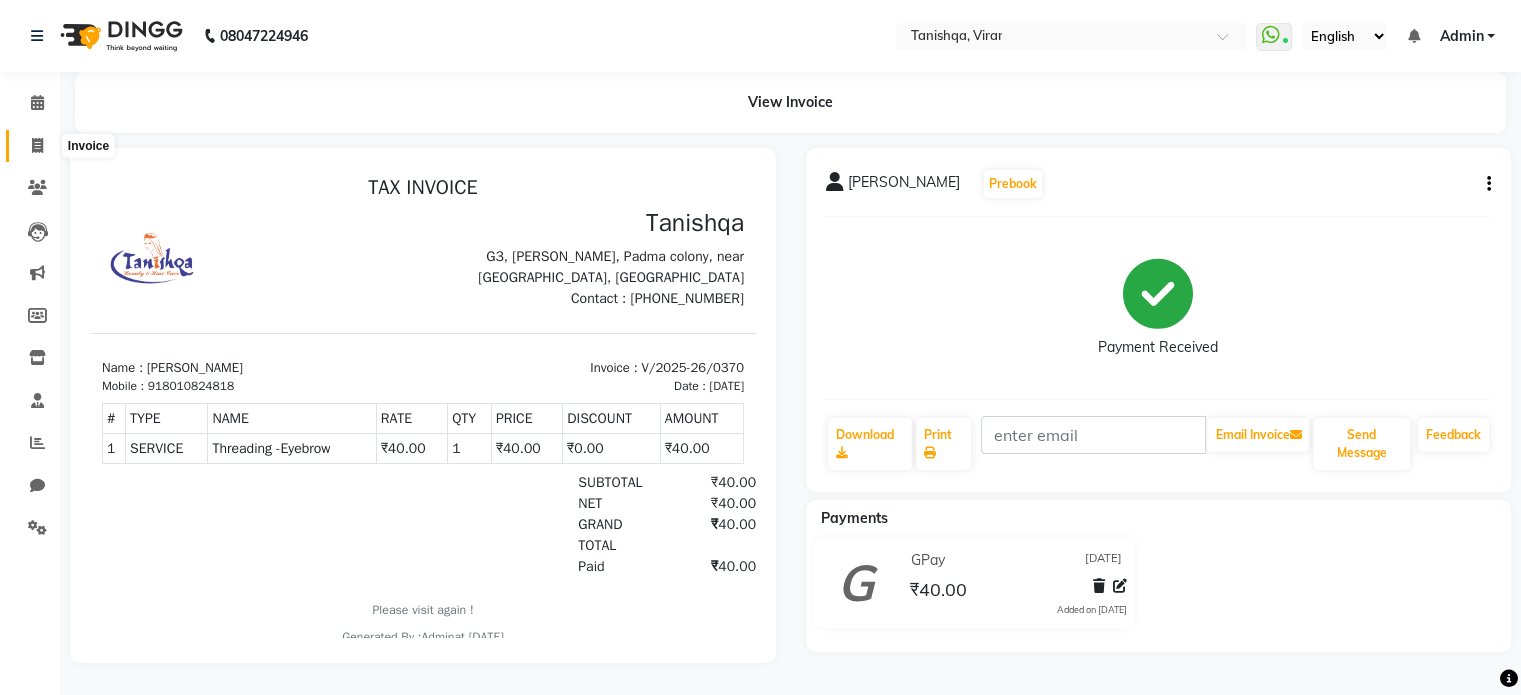 click 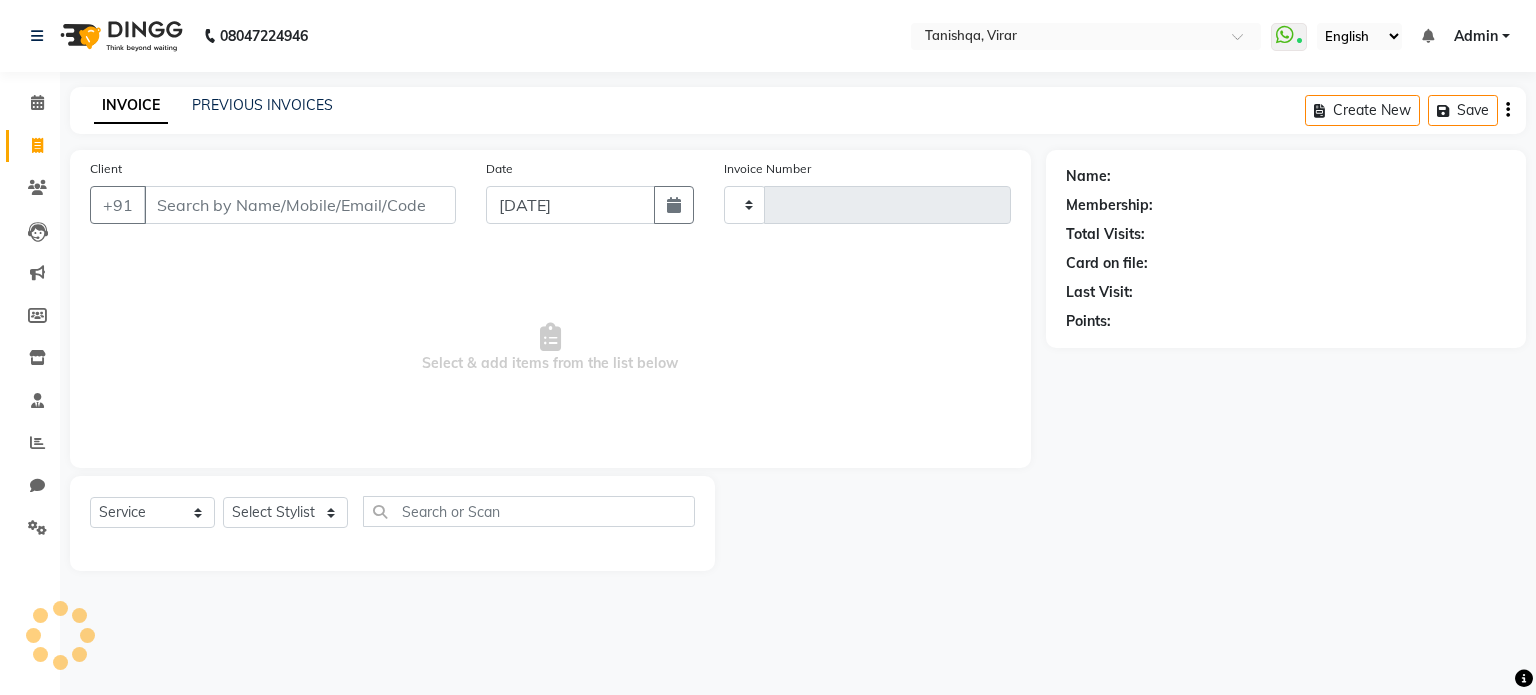 type on "0371" 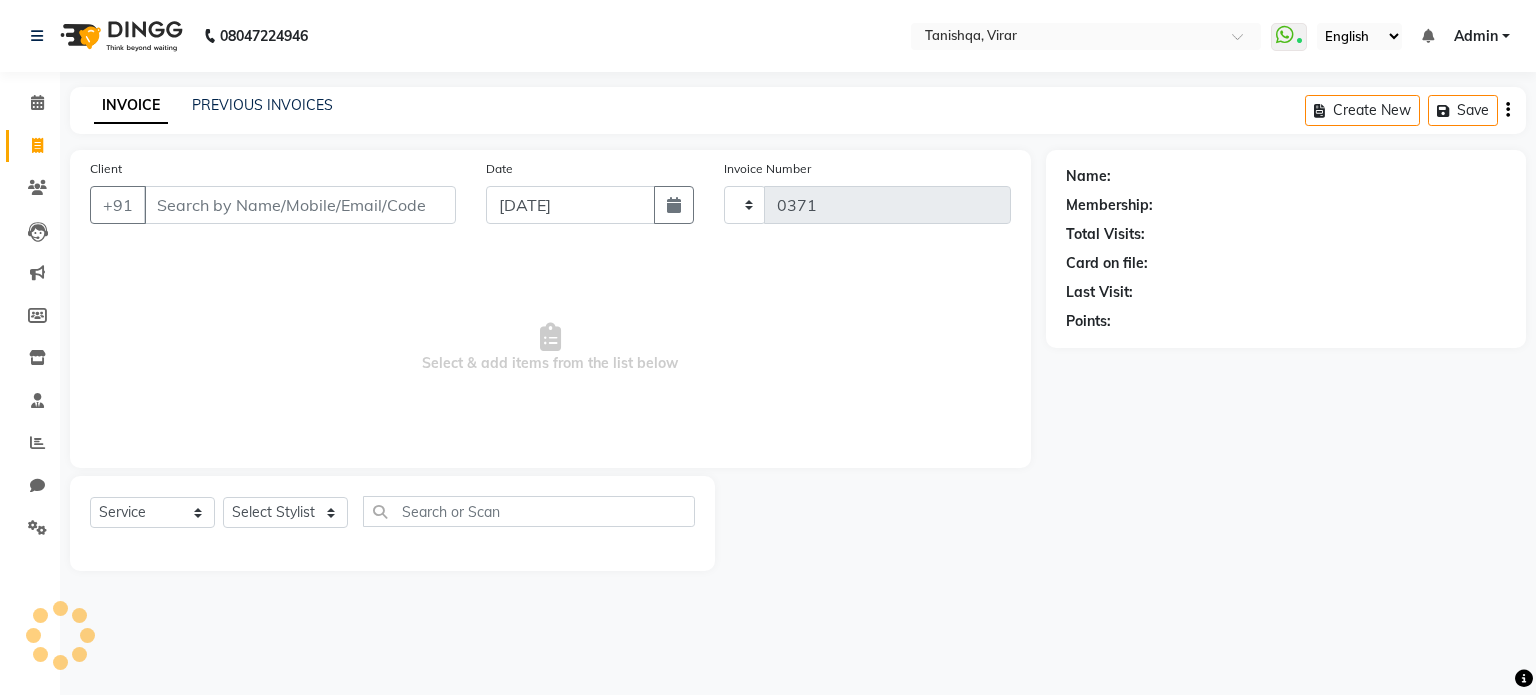 select on "8149" 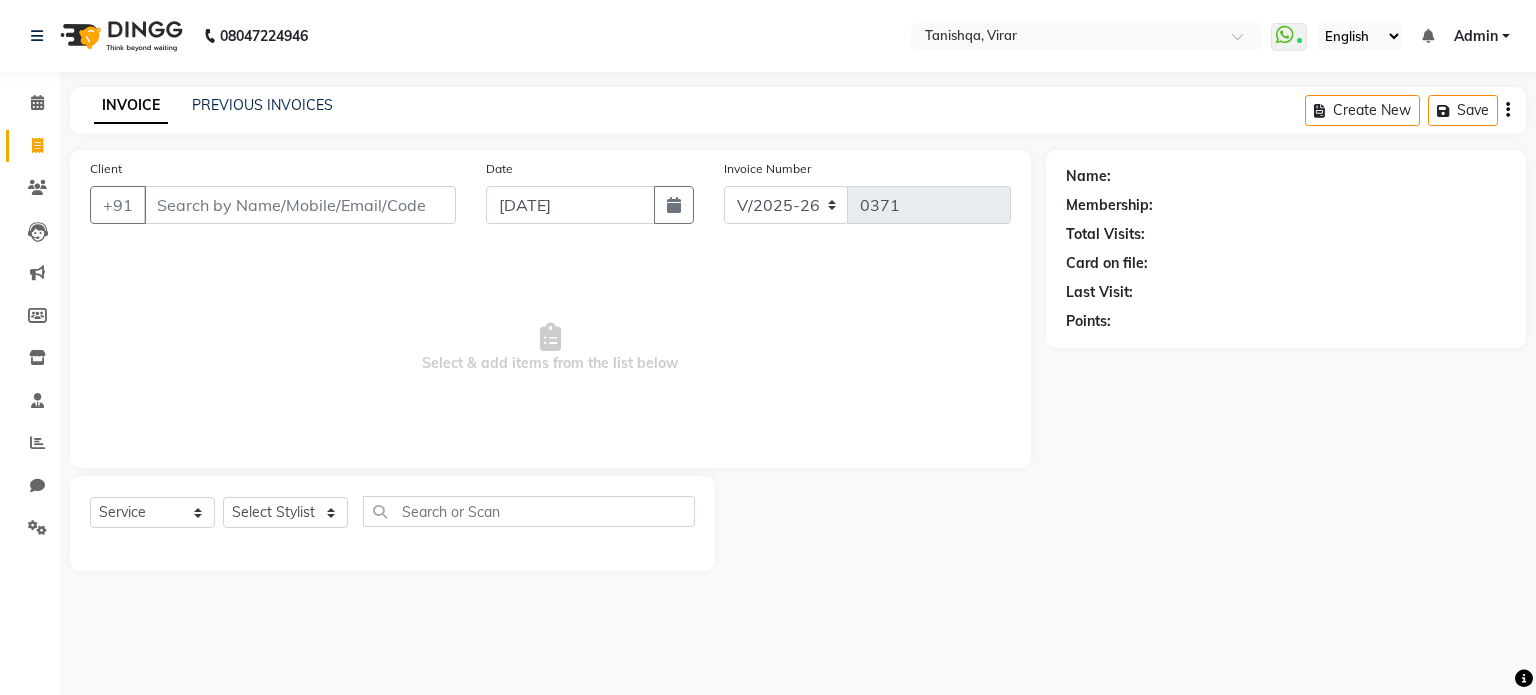 click on "Client" at bounding box center (300, 205) 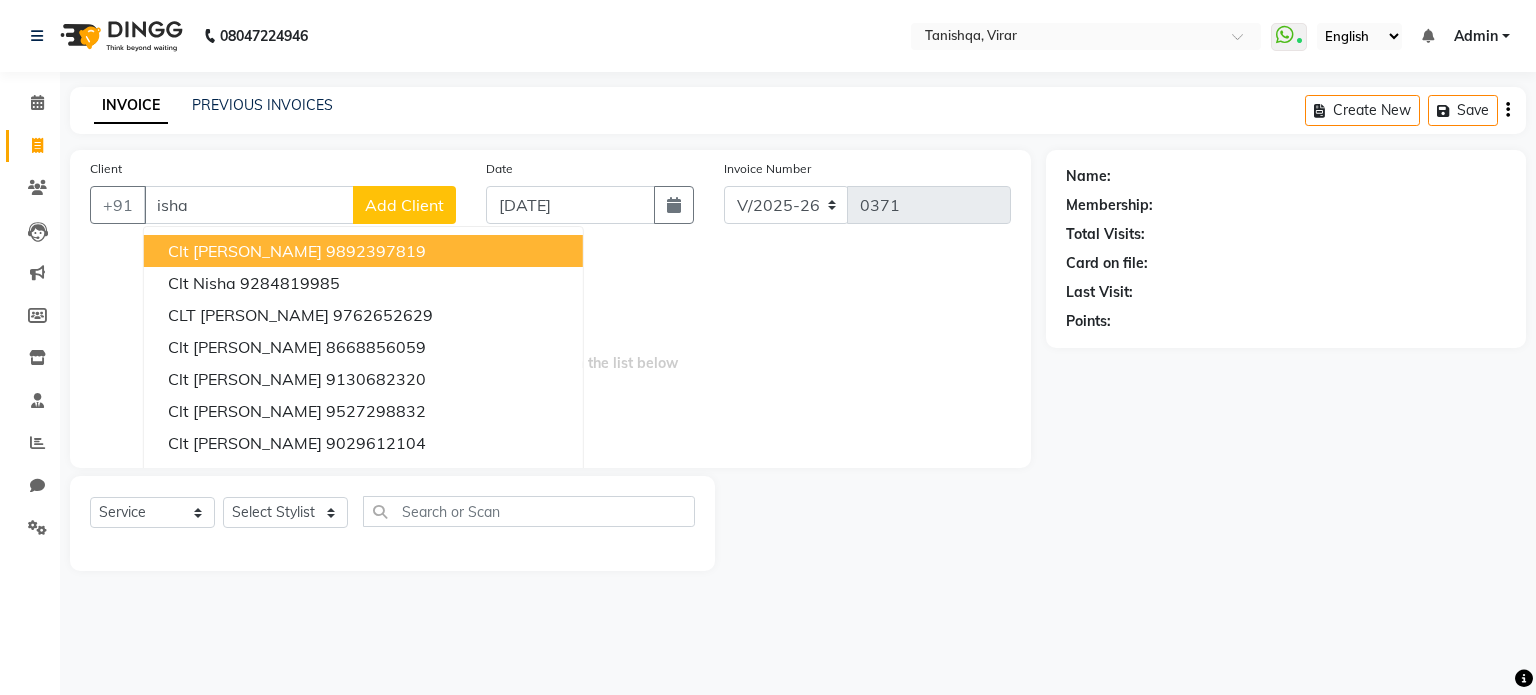 click on "isha" at bounding box center [249, 205] 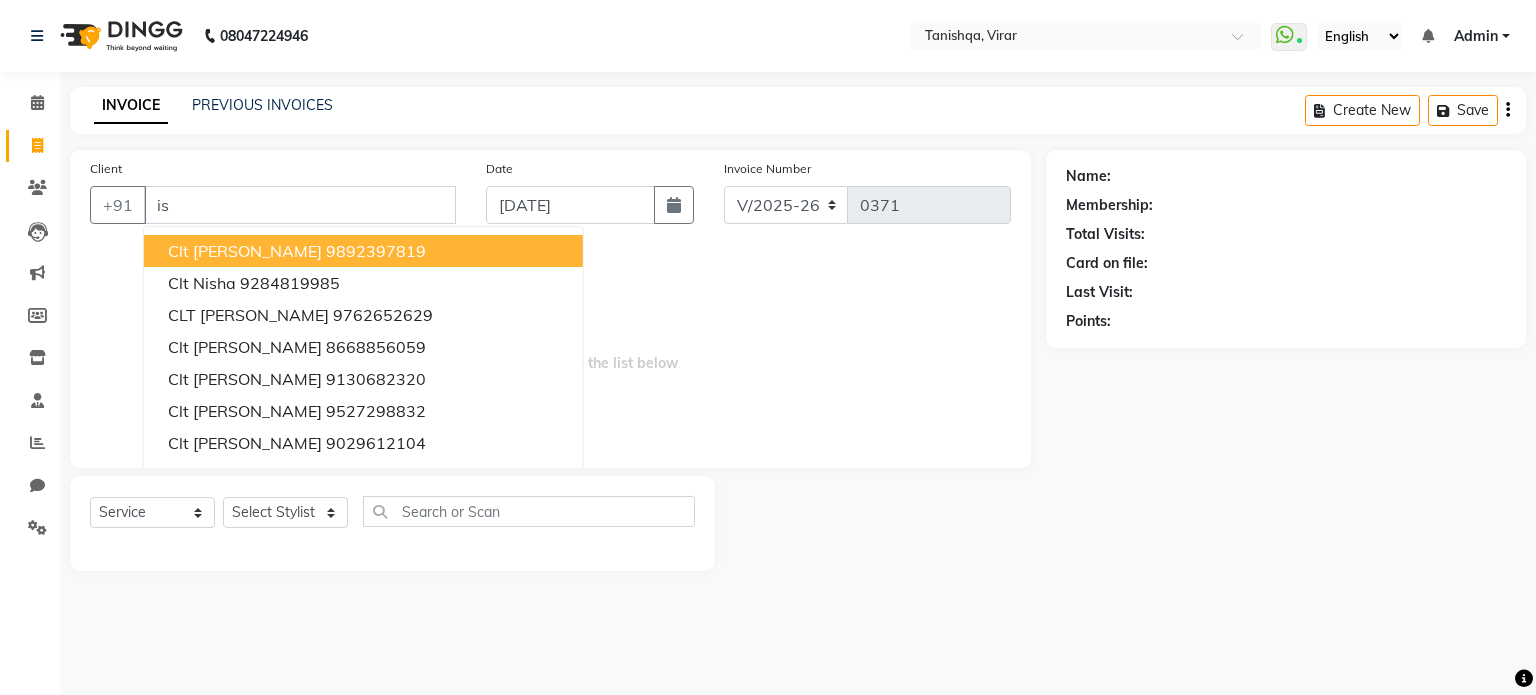 type on "i" 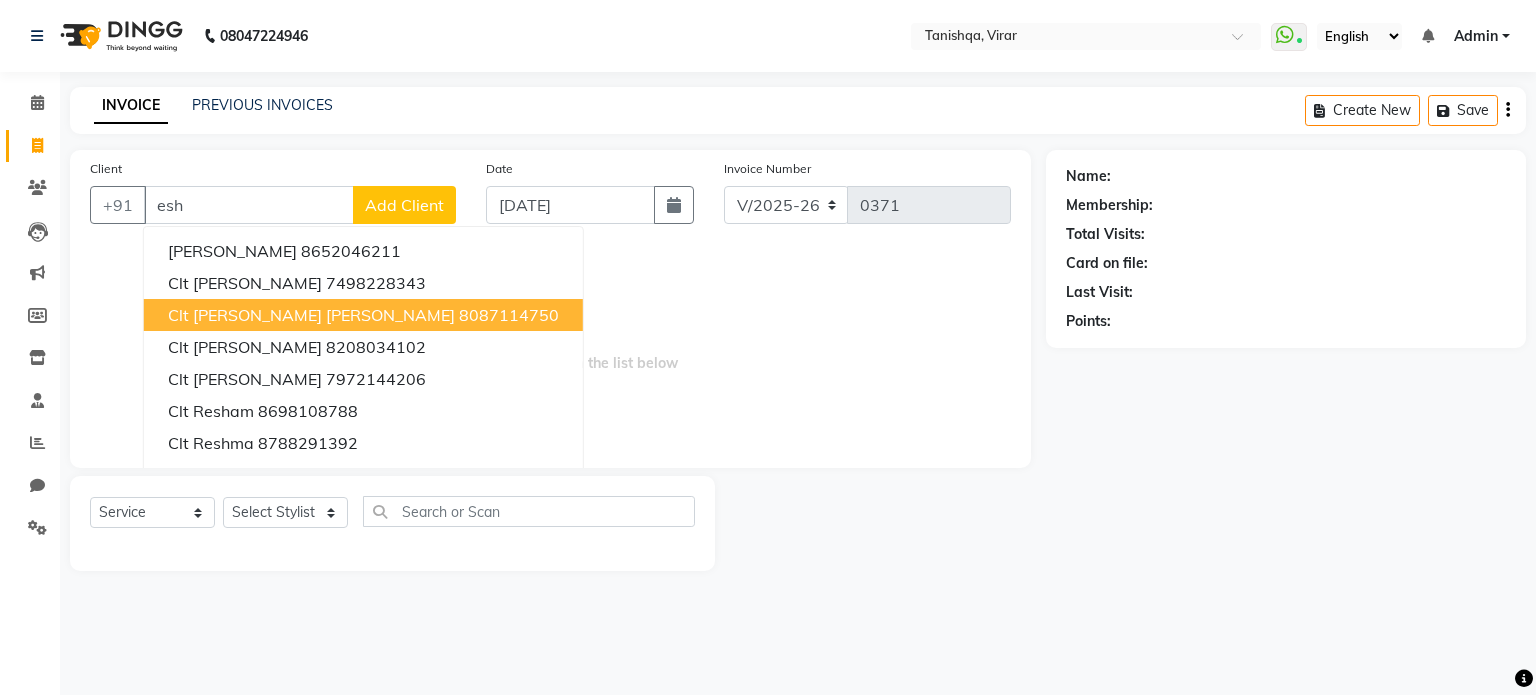 click on "Clt Esha Anupriya Churi" at bounding box center [311, 315] 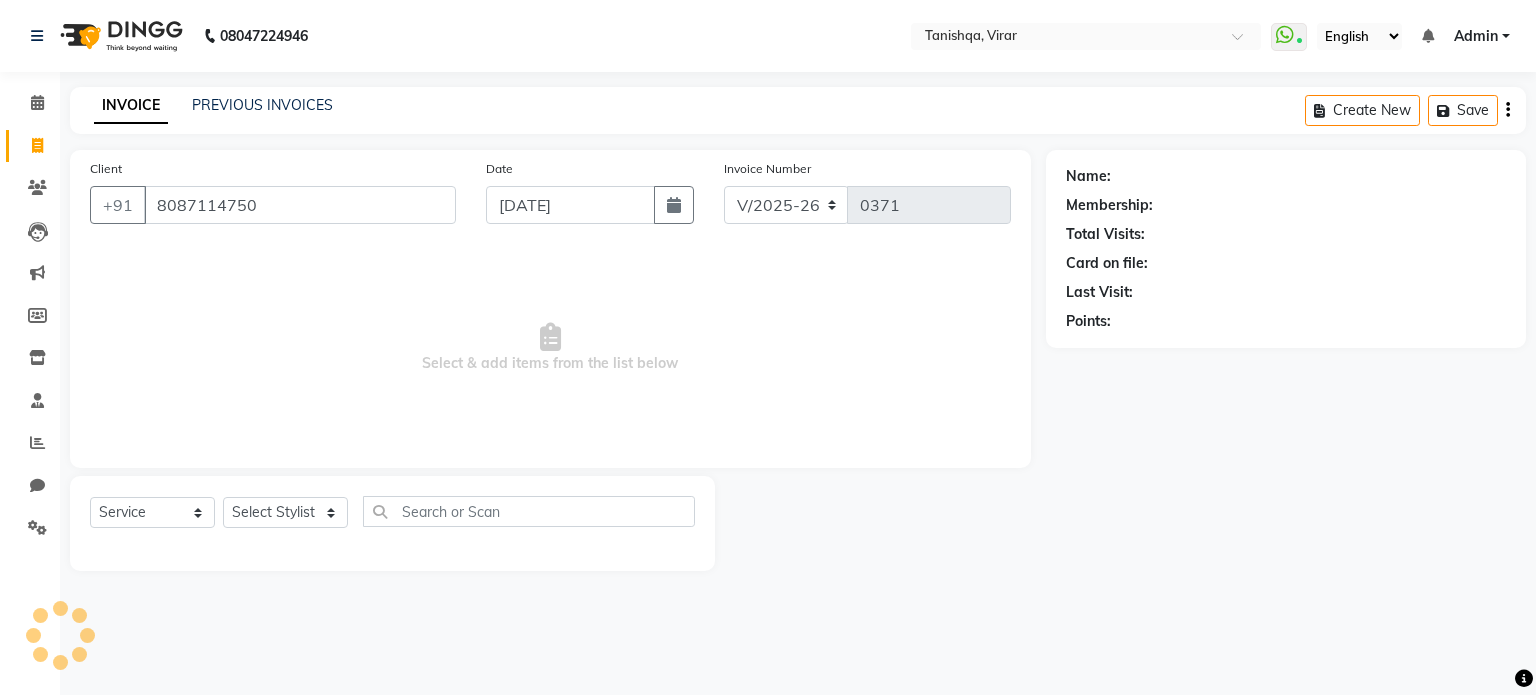 type on "8087114750" 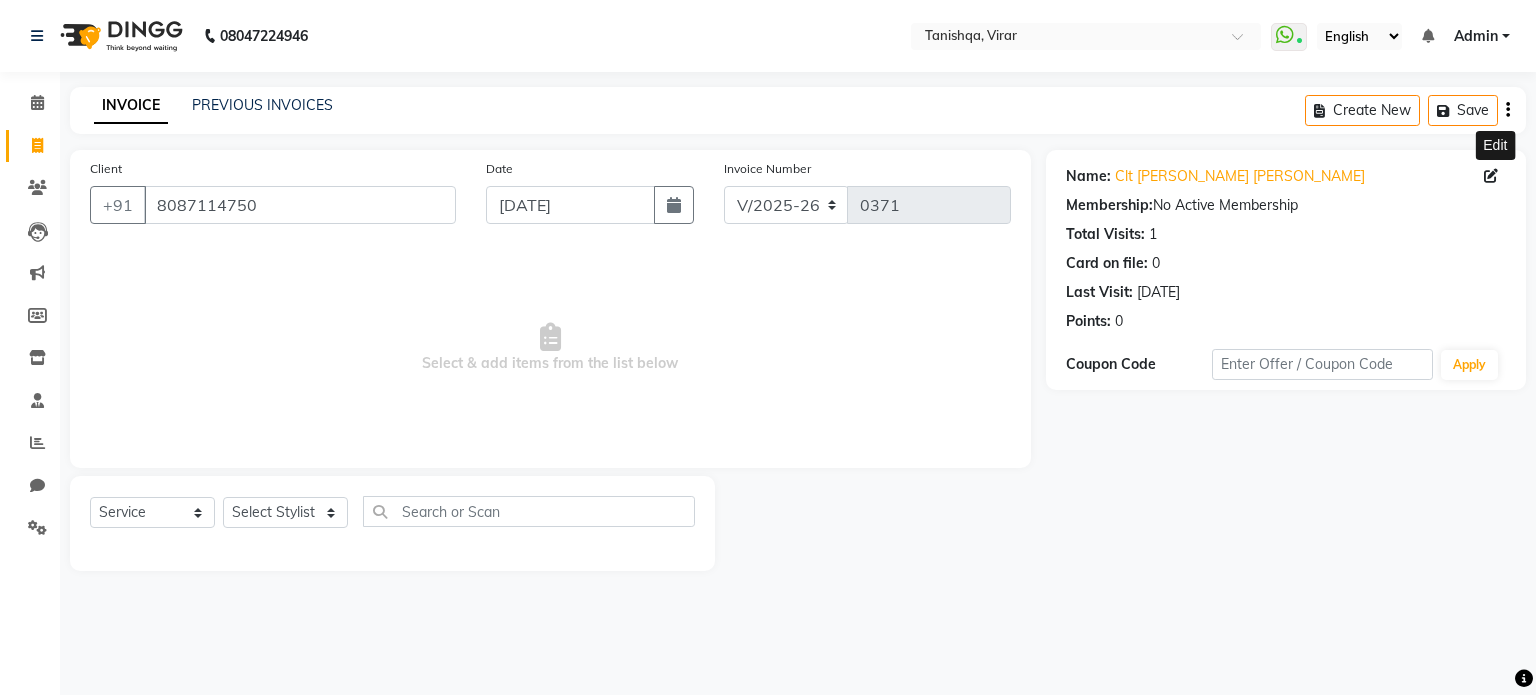 click 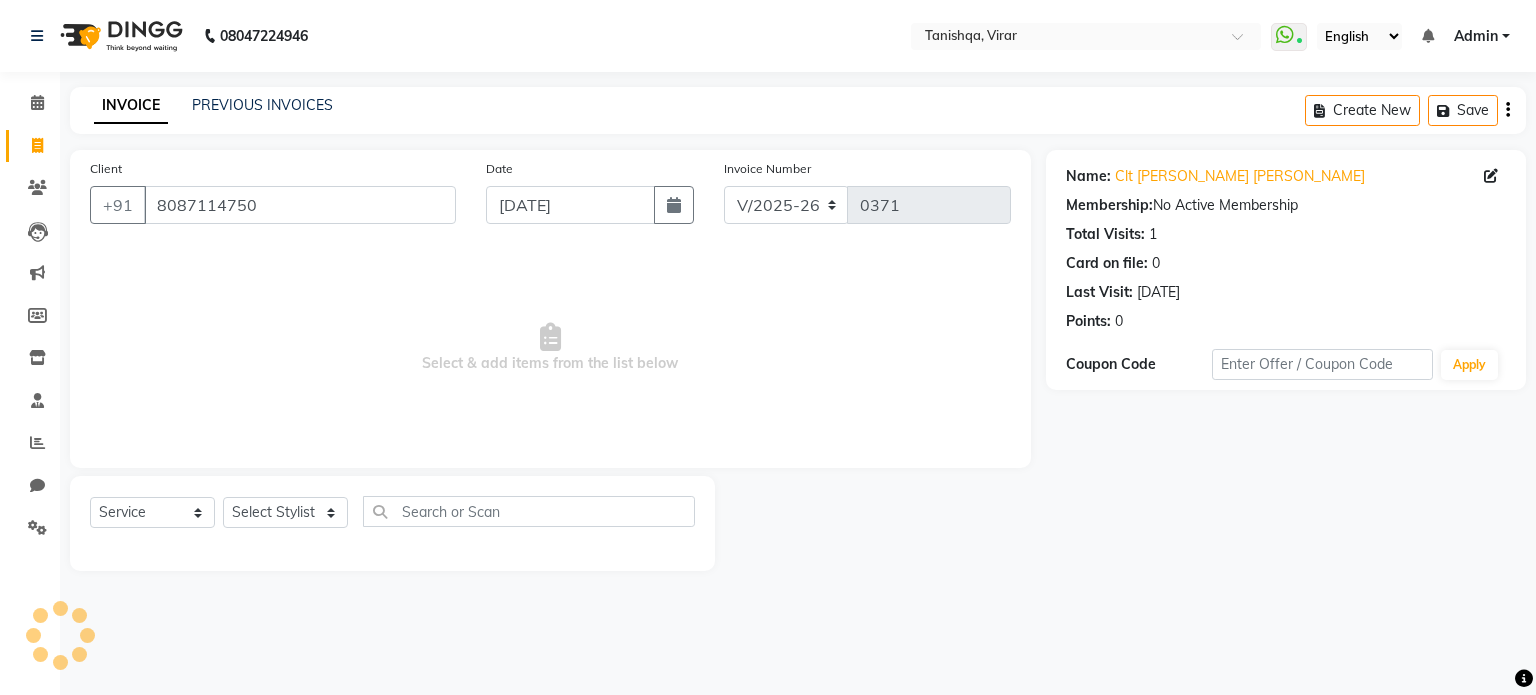 select on "21" 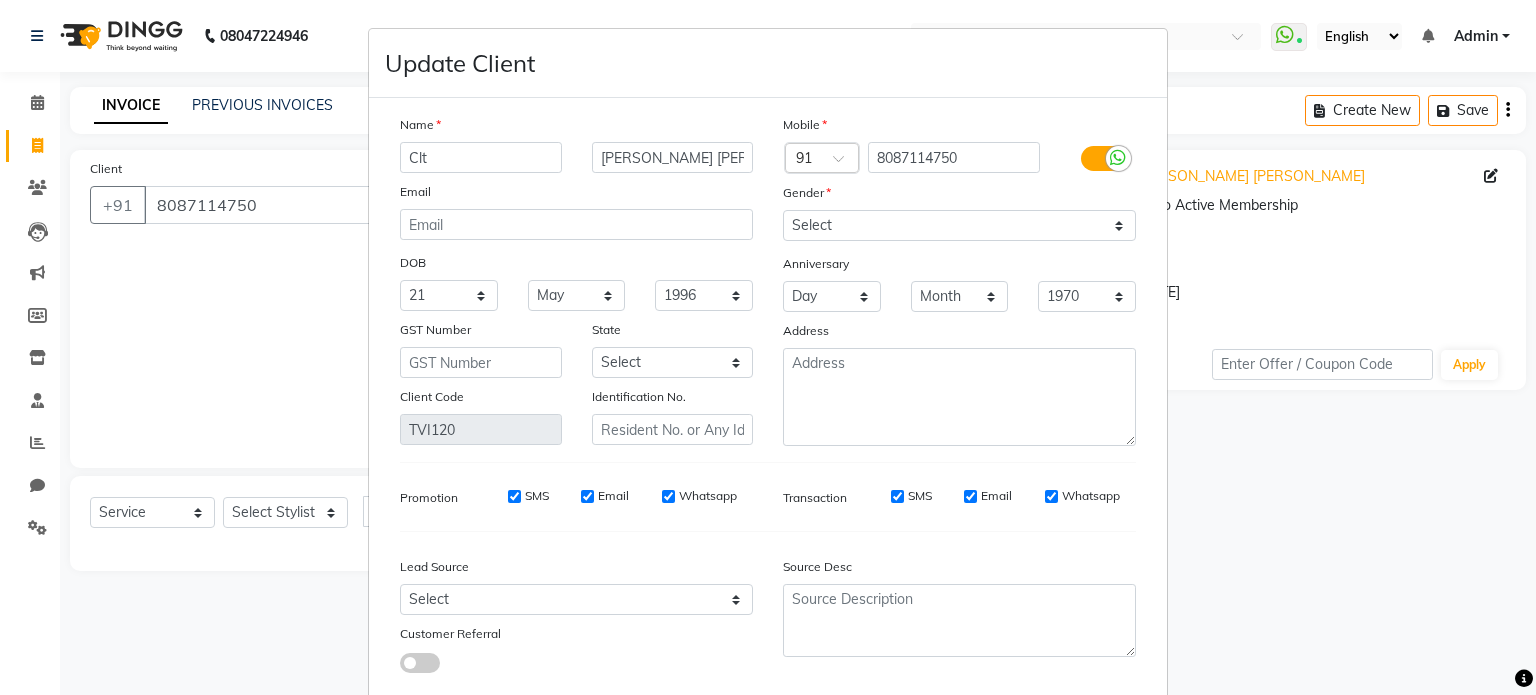 click on "Update Client Name Clt Esha Anupriya Churi Email DOB Day 01 02 03 04 05 06 07 08 09 10 11 12 13 14 15 16 17 18 19 20 21 22 23 24 25 26 27 28 29 30 31 Month January February March April May June July August September October November December 1940 1941 1942 1943 1944 1945 1946 1947 1948 1949 1950 1951 1952 1953 1954 1955 1956 1957 1958 1959 1960 1961 1962 1963 1964 1965 1966 1967 1968 1969 1970 1971 1972 1973 1974 1975 1976 1977 1978 1979 1980 1981 1982 1983 1984 1985 1986 1987 1988 1989 1990 1991 1992 1993 1994 1995 1996 1997 1998 1999 2000 2001 2002 2003 2004 2005 2006 2007 2008 2009 2010 2011 2012 2013 2014 2015 2016 2017 2018 2019 2020 2021 2022 2023 2024 GST Number State Select Andaman and Nicobar Islands Andhra Pradesh Arunachal Pradesh Assam Bihar Chandigarh Chhattisgarh Dadra and Nagar Haveli Daman and Diu Delhi Goa Gujarat Haryana Himachal Pradesh Jammu and Kashmir Jharkhand Karnataka Kerala Lakshadweep Madhya Pradesh Maharashtra Manipur Meghalaya Mizoram Nagaland Odisha Pondicherry Punjab Rajasthan" at bounding box center (768, 347) 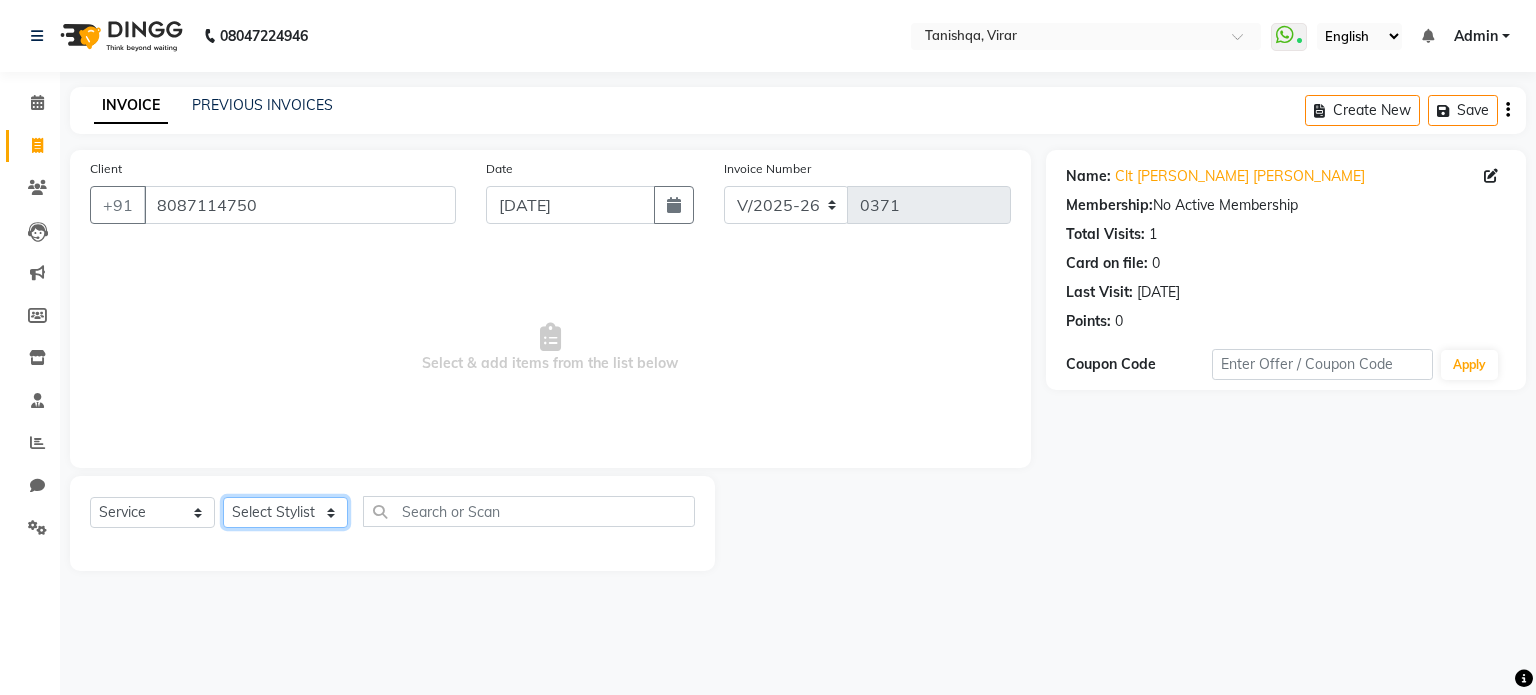 click on "Select Stylist [PERSON_NAME] [PERSON_NAME] mahhi [PERSON_NAME] [PERSON_NAME]  [PERSON_NAME] [PERSON_NAME]" 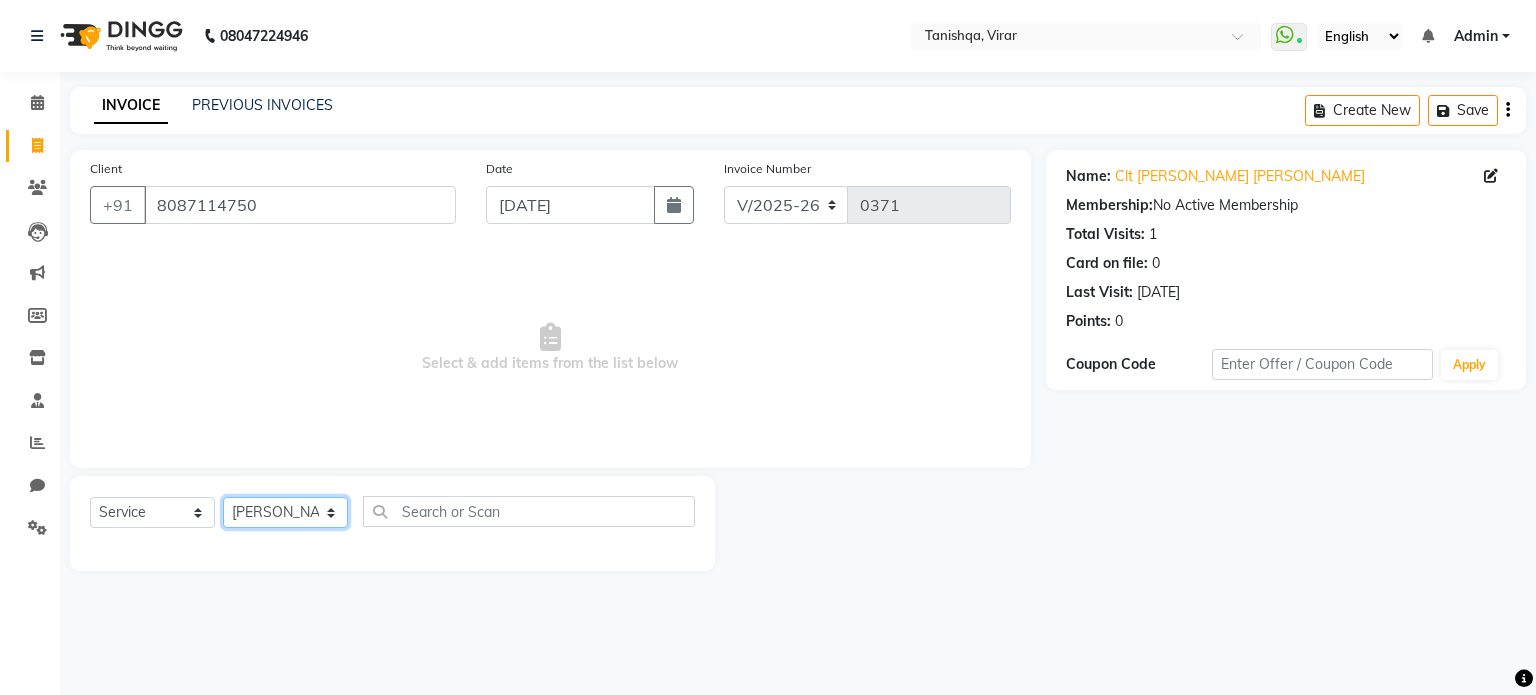 click on "Select Stylist [PERSON_NAME] [PERSON_NAME] mahhi [PERSON_NAME] [PERSON_NAME]  [PERSON_NAME] [PERSON_NAME]" 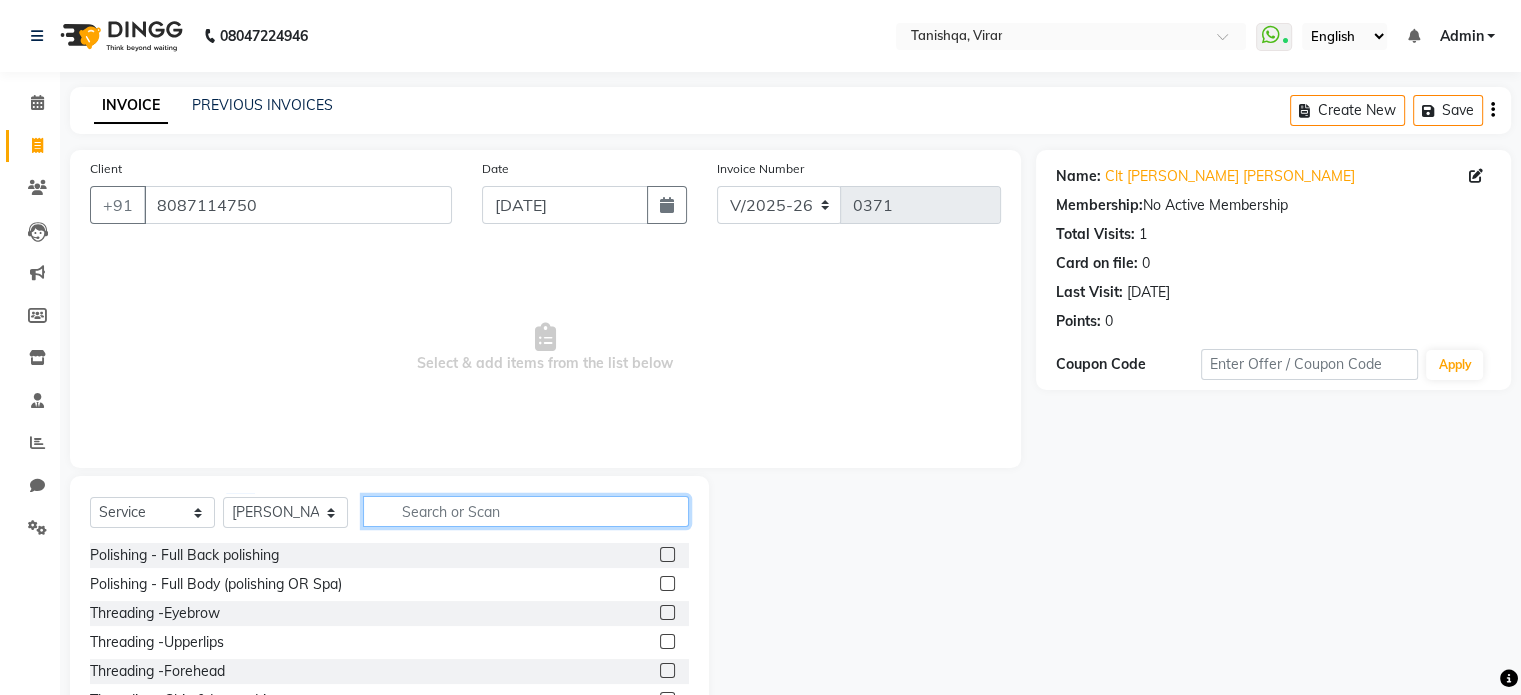 click 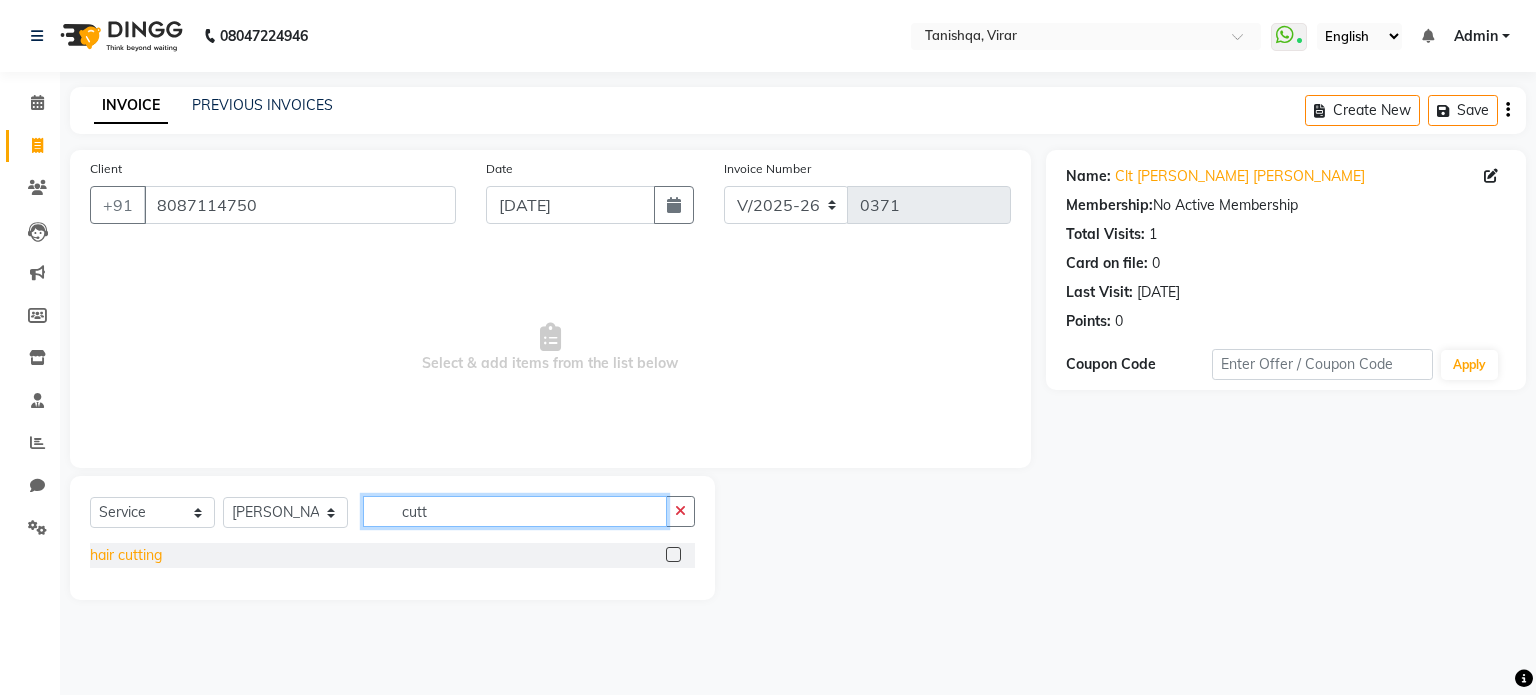 type on "cutt" 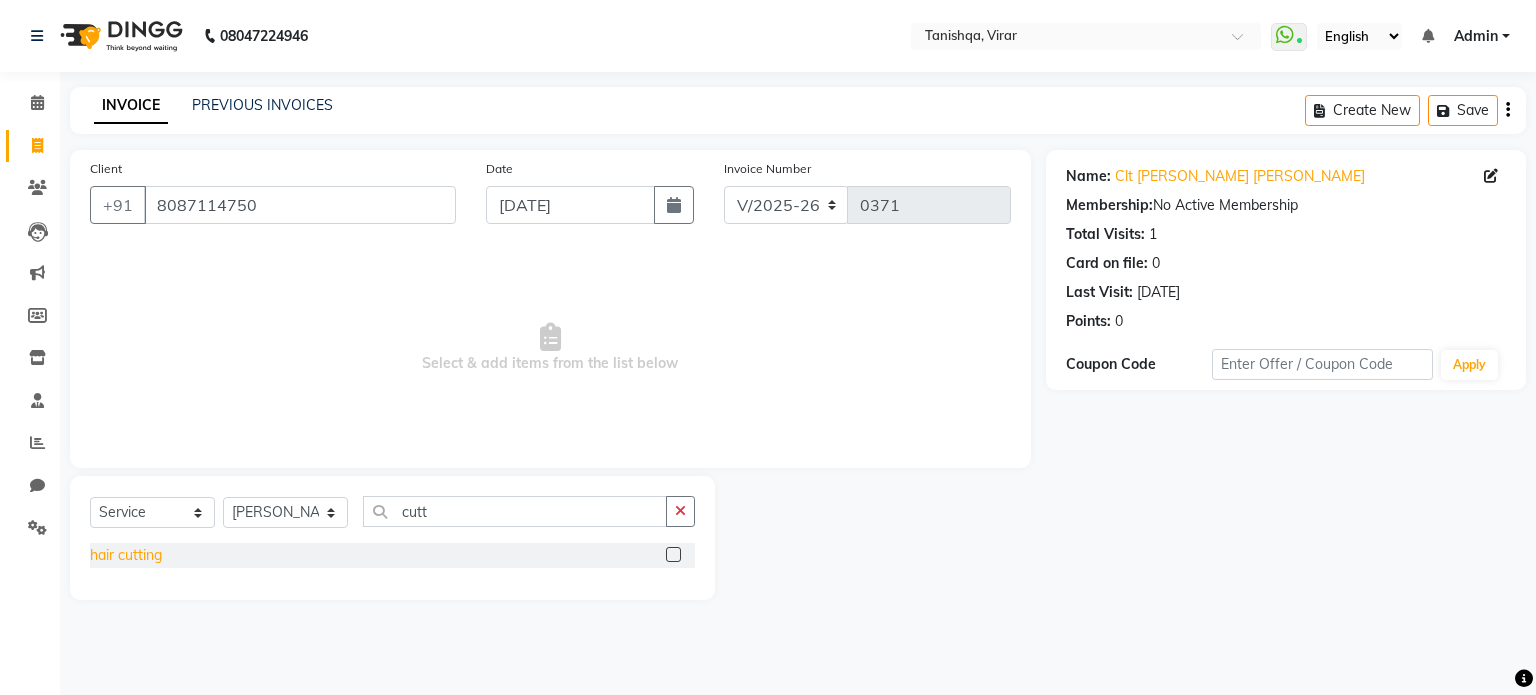 click on "hair cutting" 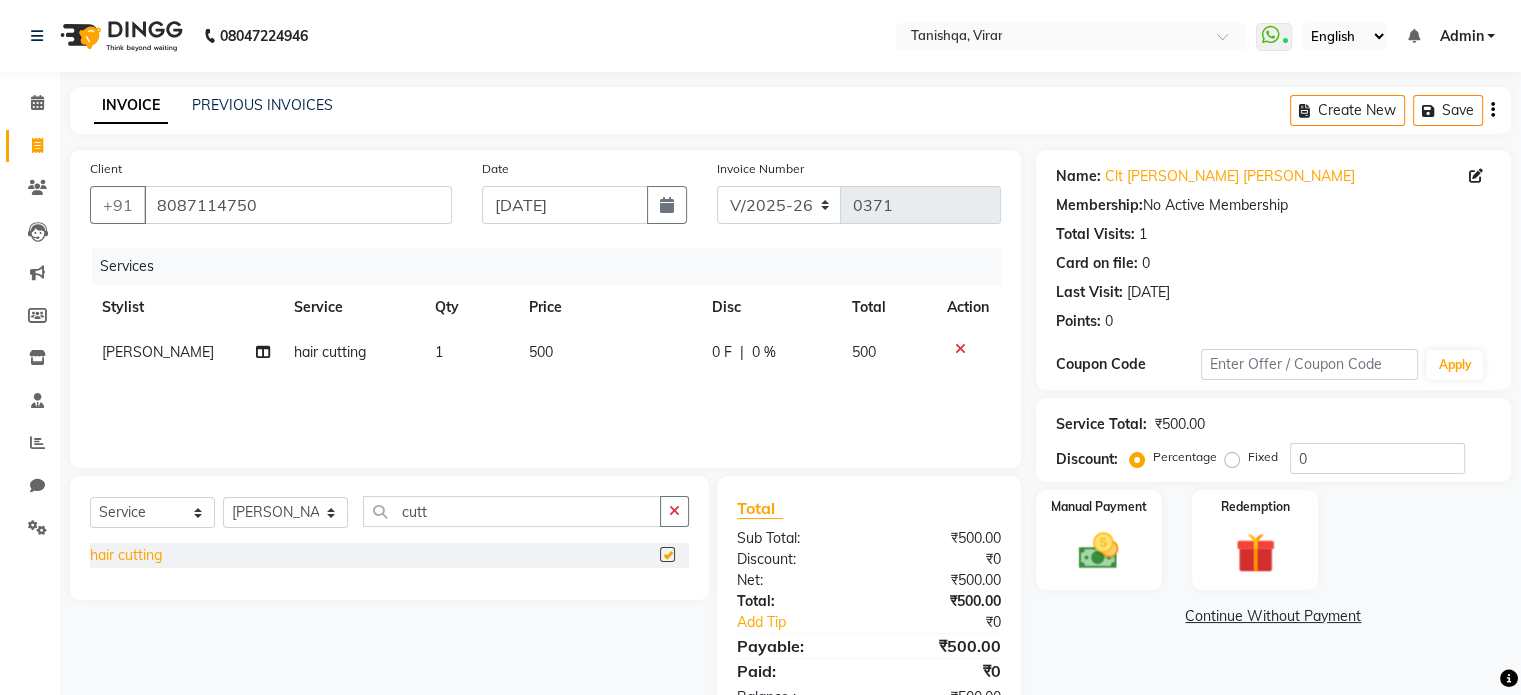 checkbox on "false" 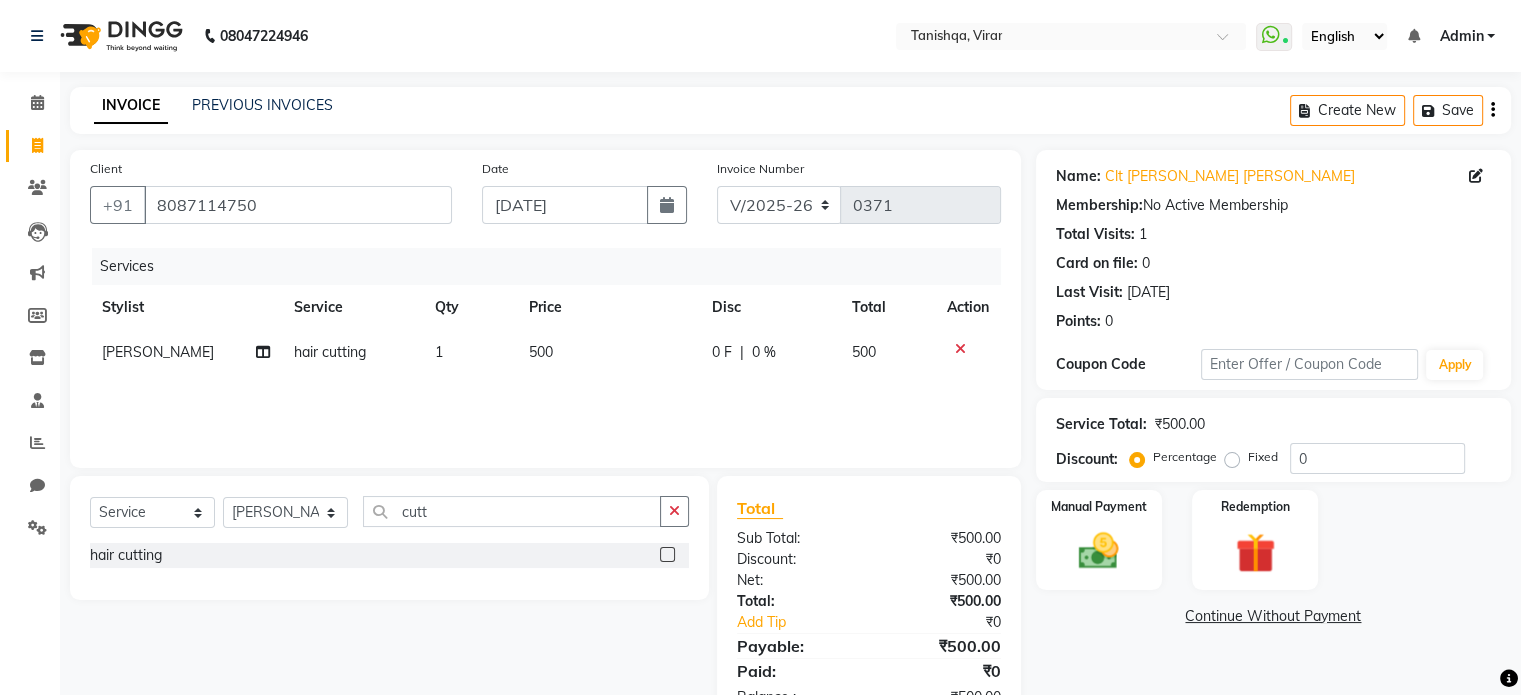 click on "500" 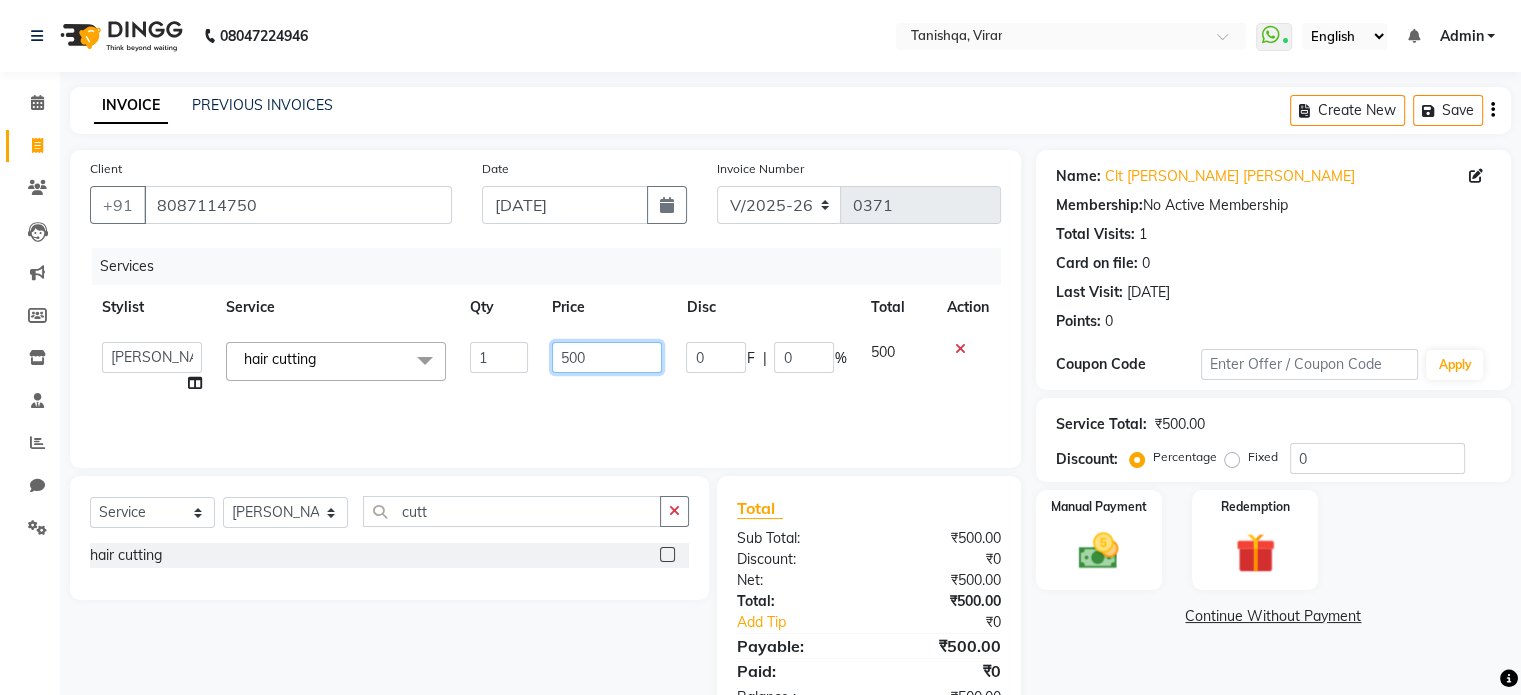 click on "500" 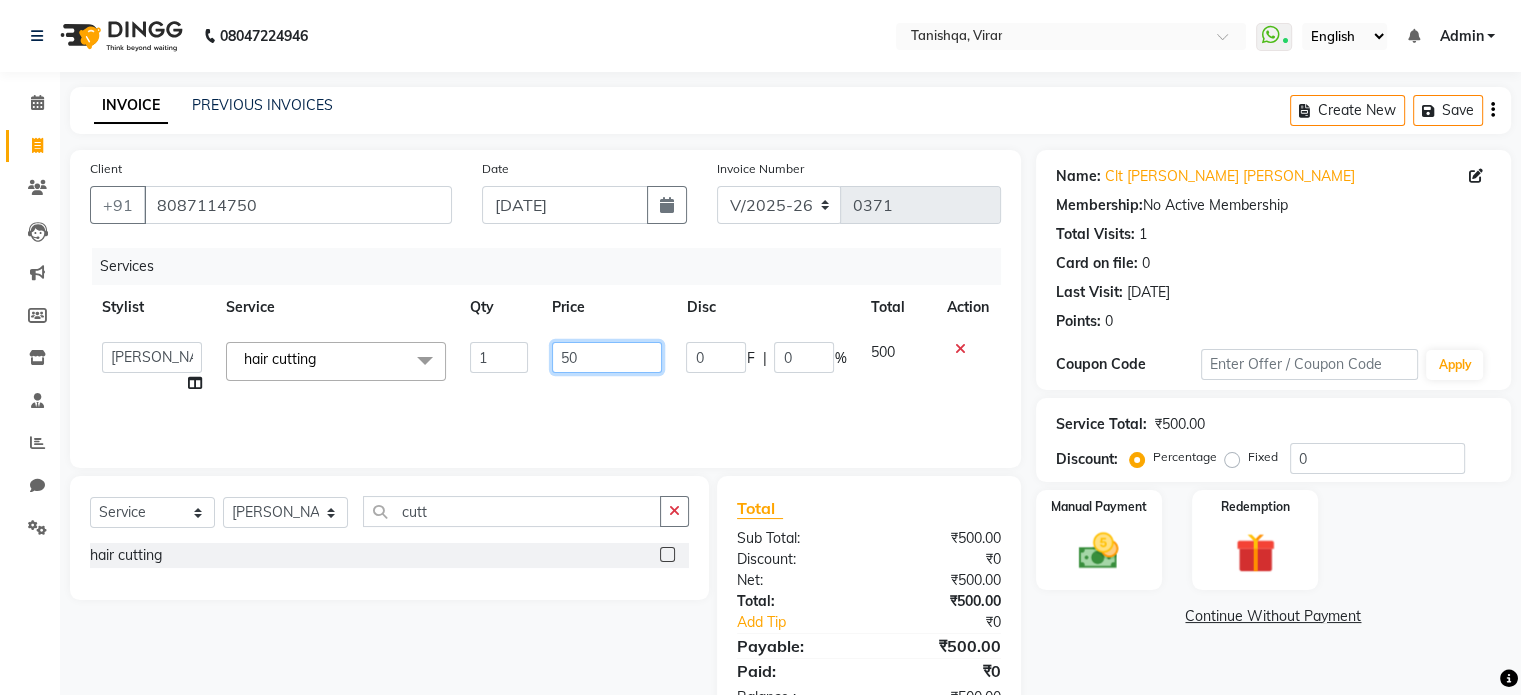 type on "5" 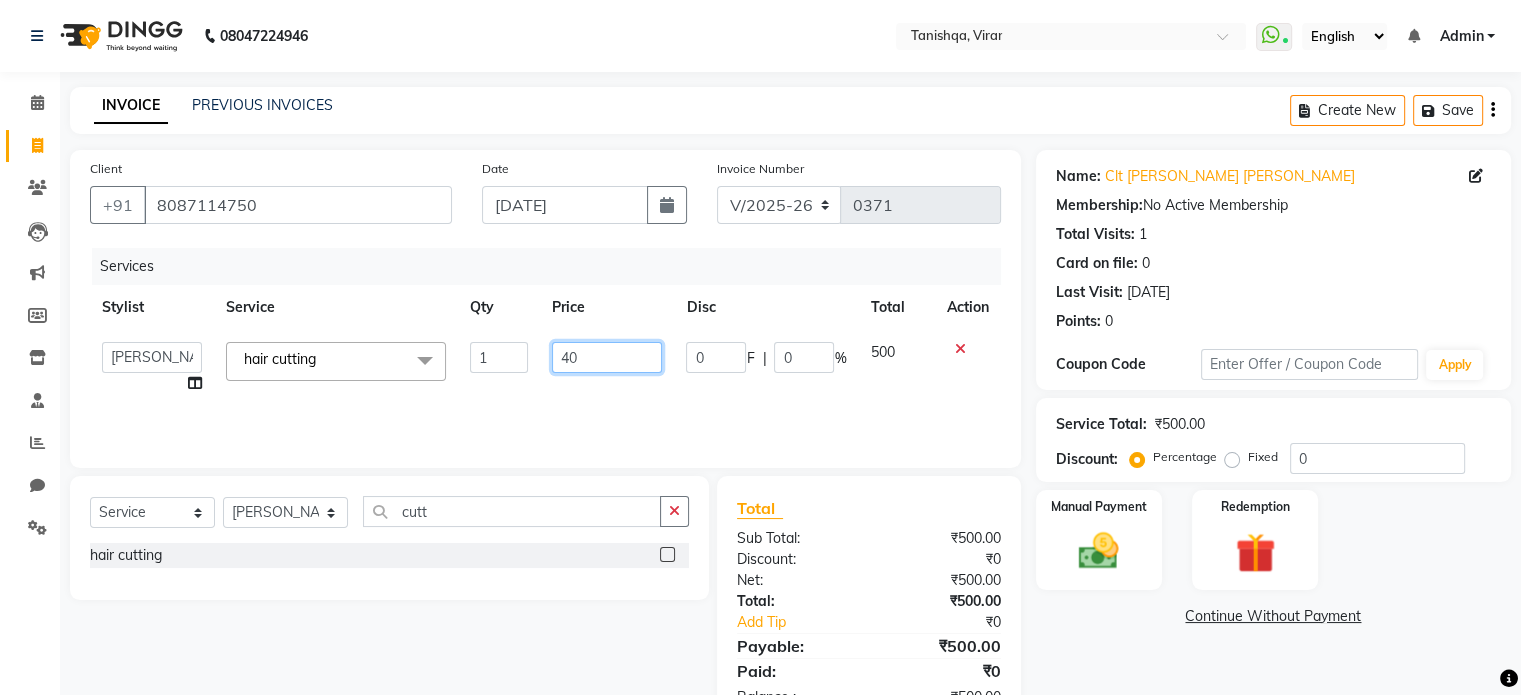type on "400" 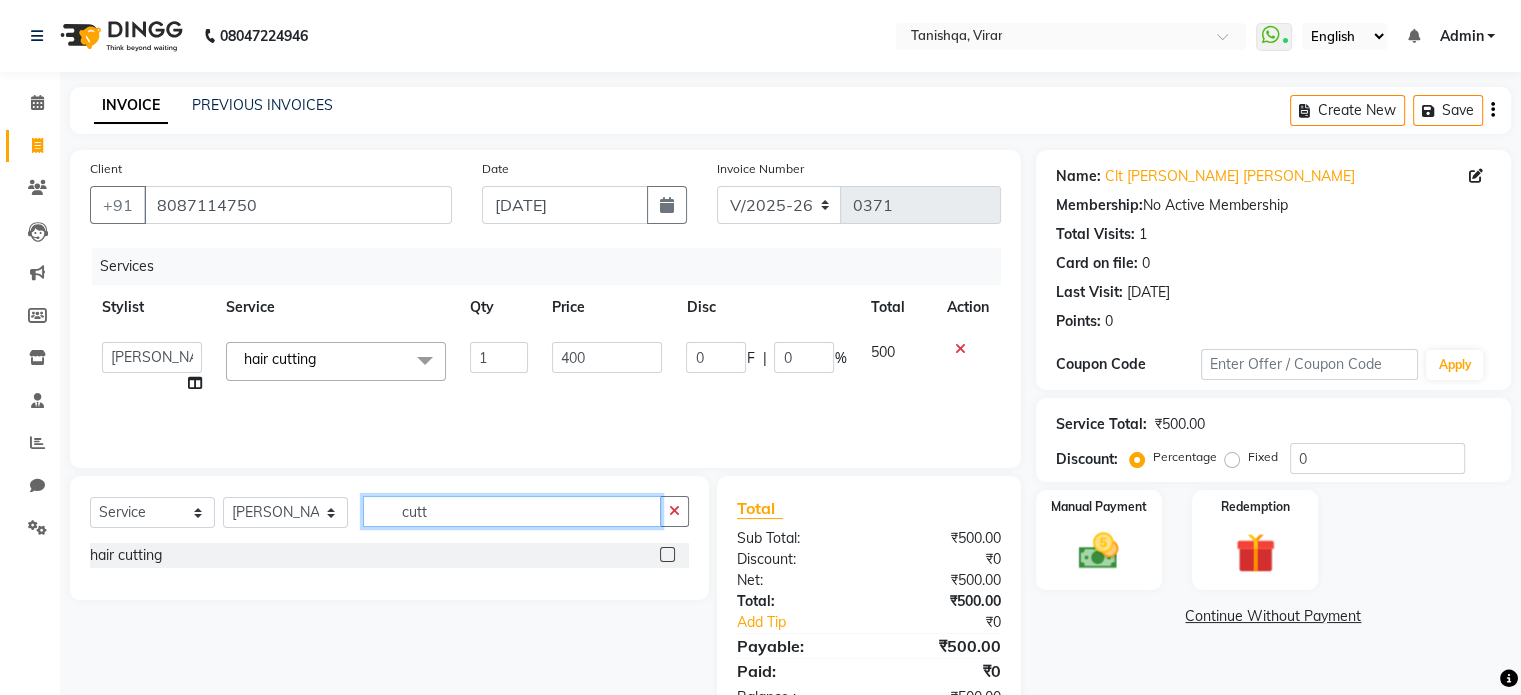 click on "cutt" 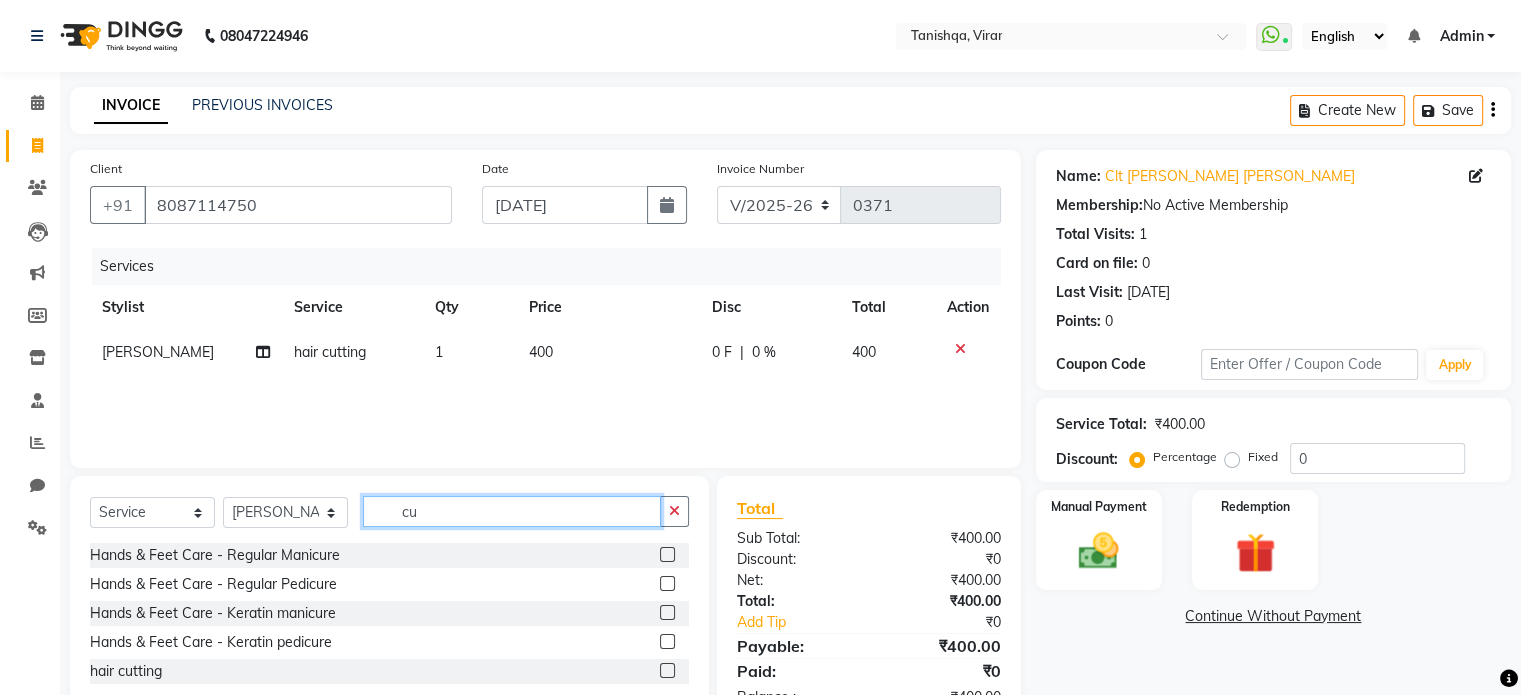 type on "c" 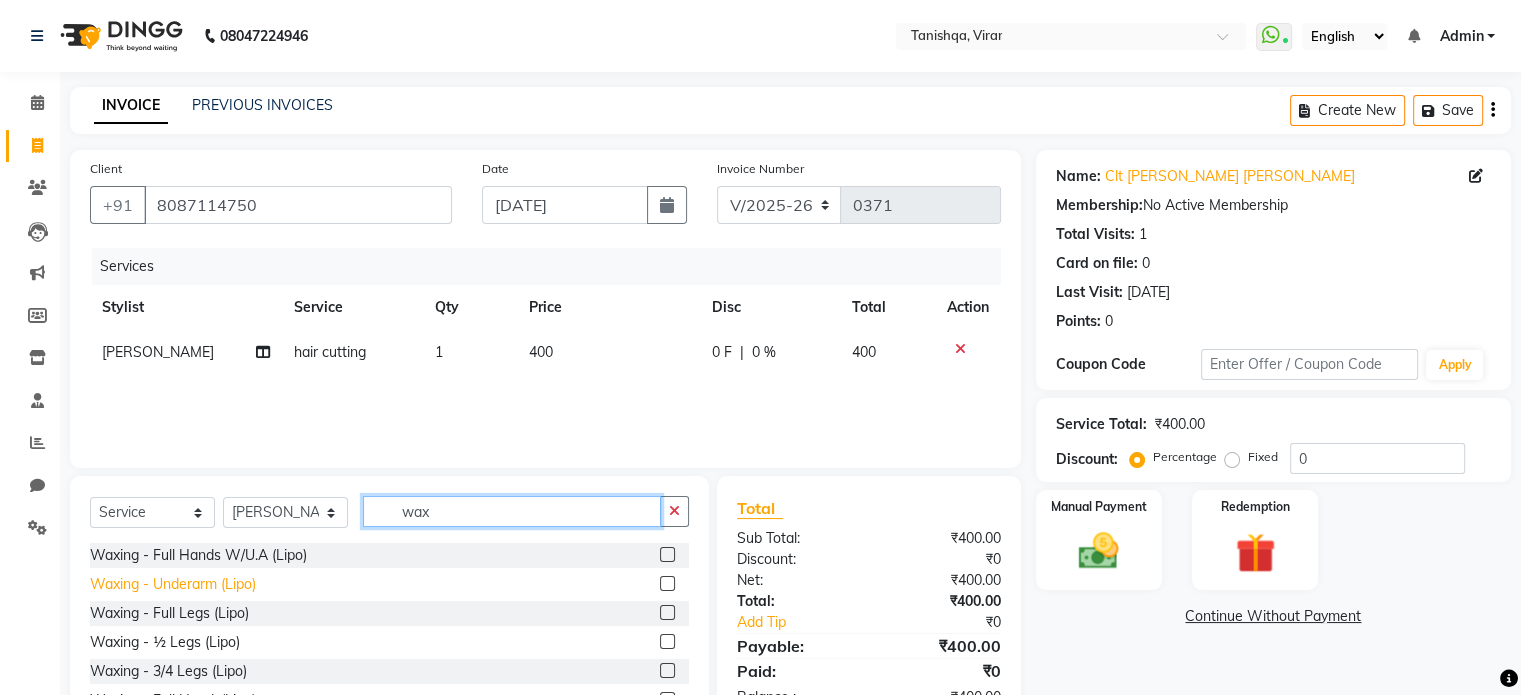 type on "wax" 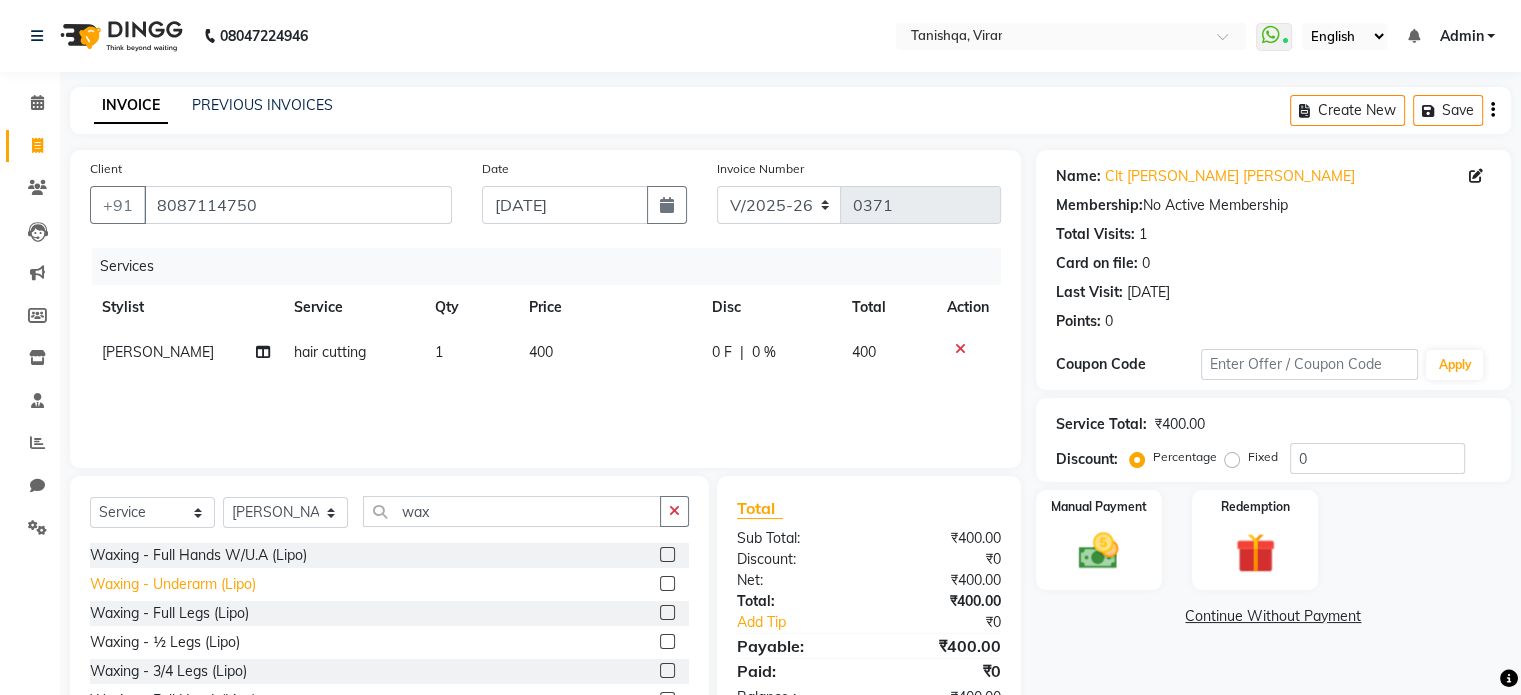 click on "Waxing - Underarm (Lipo)" 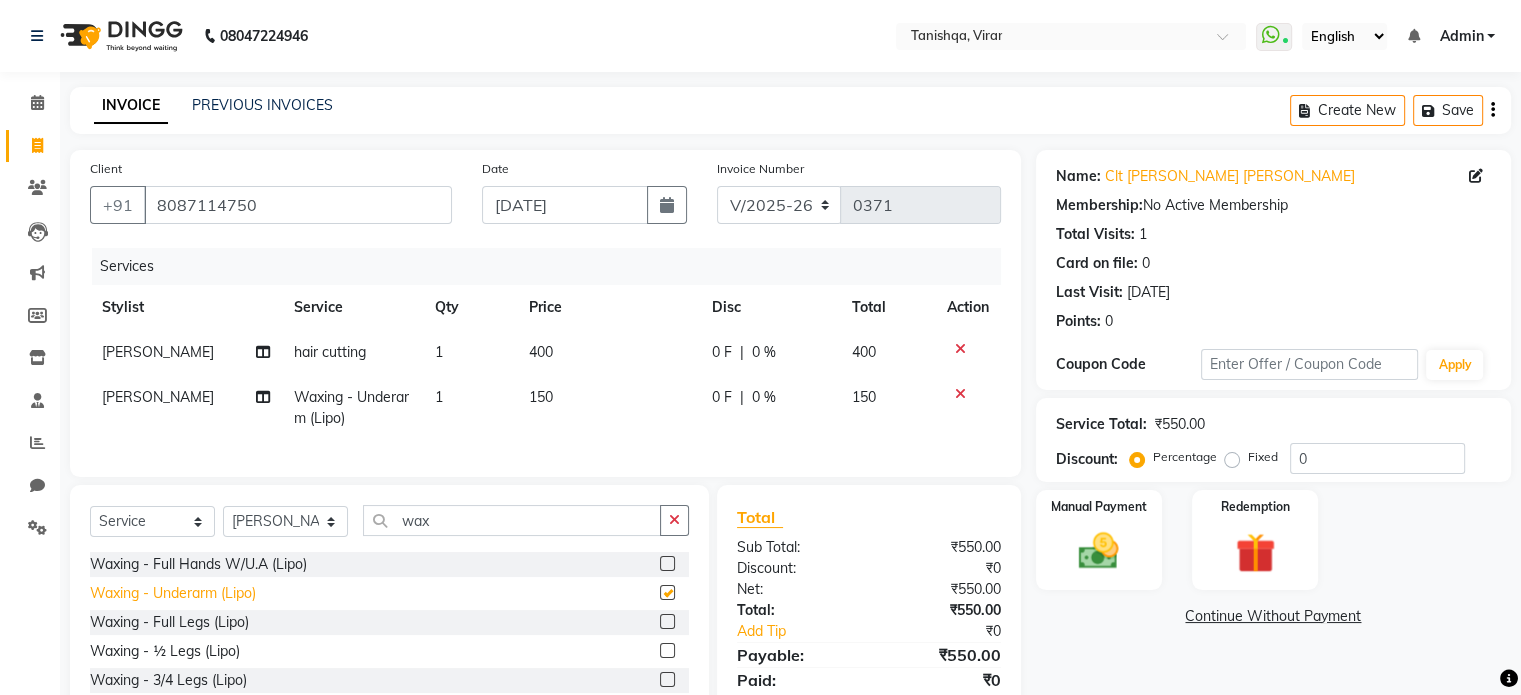 checkbox on "false" 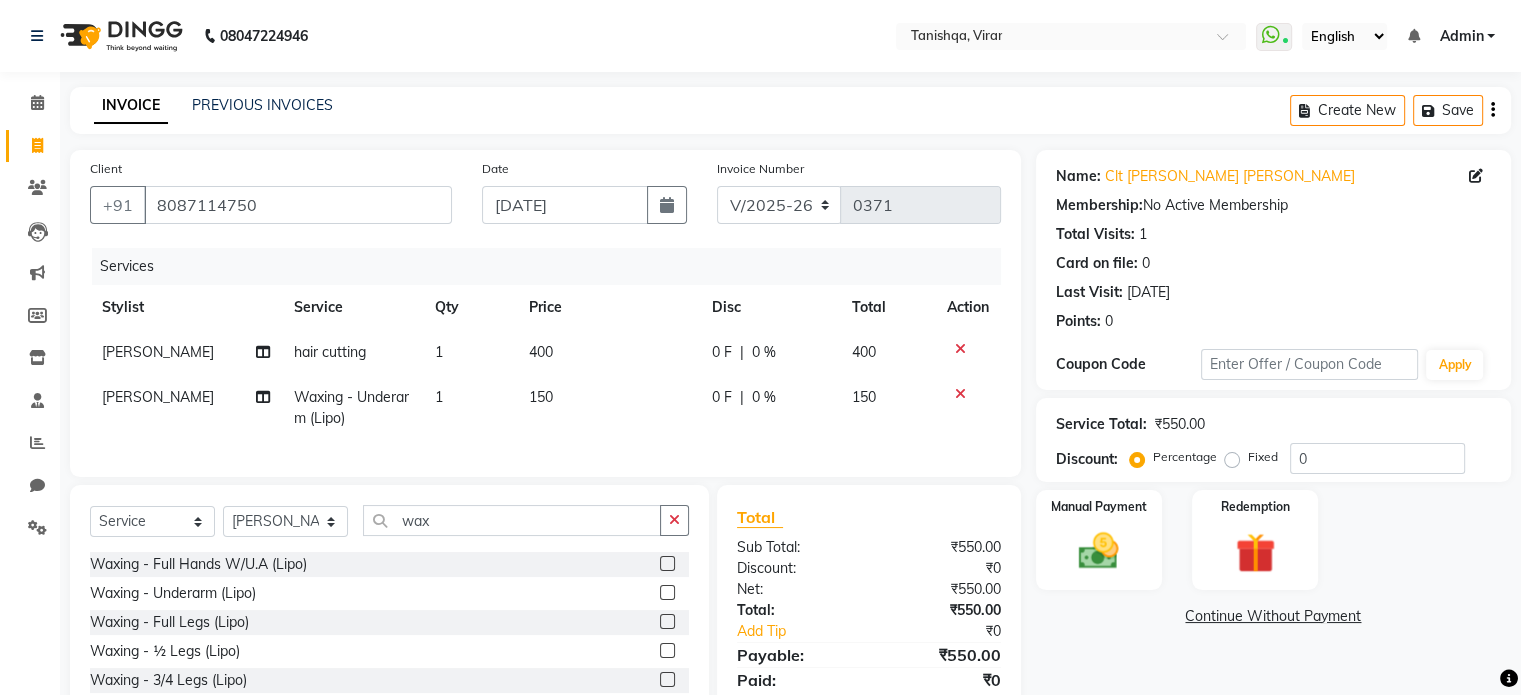 scroll, scrollTop: 90, scrollLeft: 0, axis: vertical 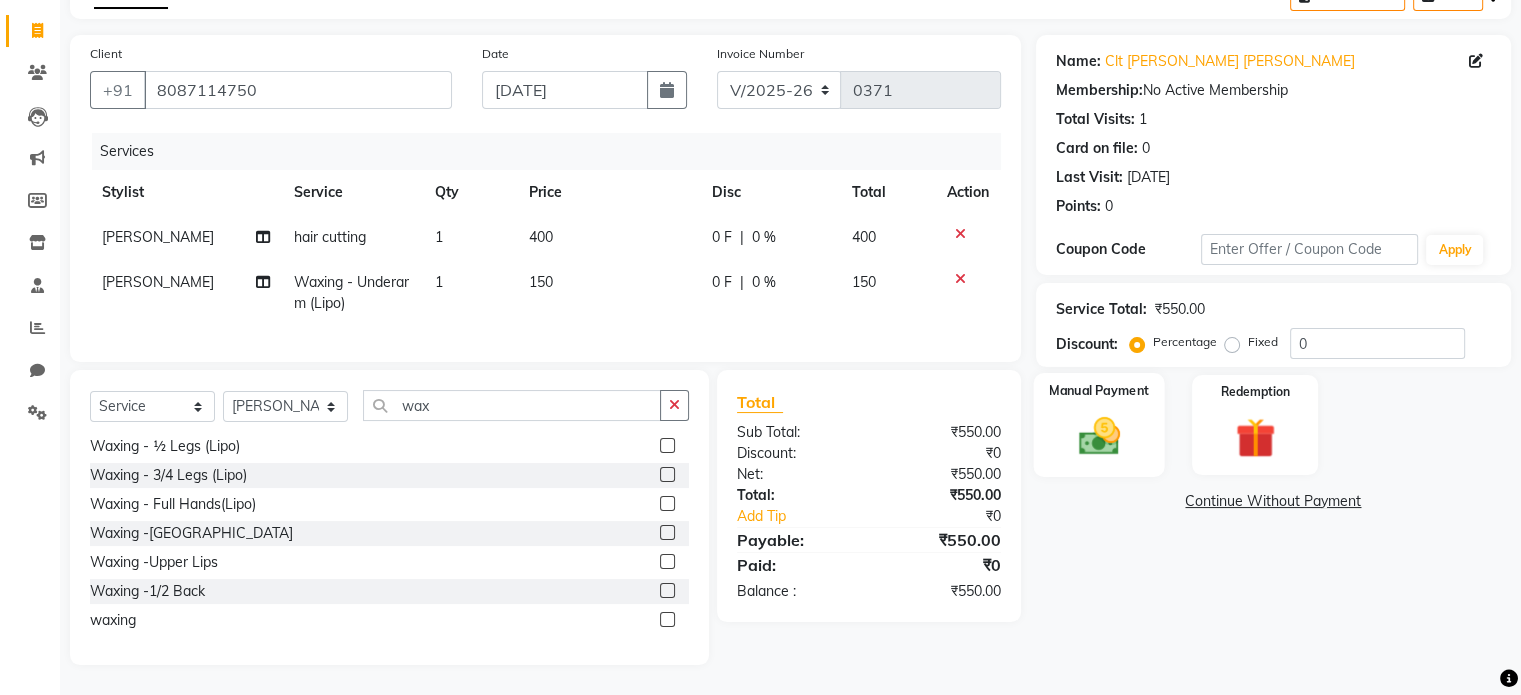 click 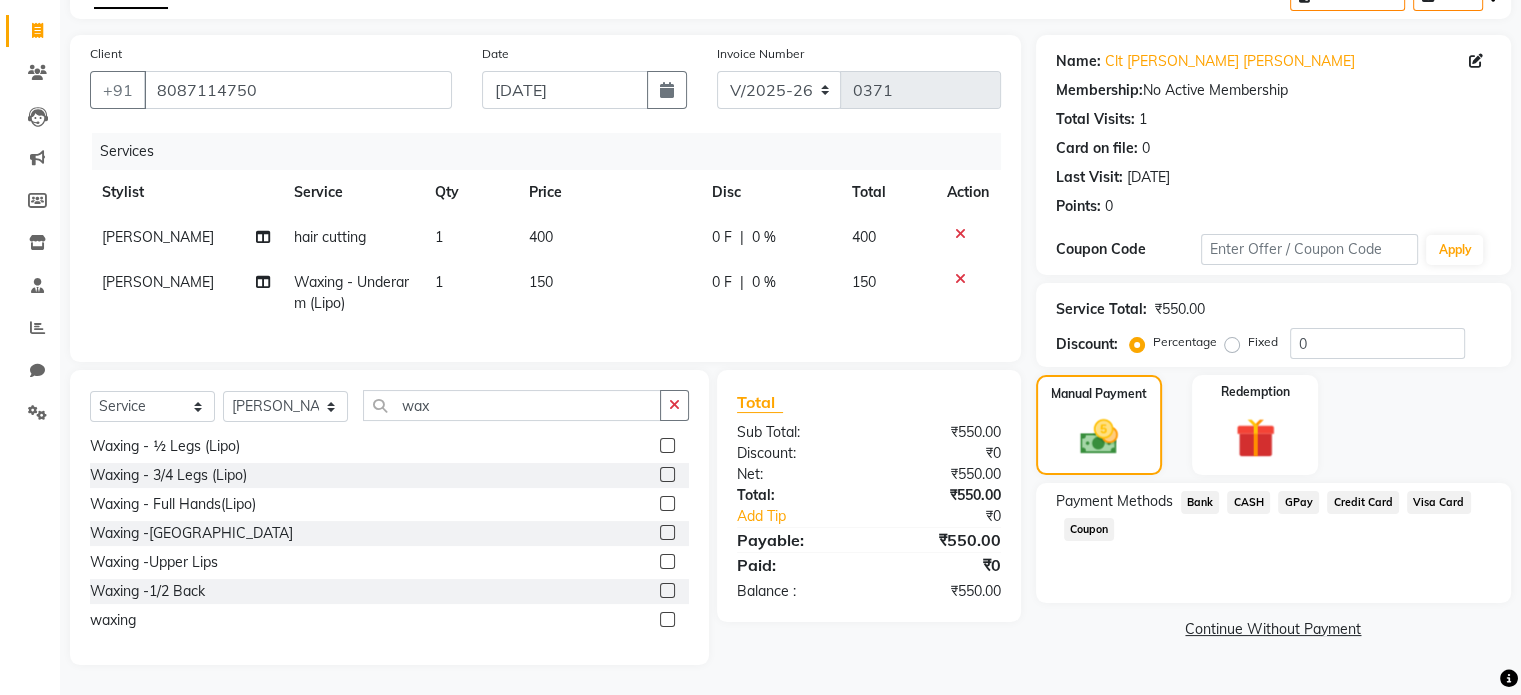 click on "GPay" 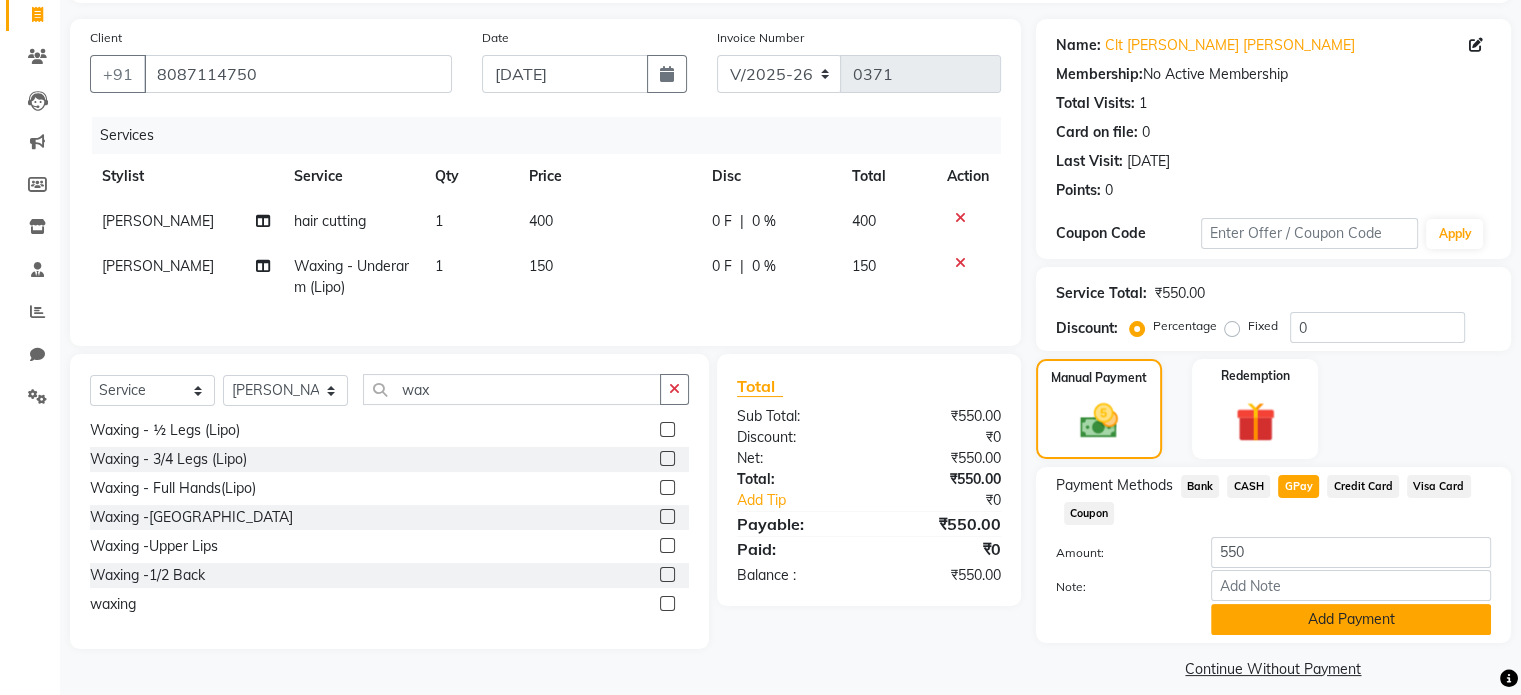 click on "Add Payment" 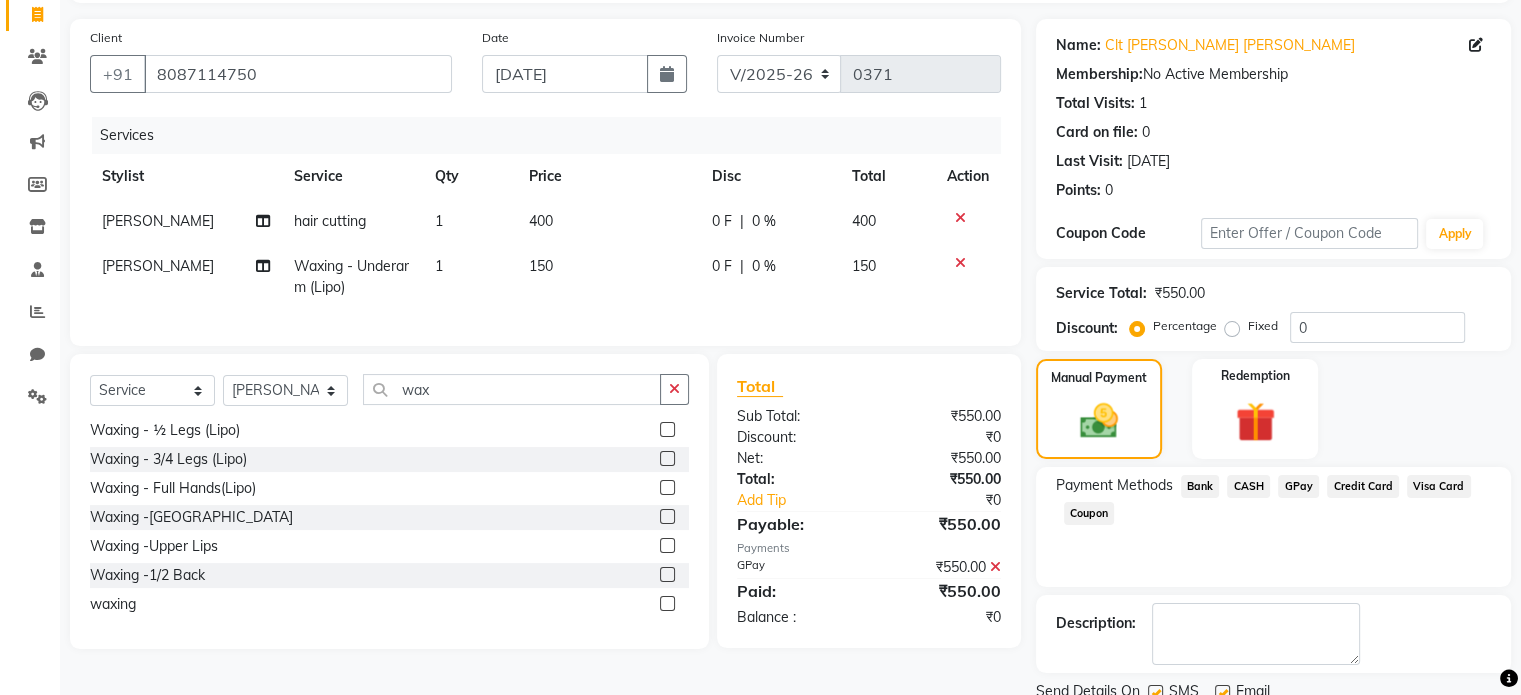 scroll, scrollTop: 205, scrollLeft: 0, axis: vertical 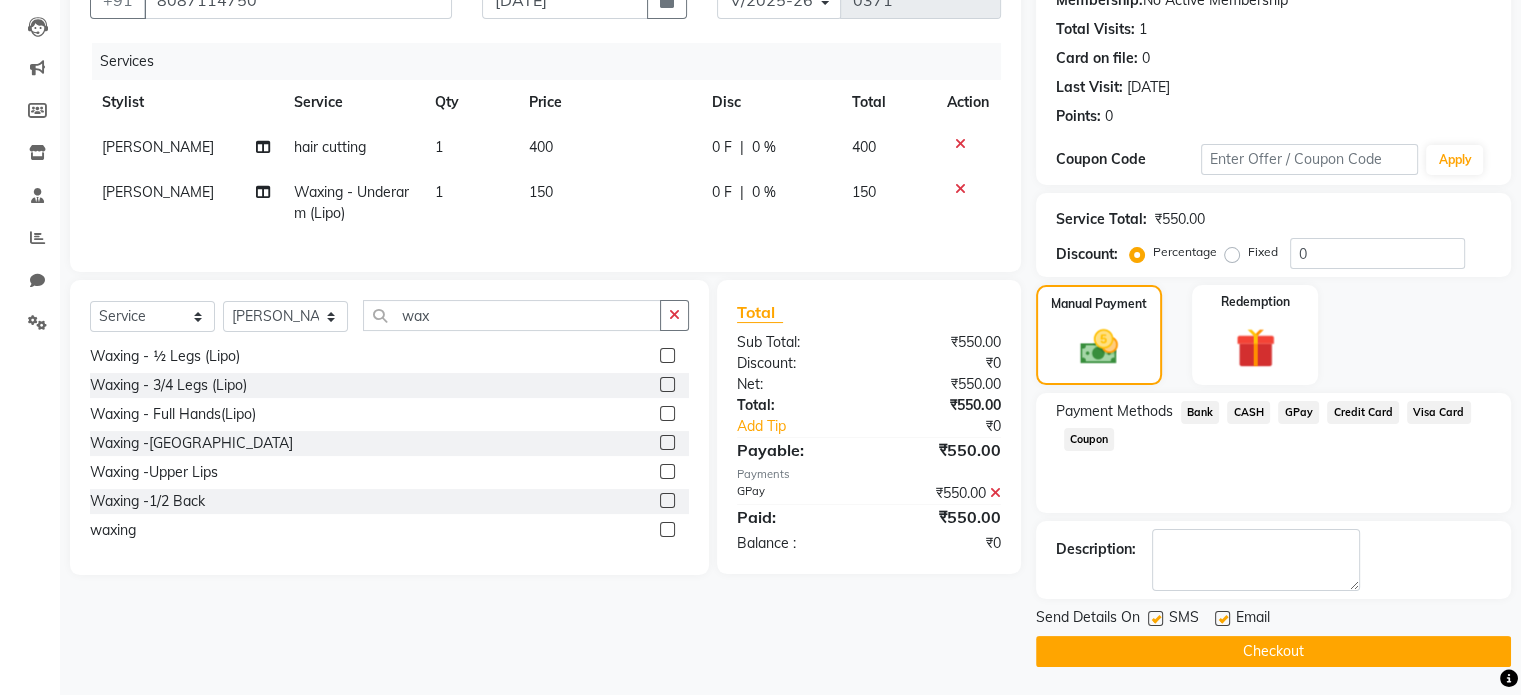 click on "Checkout" 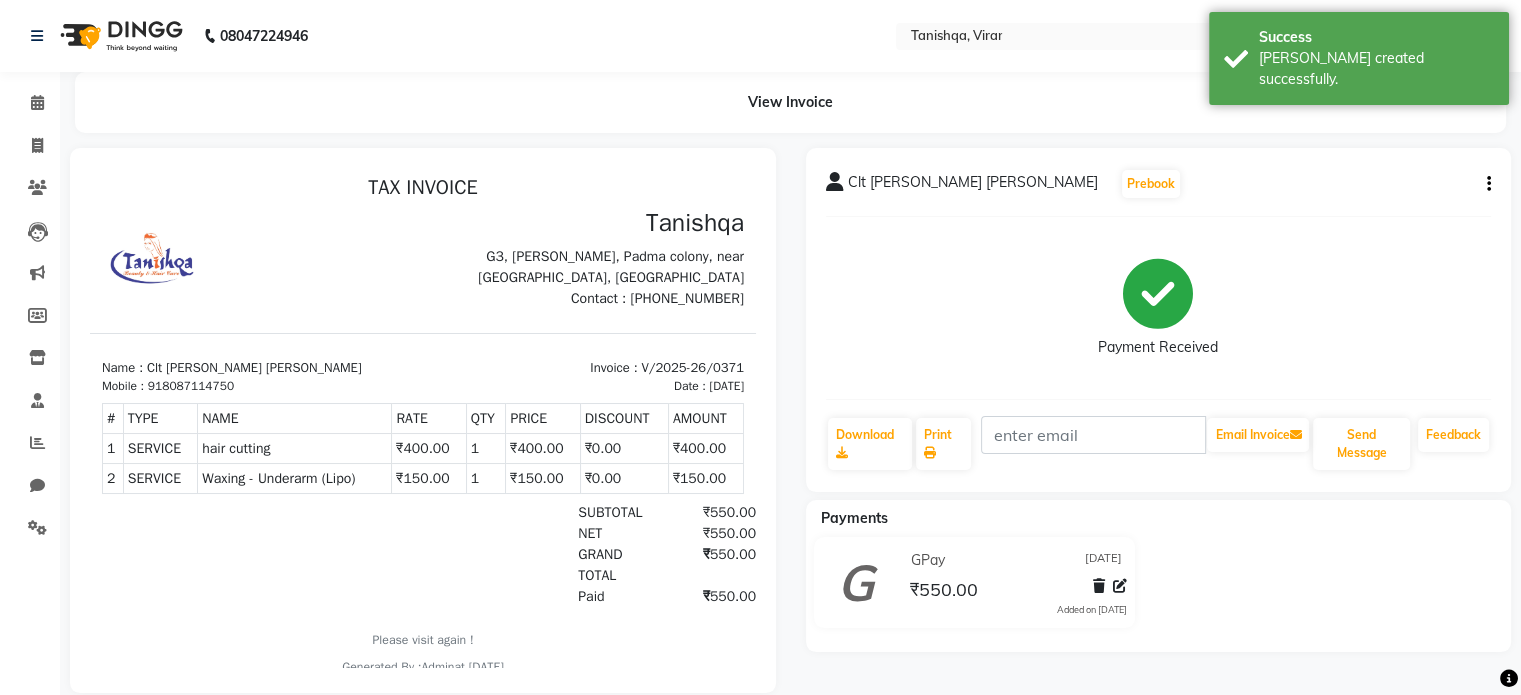 scroll, scrollTop: 0, scrollLeft: 0, axis: both 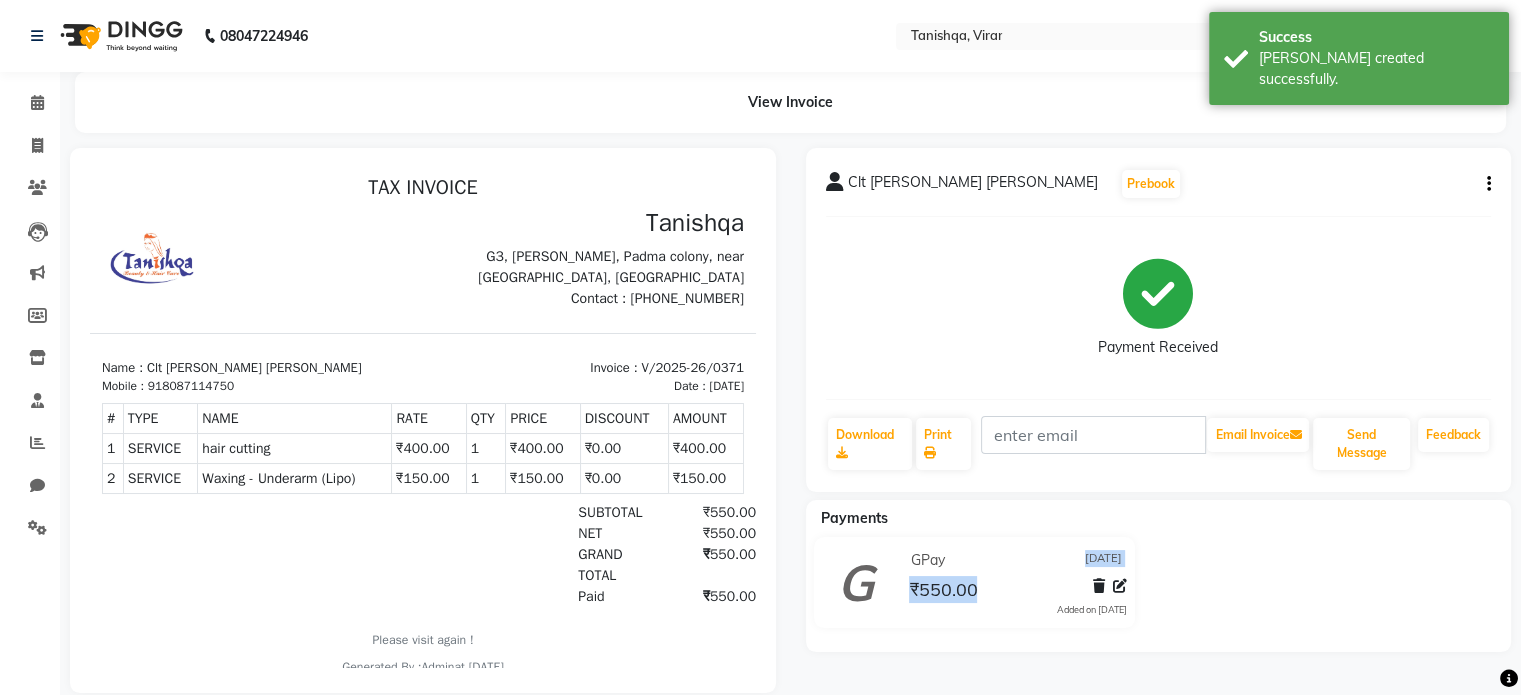 drag, startPoint x: 1279, startPoint y: 654, endPoint x: 774, endPoint y: 712, distance: 508.3198 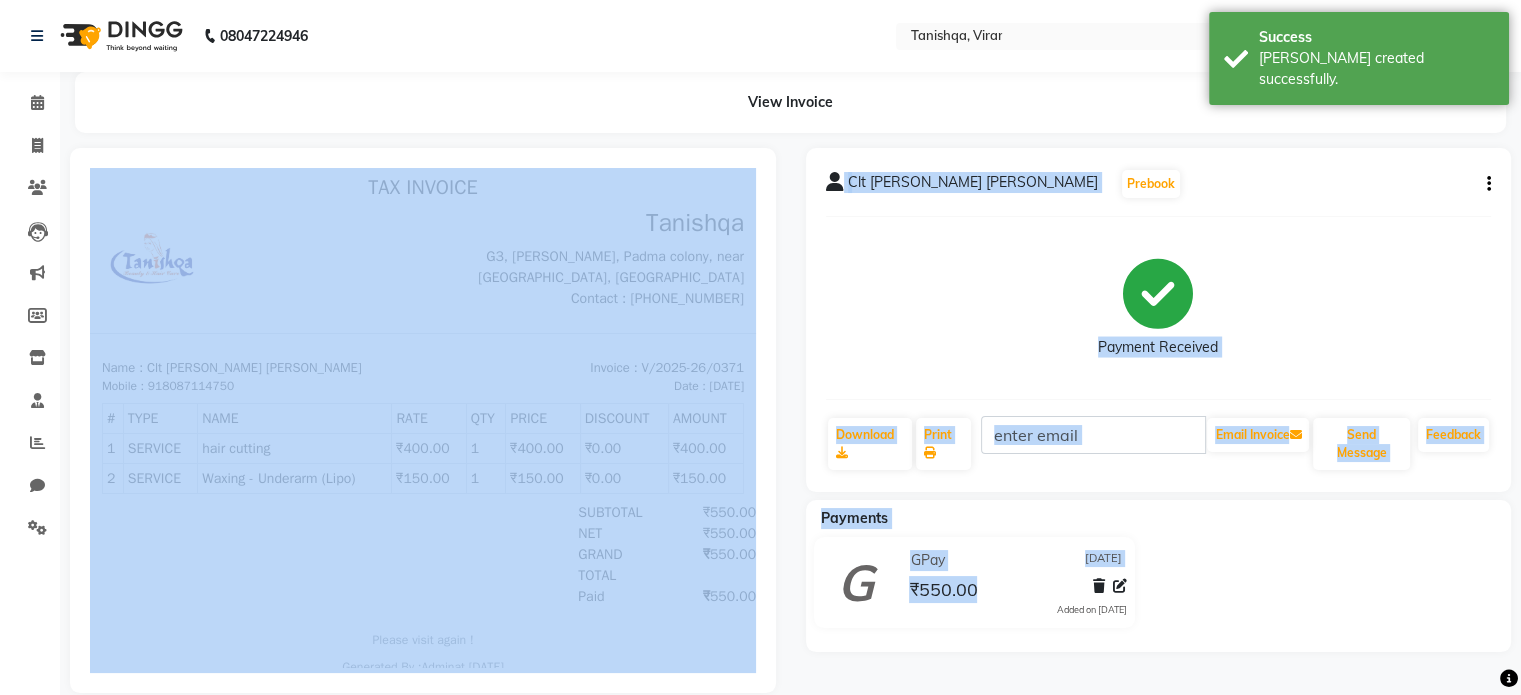 scroll, scrollTop: 39, scrollLeft: 0, axis: vertical 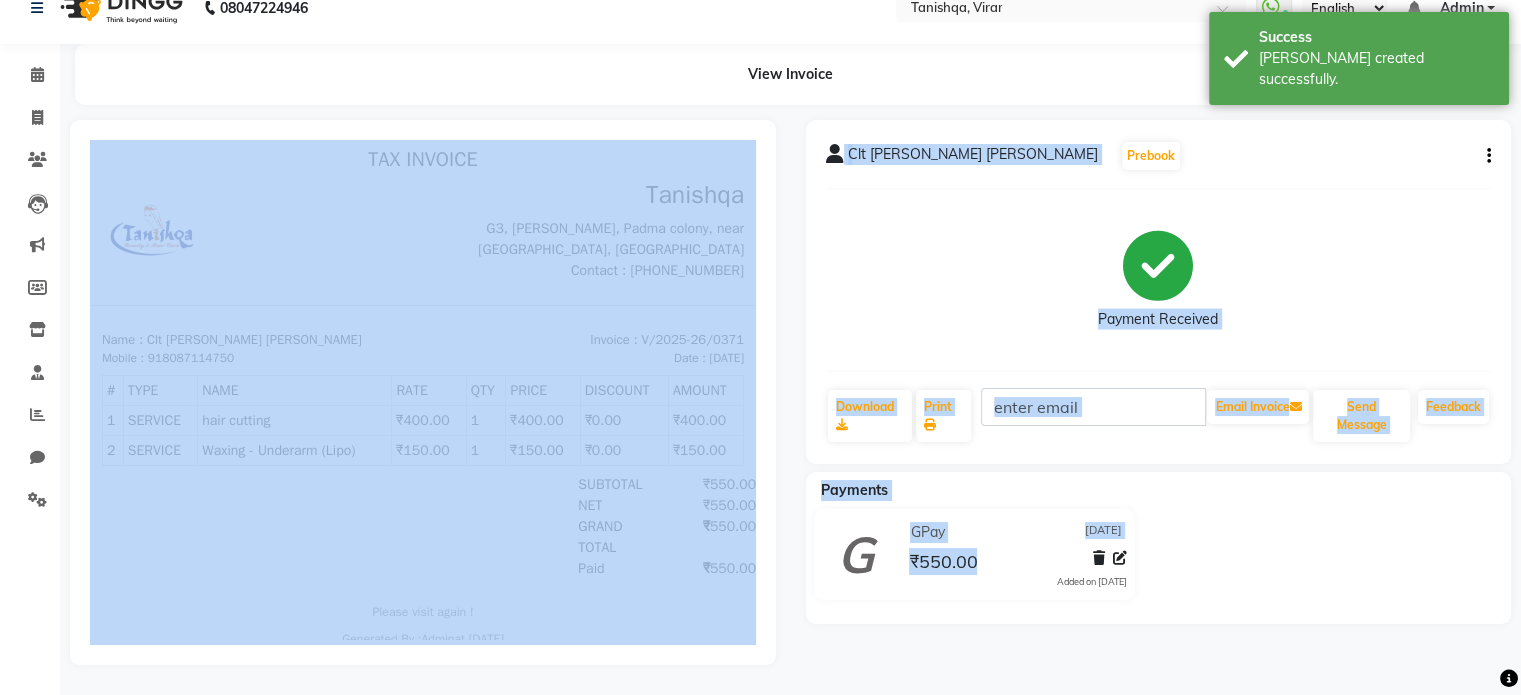 click on "Clt Esha Anupriya Churi  Prebook   Payment Received  Download  Print   Email Invoice   Send Message Feedback  Payments GPay 11-07-2025 ₹550.00  Added on 11-07-2025" 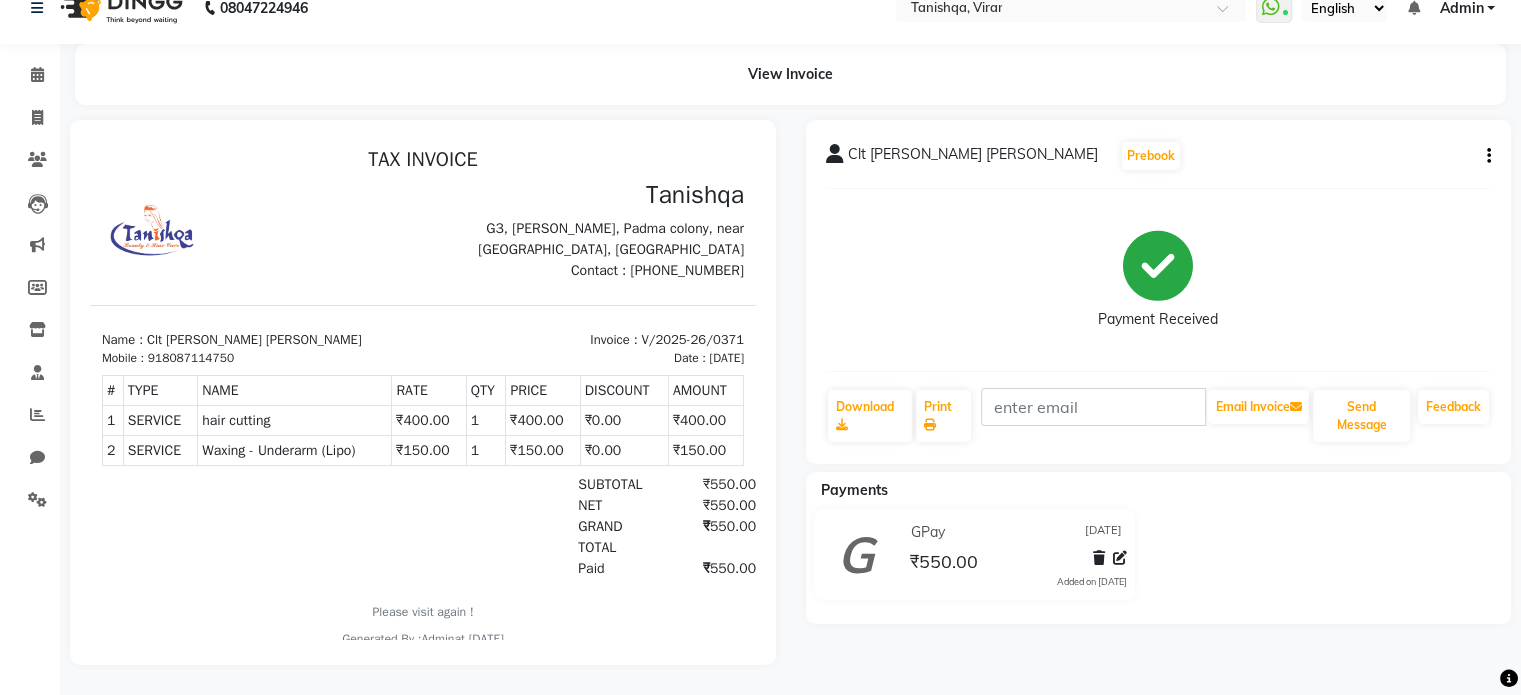 scroll, scrollTop: 0, scrollLeft: 0, axis: both 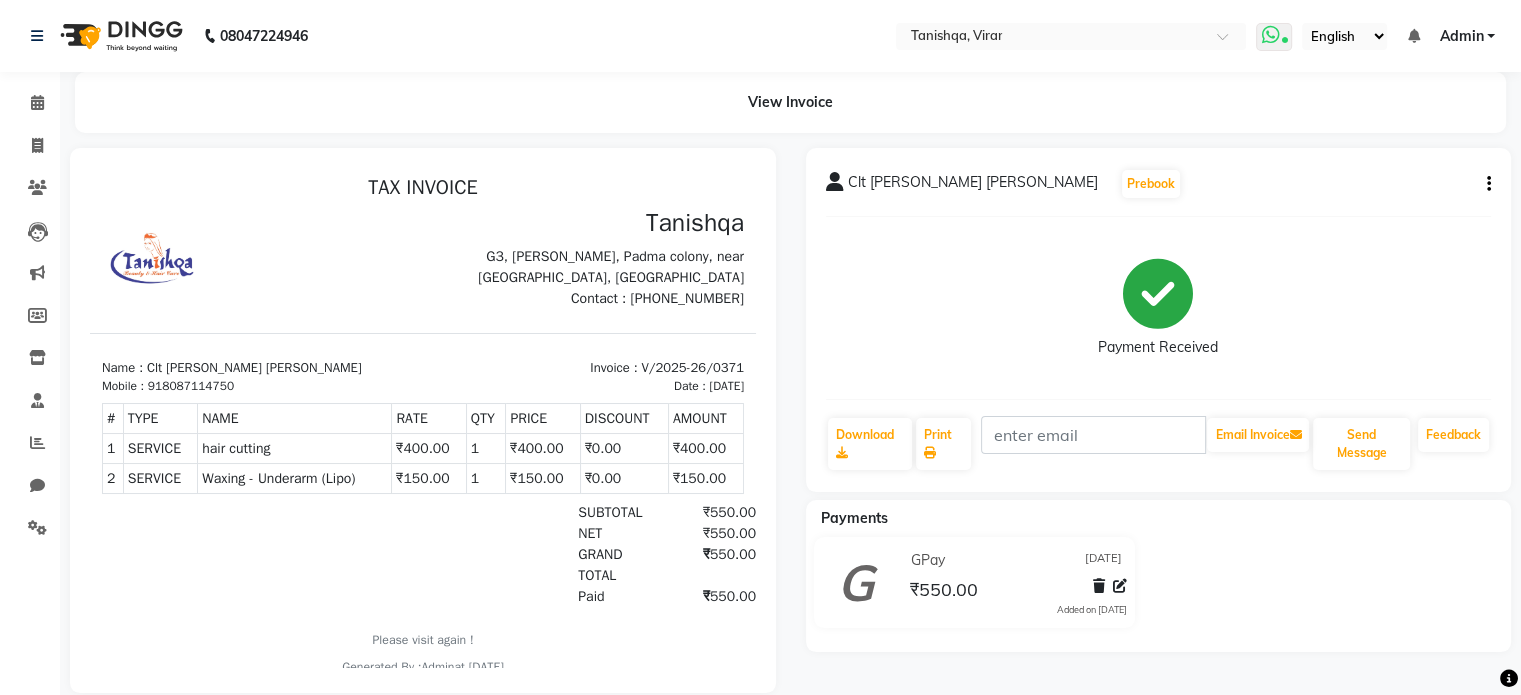click at bounding box center [1270, 35] 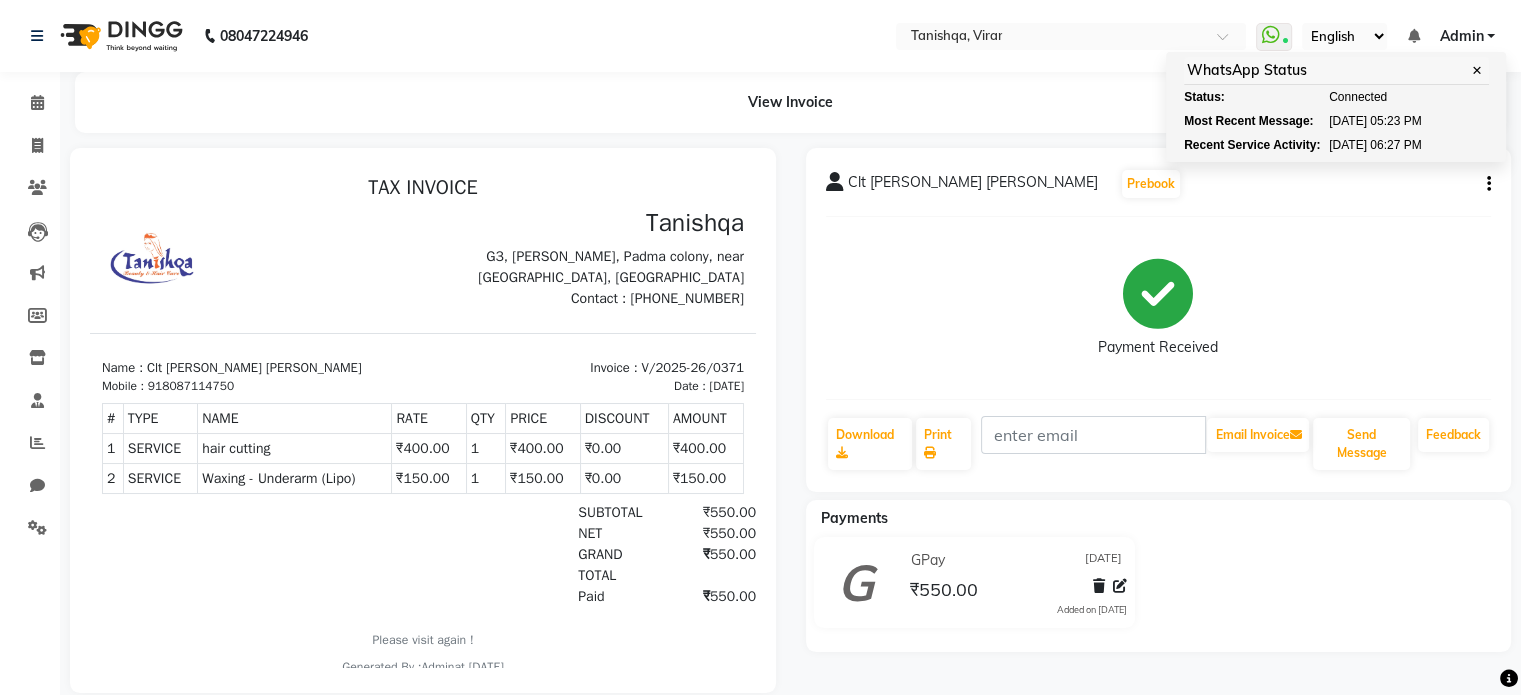 click on "08047224946 Select Location × Tanishqa, Virar  WhatsApp Status  ✕ Status:  Connected Most Recent Message: 11-07-2025     05:23 PM Recent Service Activity: 11-07-2025     06:27 PM English ENGLISH Español العربية मराठी हिंदी ગુજરાતી தமிழ் 中文 Notifications nothing to show Admin Manage Profile Change Password Sign out  Version:3.15.4" 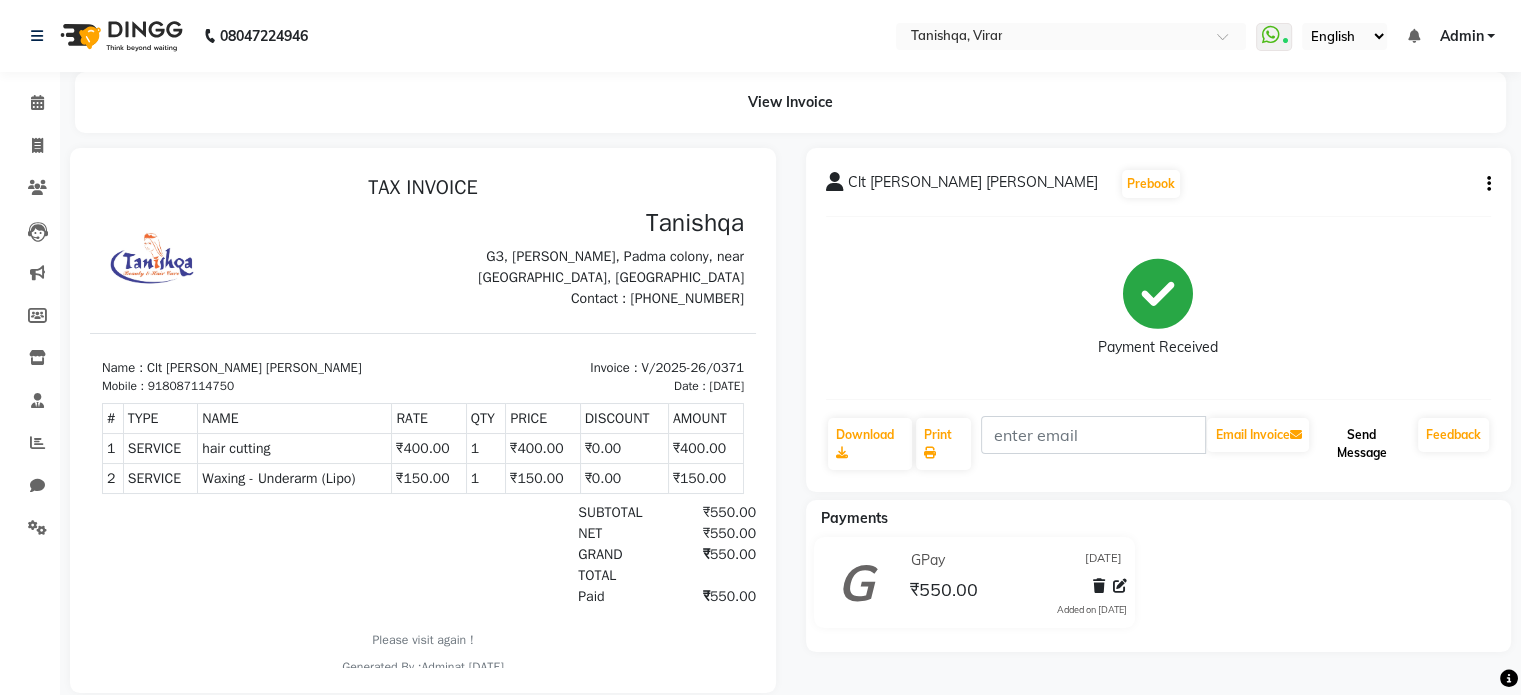 click on "Send Message" 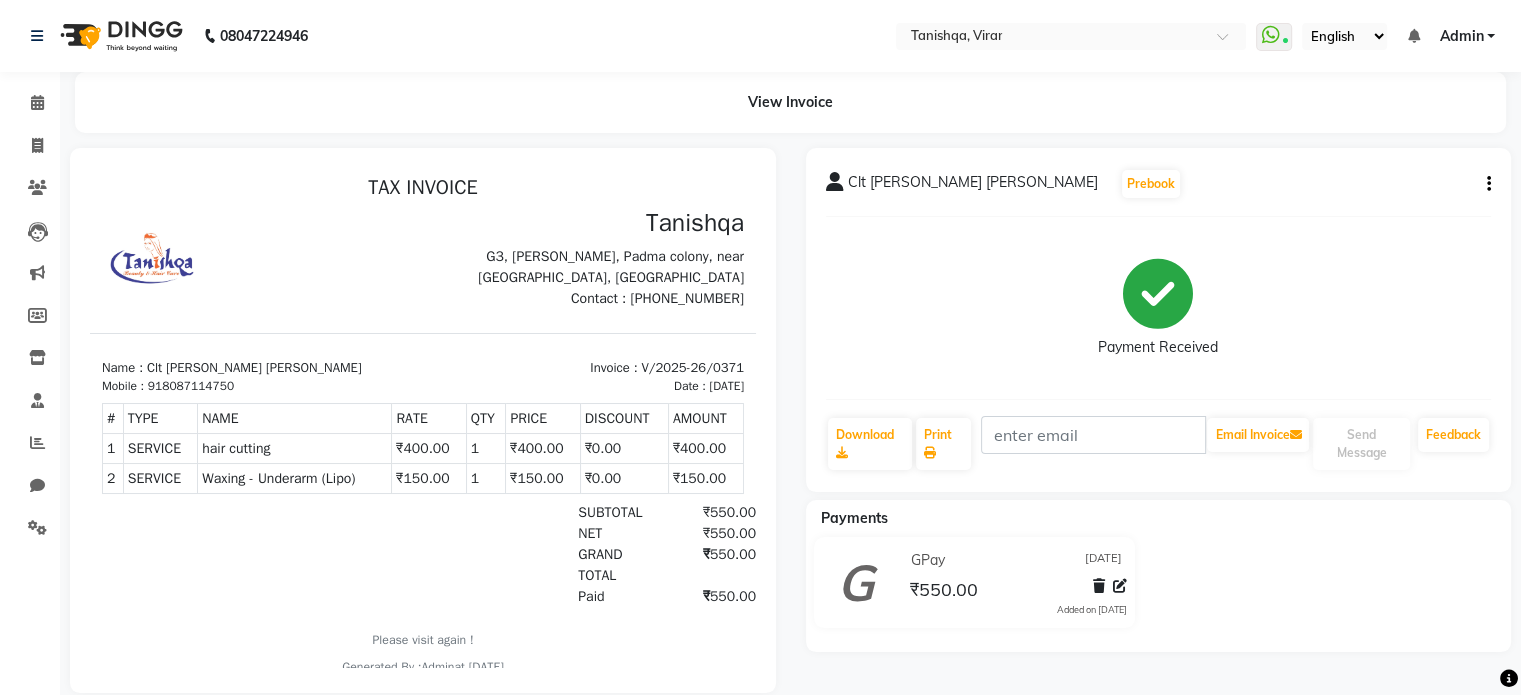drag, startPoint x: 837, startPoint y: 345, endPoint x: 870, endPoint y: 175, distance: 173.17332 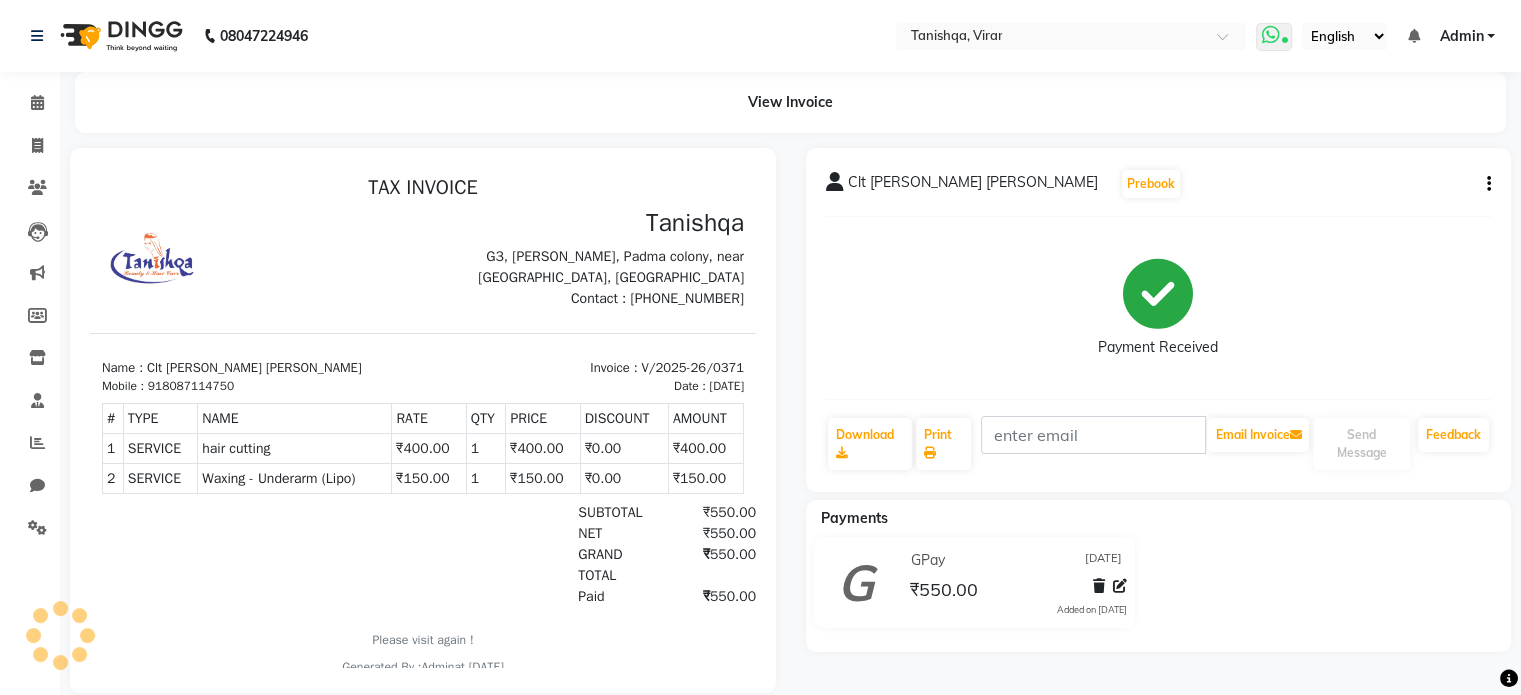 click at bounding box center [1270, 35] 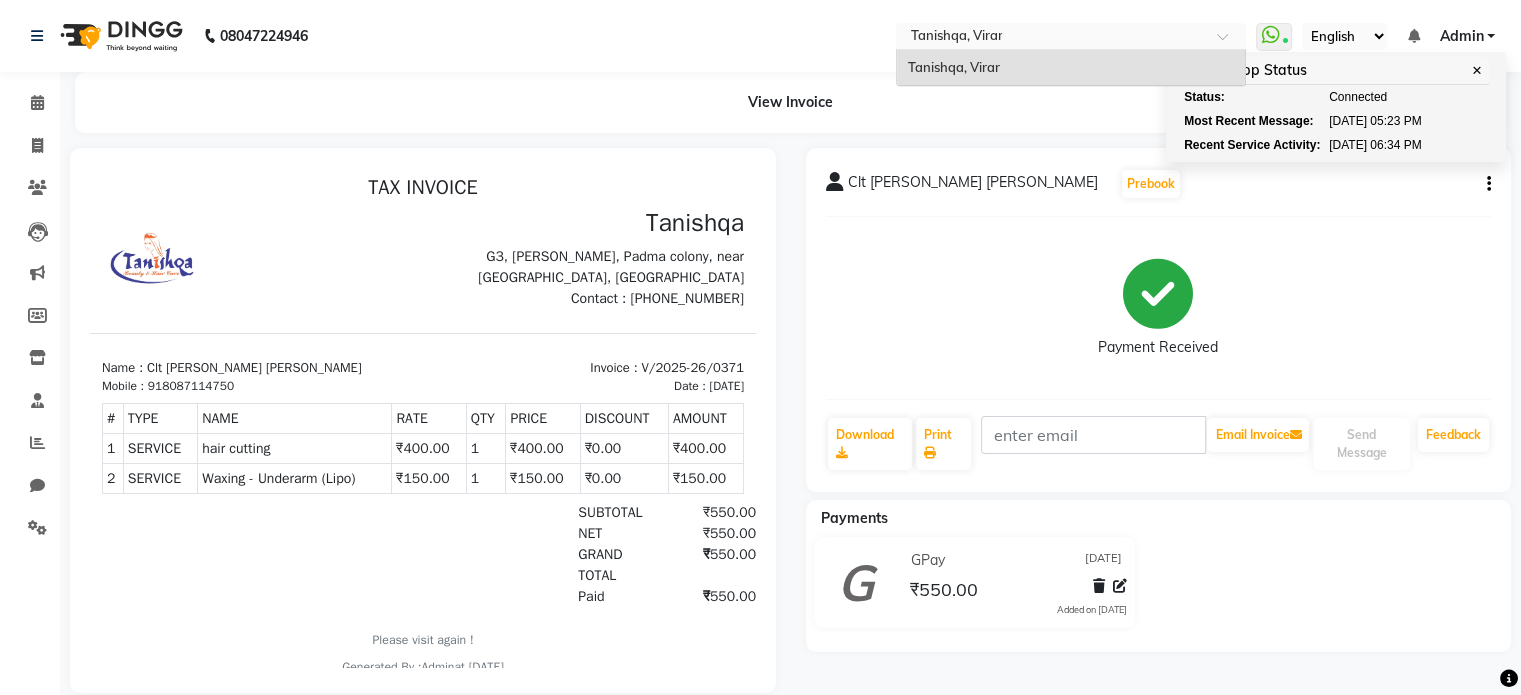 click at bounding box center (1051, 38) 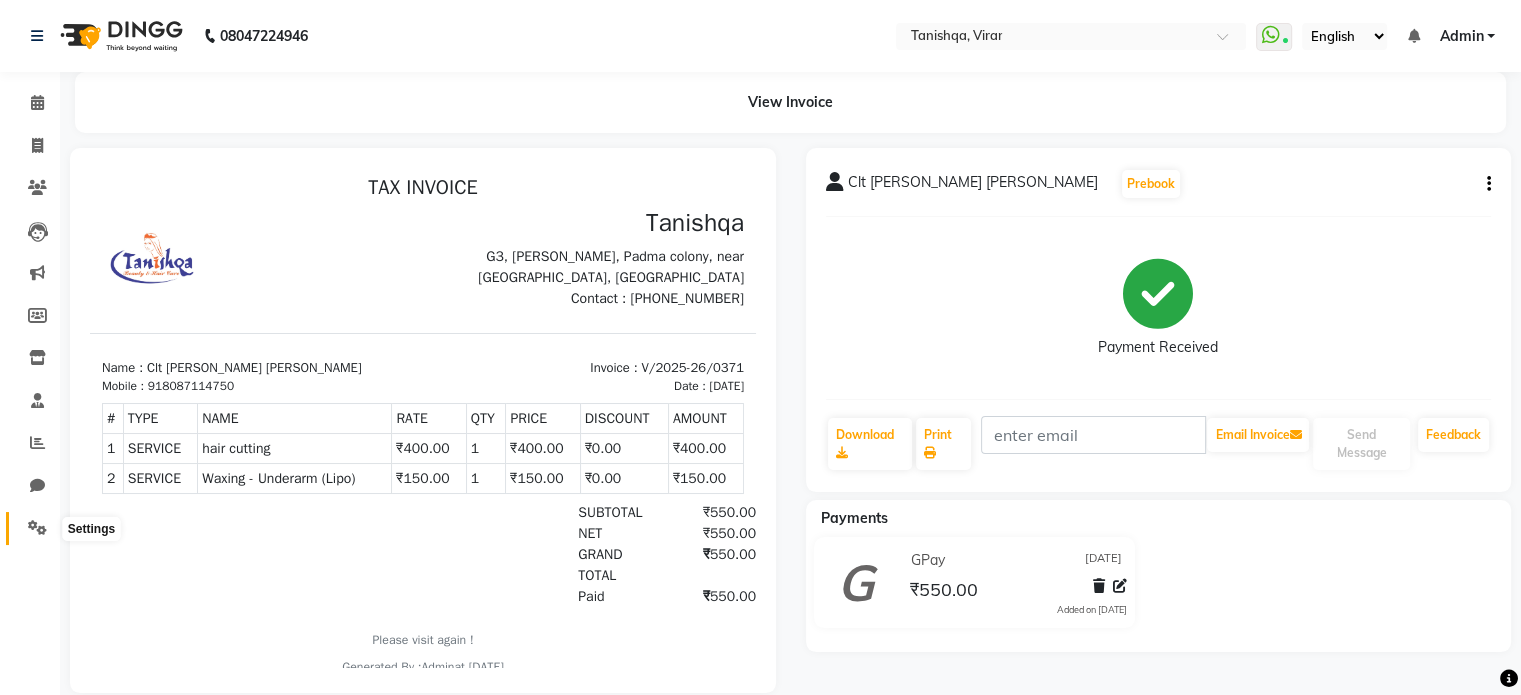 click 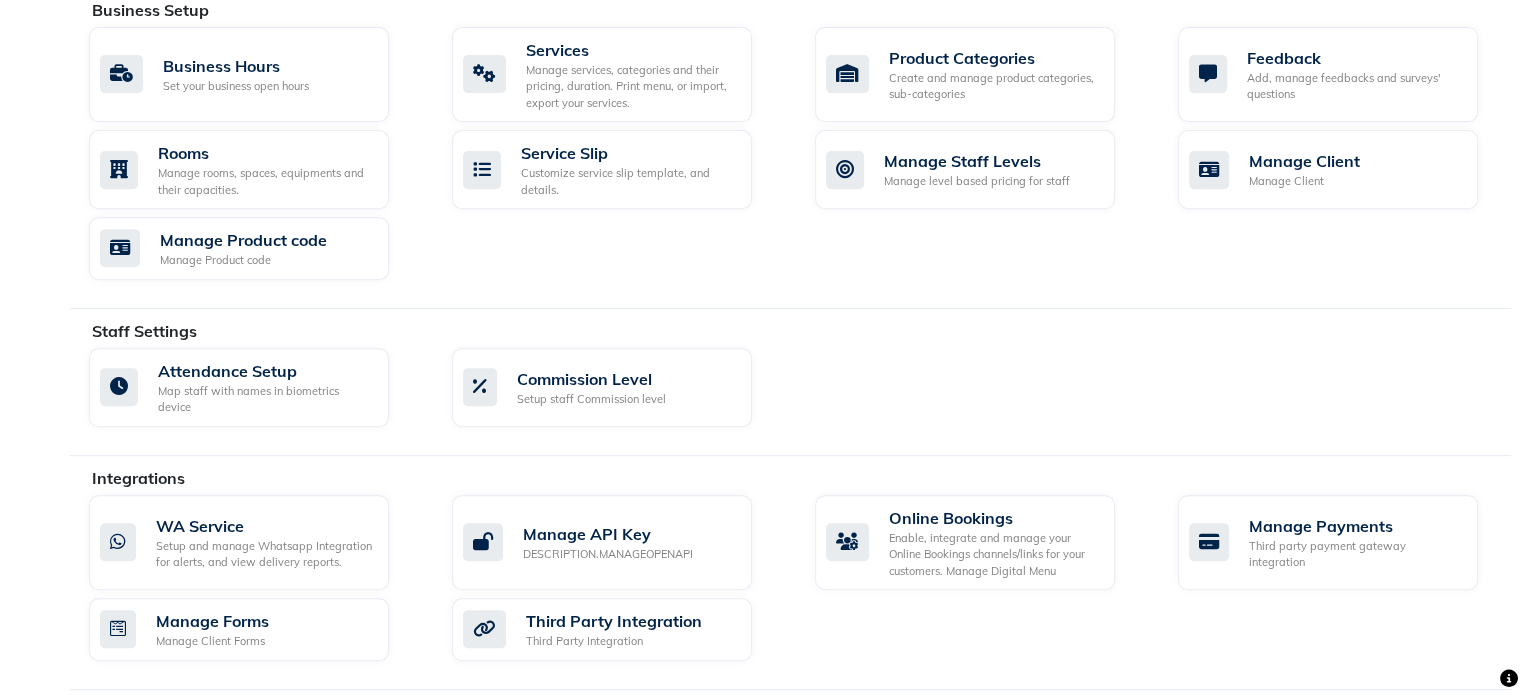 scroll, scrollTop: 796, scrollLeft: 0, axis: vertical 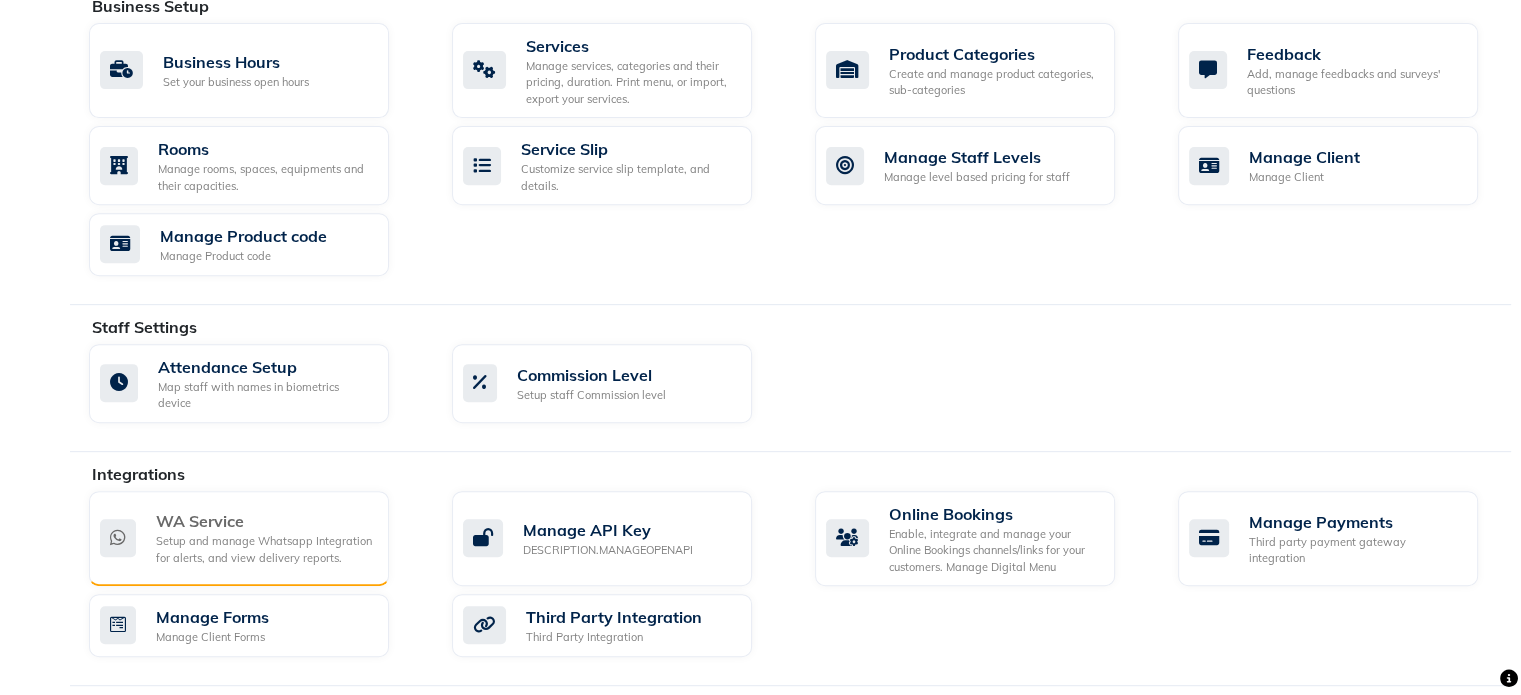 click on "Setup and manage Whatsapp Integration for alerts, and view delivery reports." 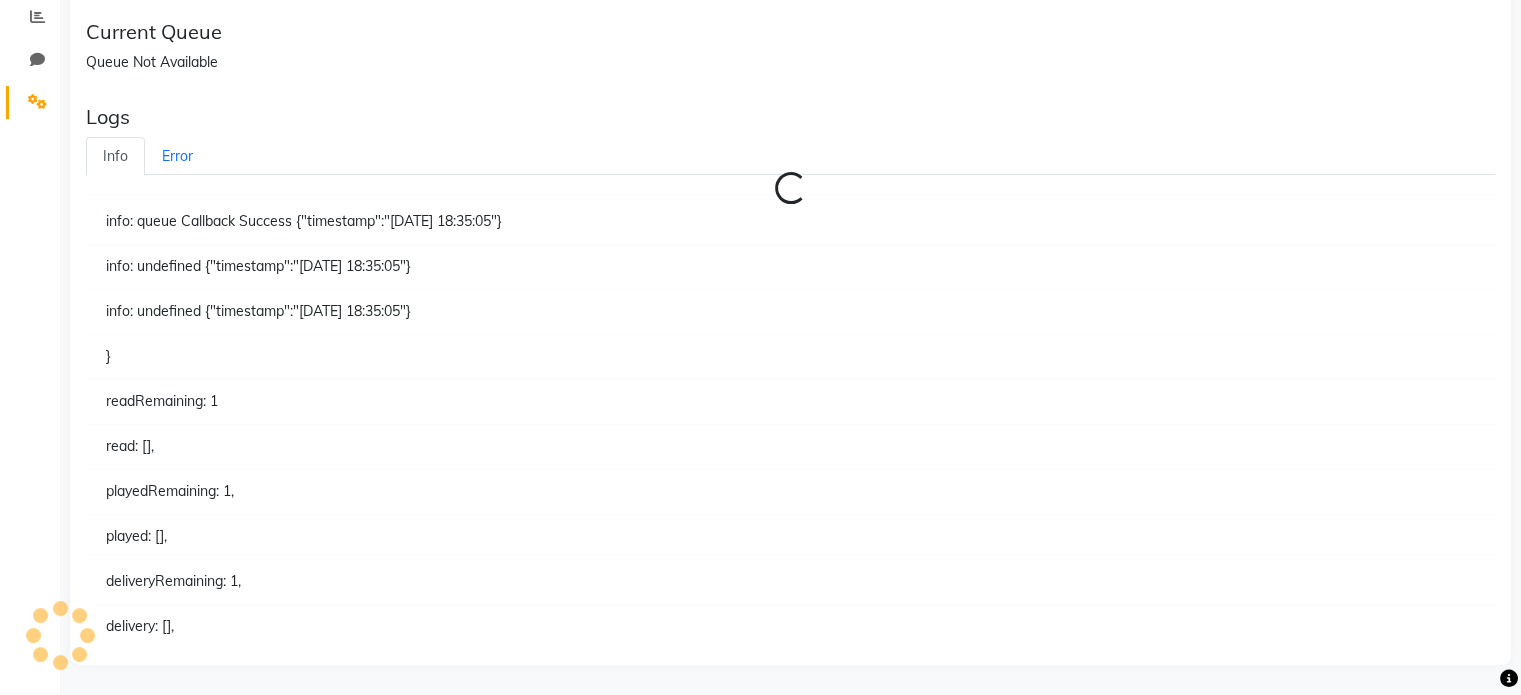 scroll, scrollTop: 0, scrollLeft: 0, axis: both 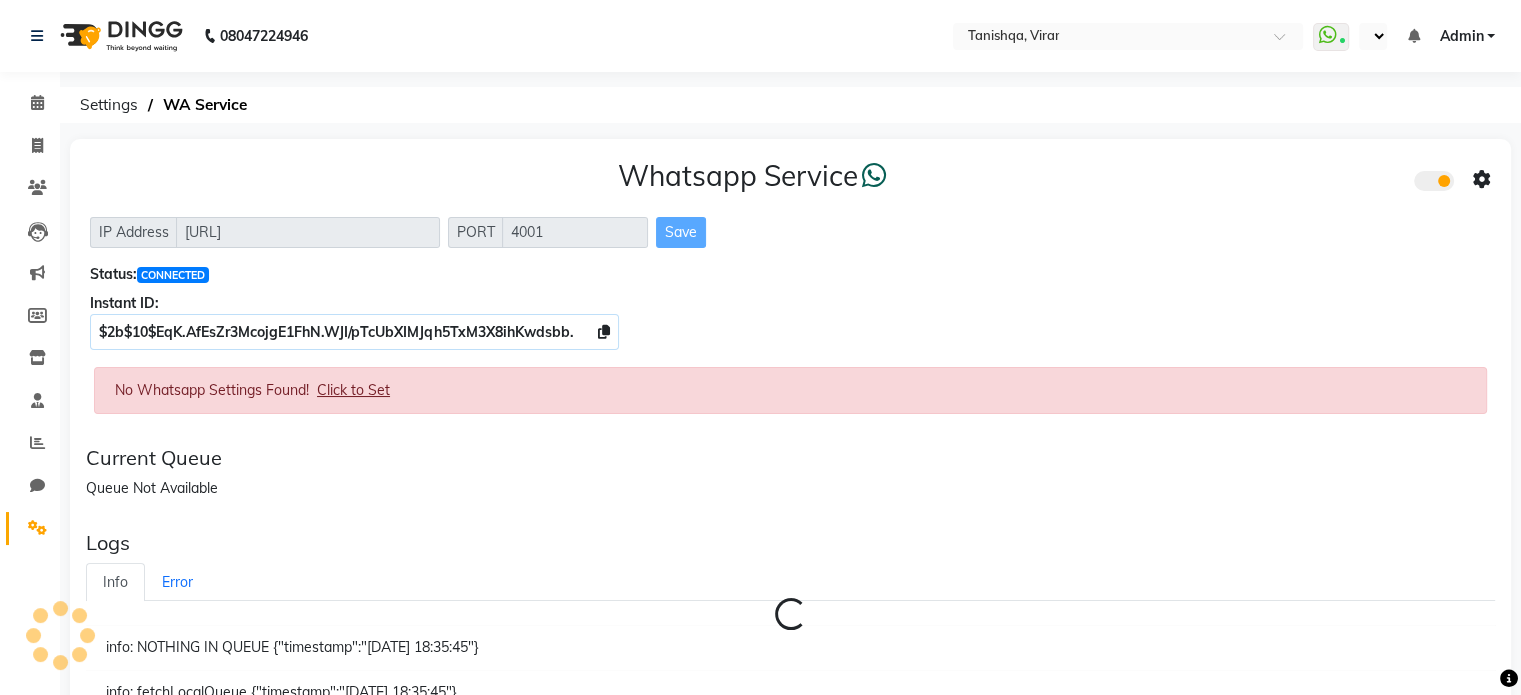 select on "en" 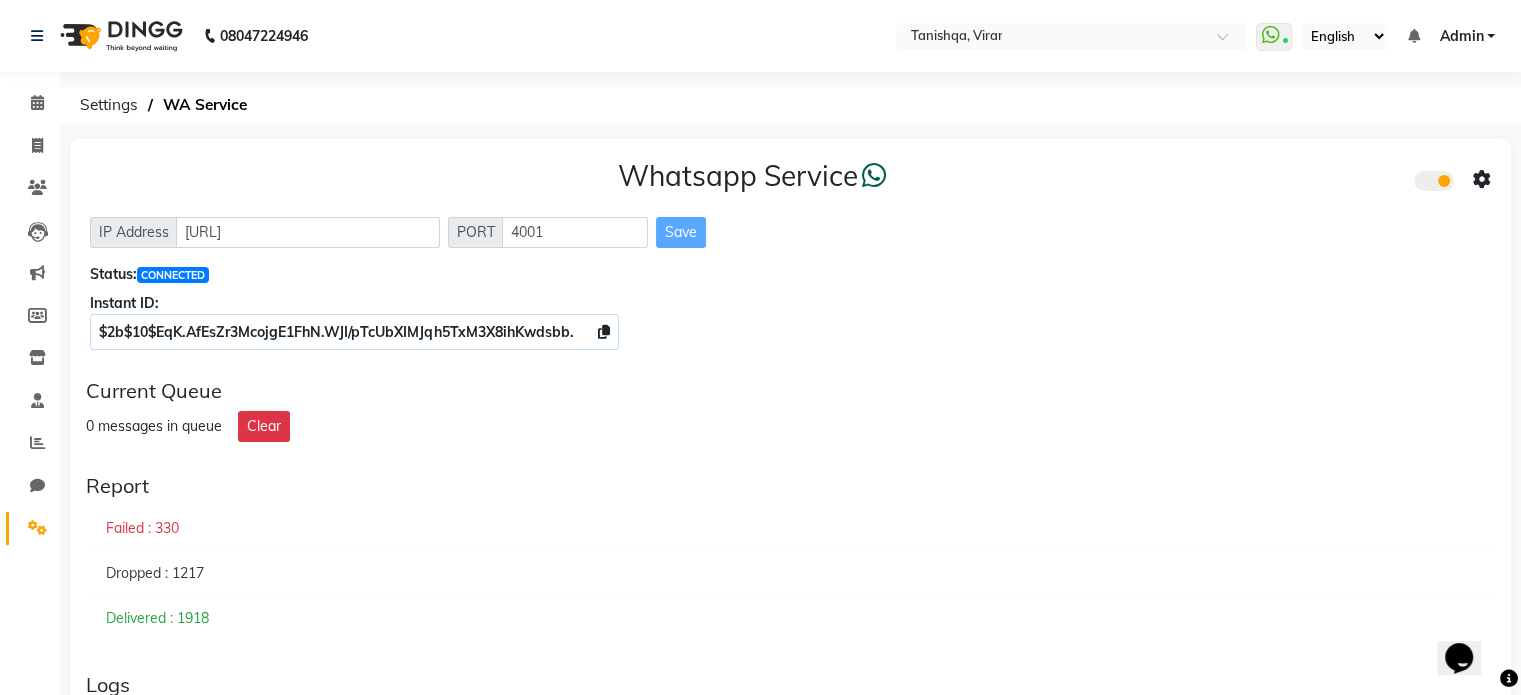 scroll, scrollTop: 0, scrollLeft: 0, axis: both 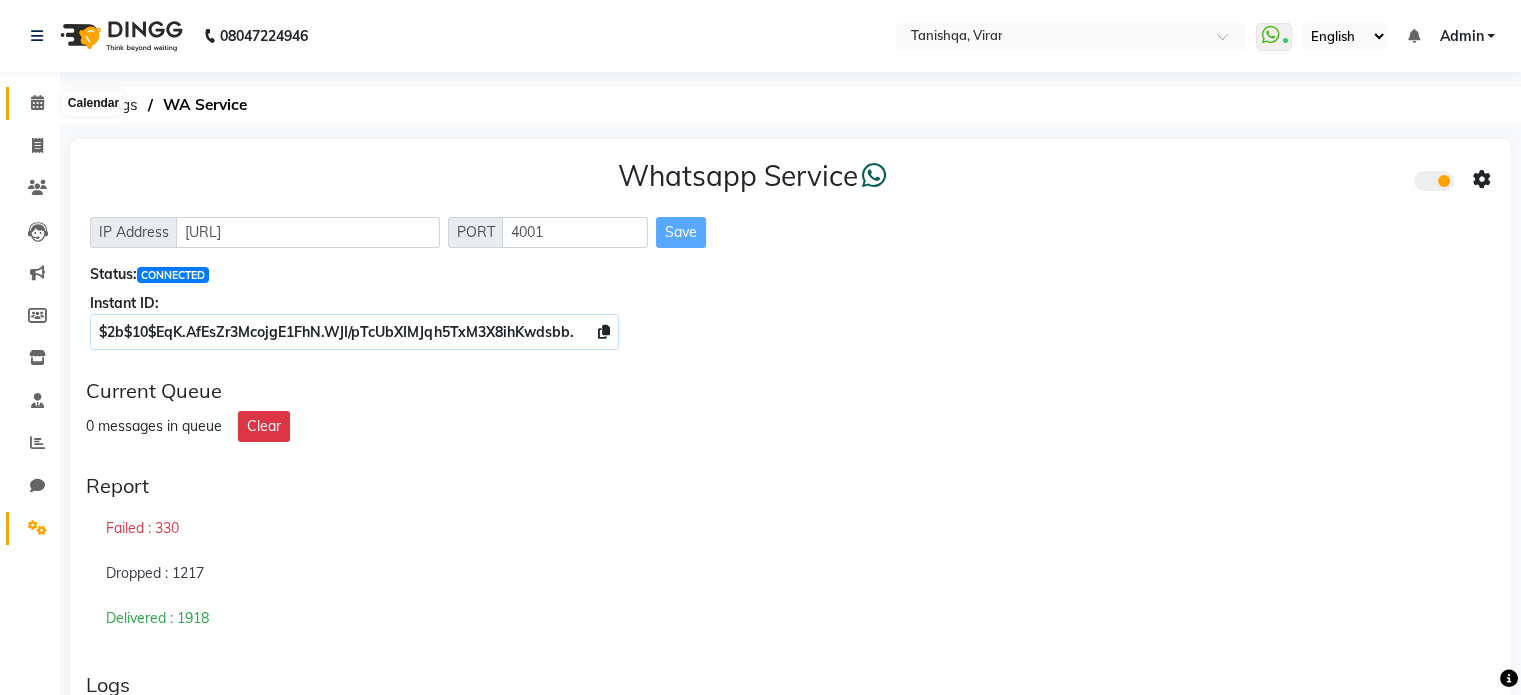 click 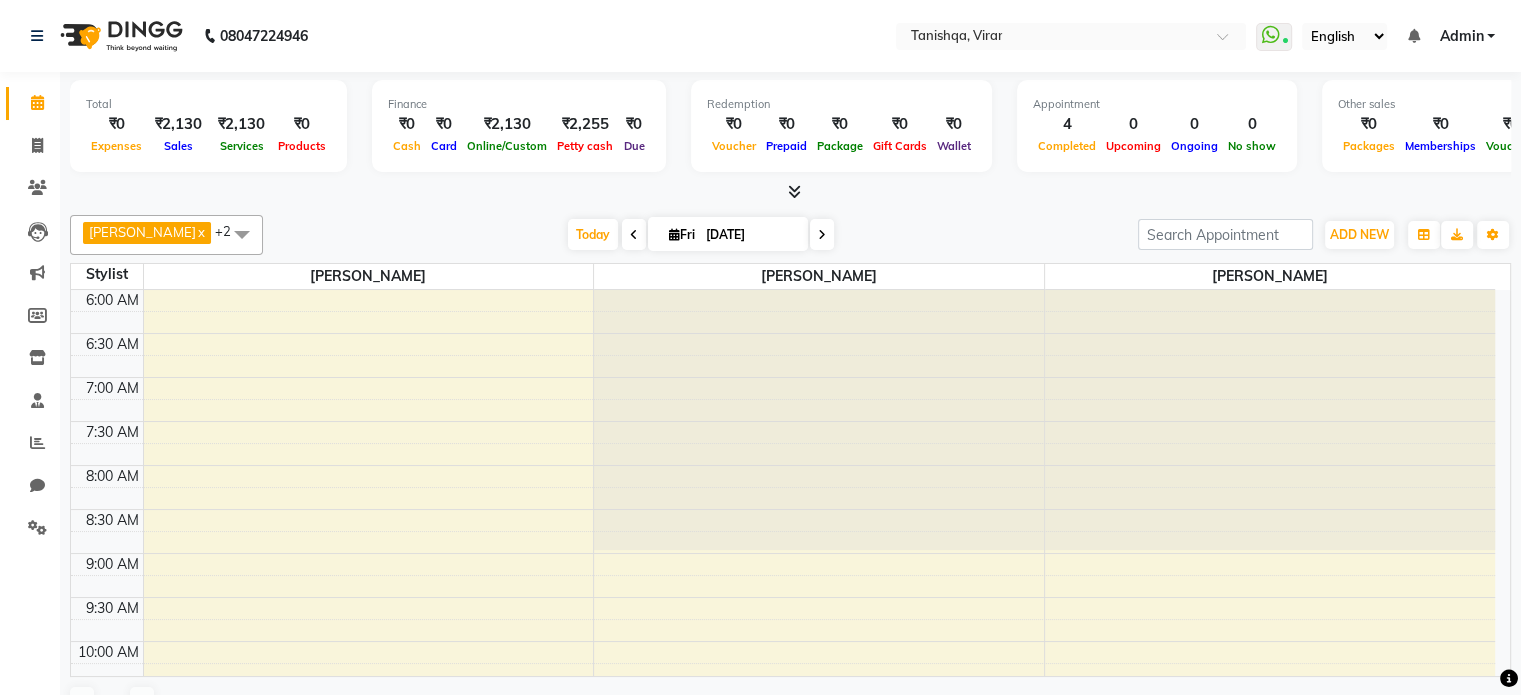 scroll, scrollTop: 1008, scrollLeft: 0, axis: vertical 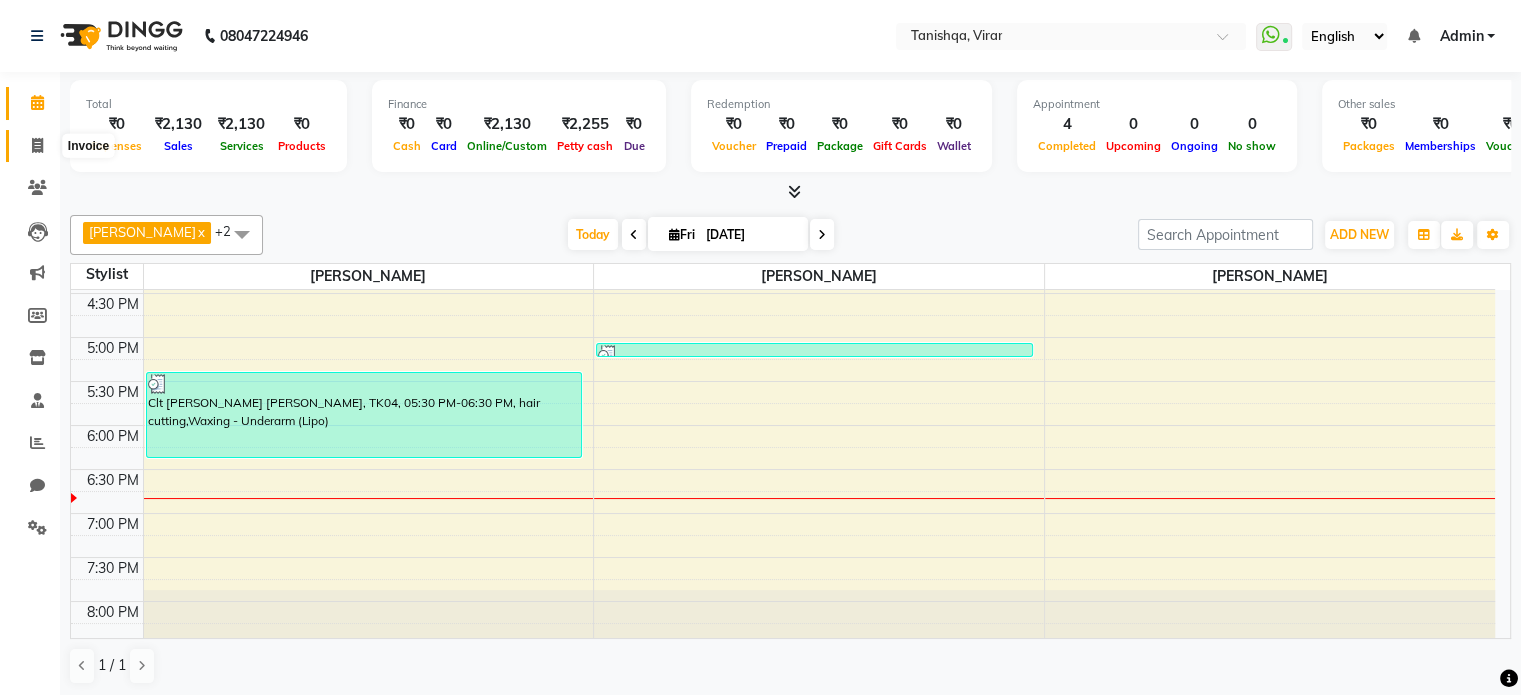 click 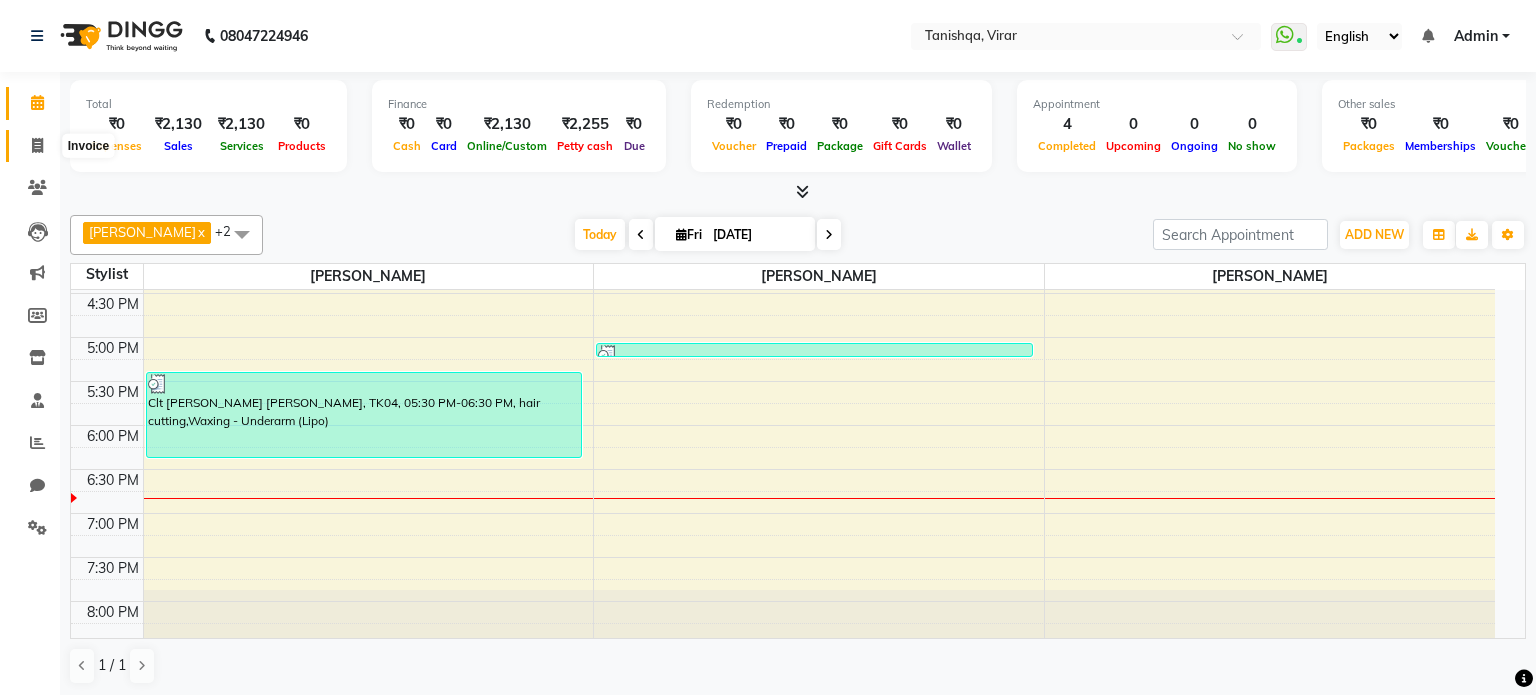 select on "service" 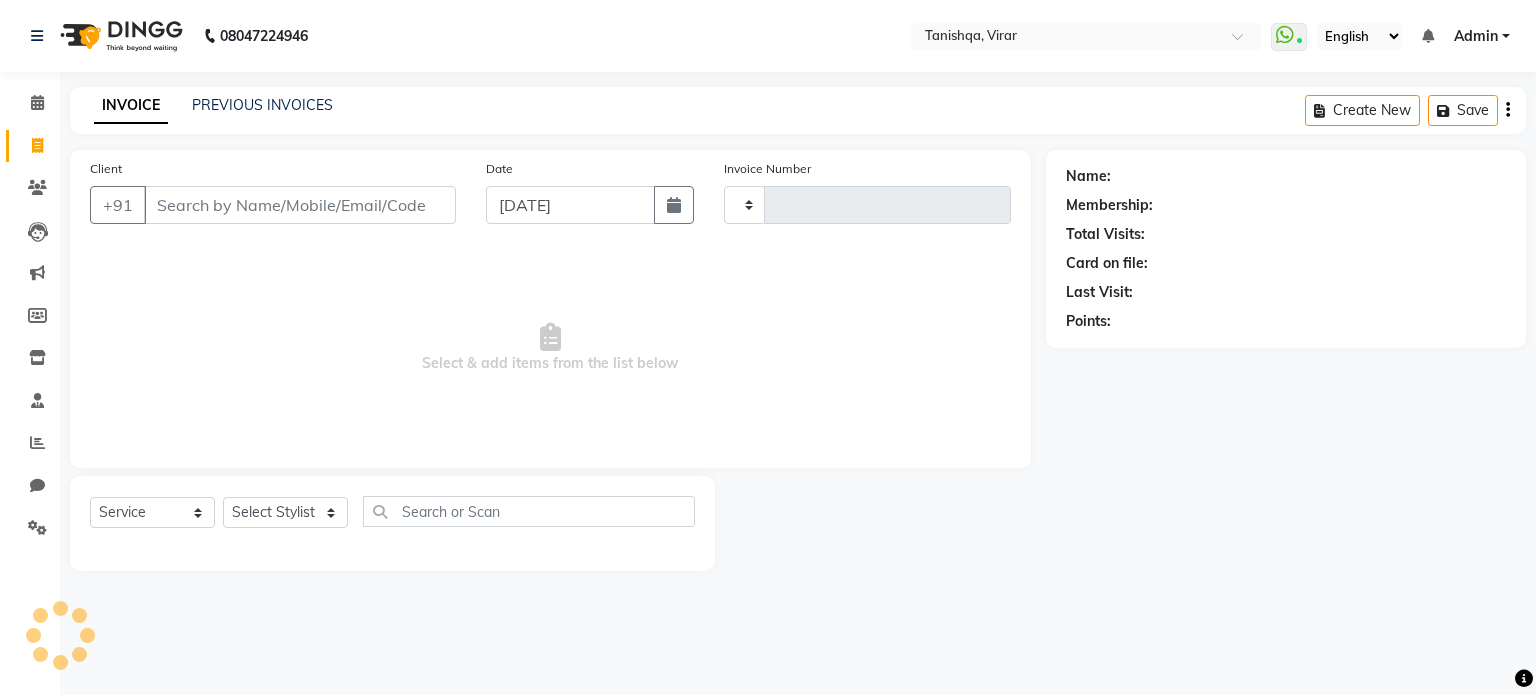 type on "0372" 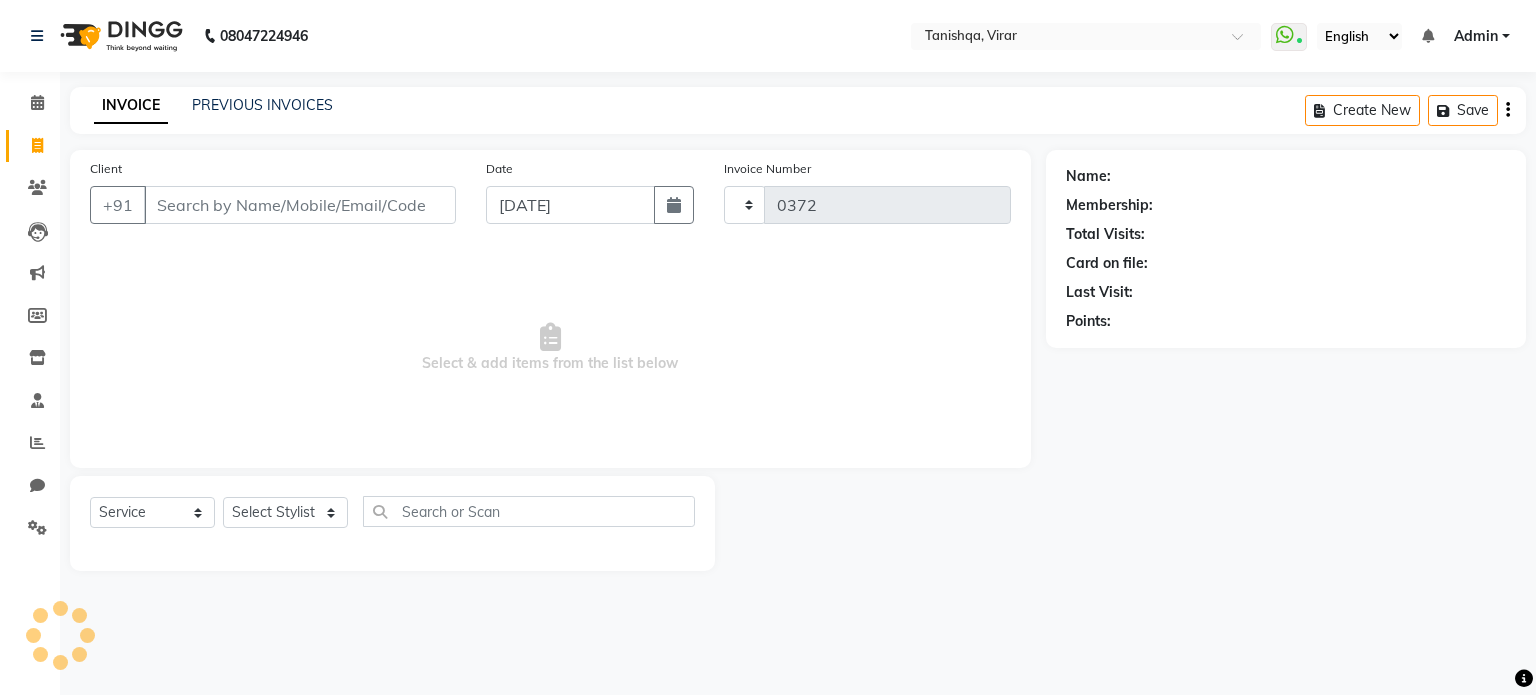select on "8149" 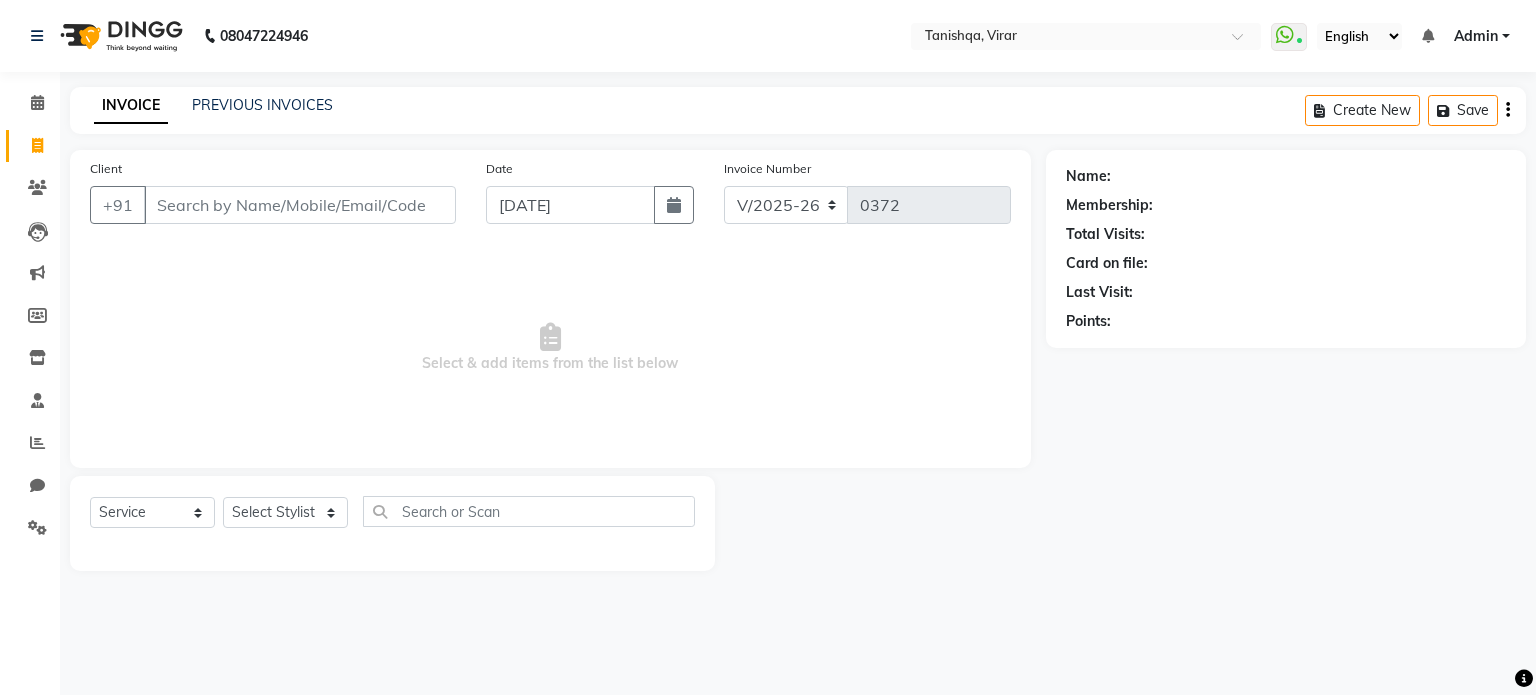 click on "Client" at bounding box center [300, 205] 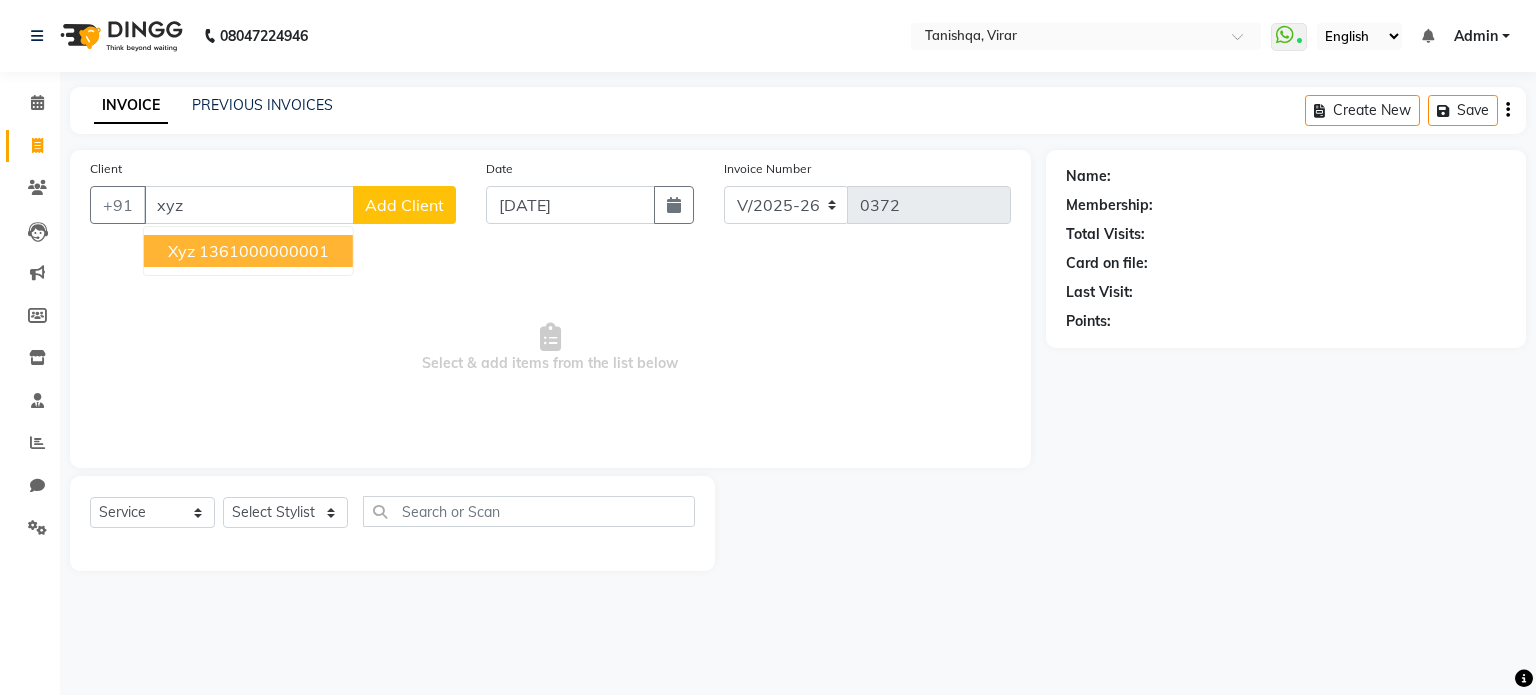 click on "1361000000001" at bounding box center (264, 251) 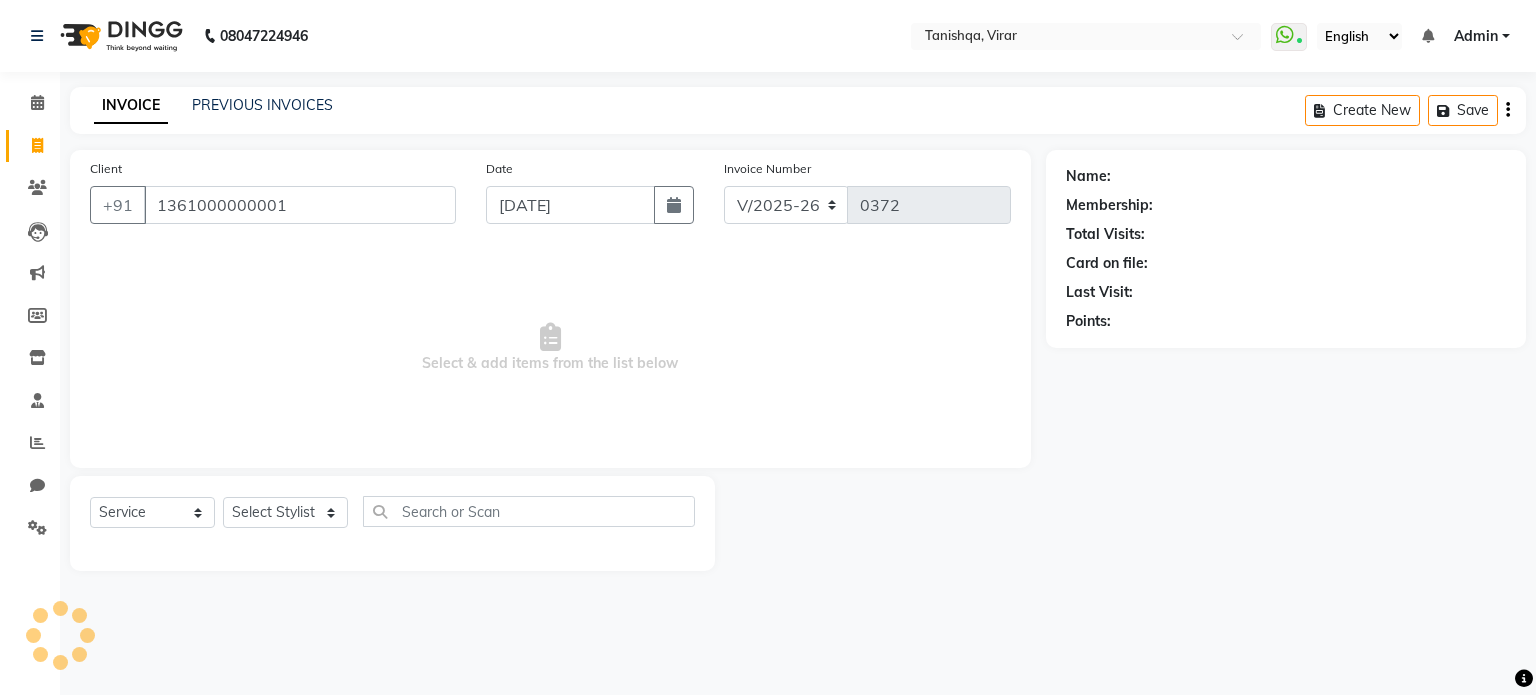 type on "1361000000001" 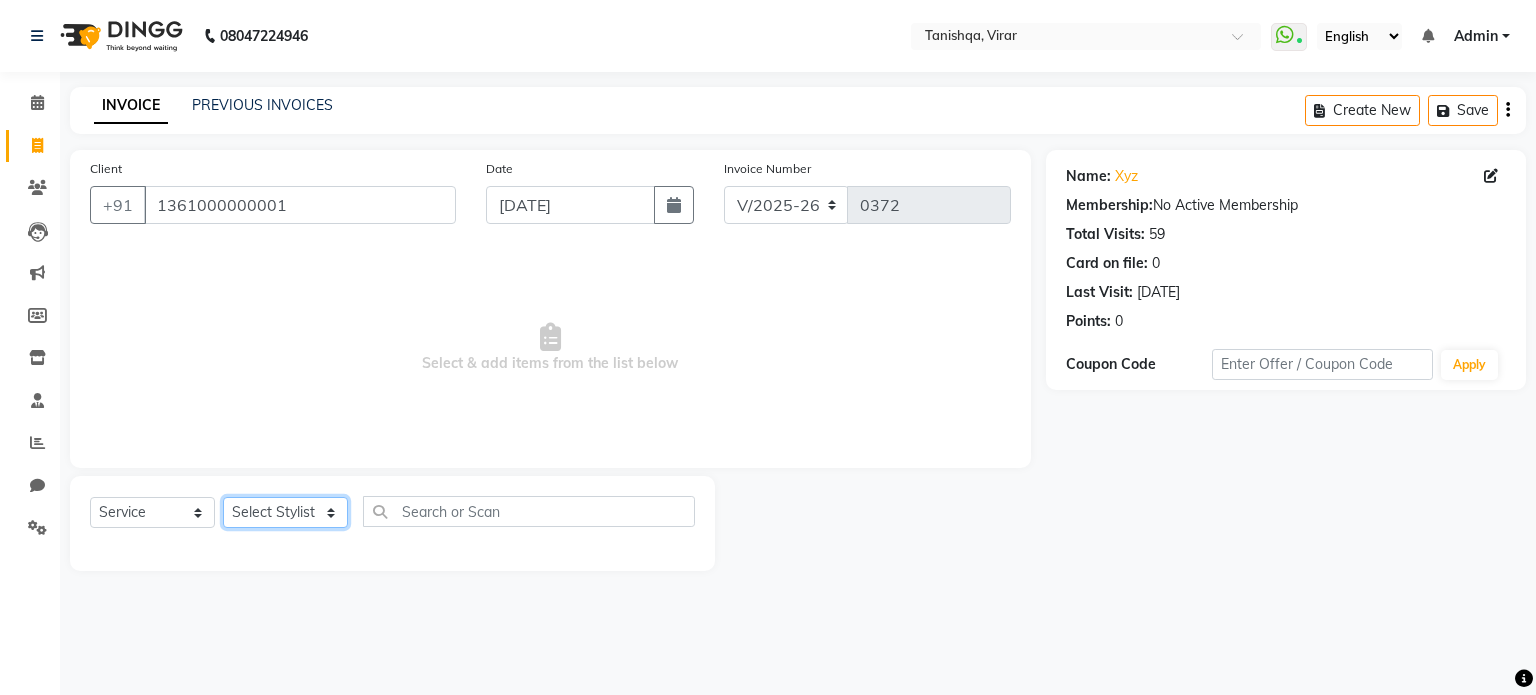 click on "Select Stylist [PERSON_NAME] [PERSON_NAME] mahhi [PERSON_NAME] [PERSON_NAME]  [PERSON_NAME] [PERSON_NAME]" 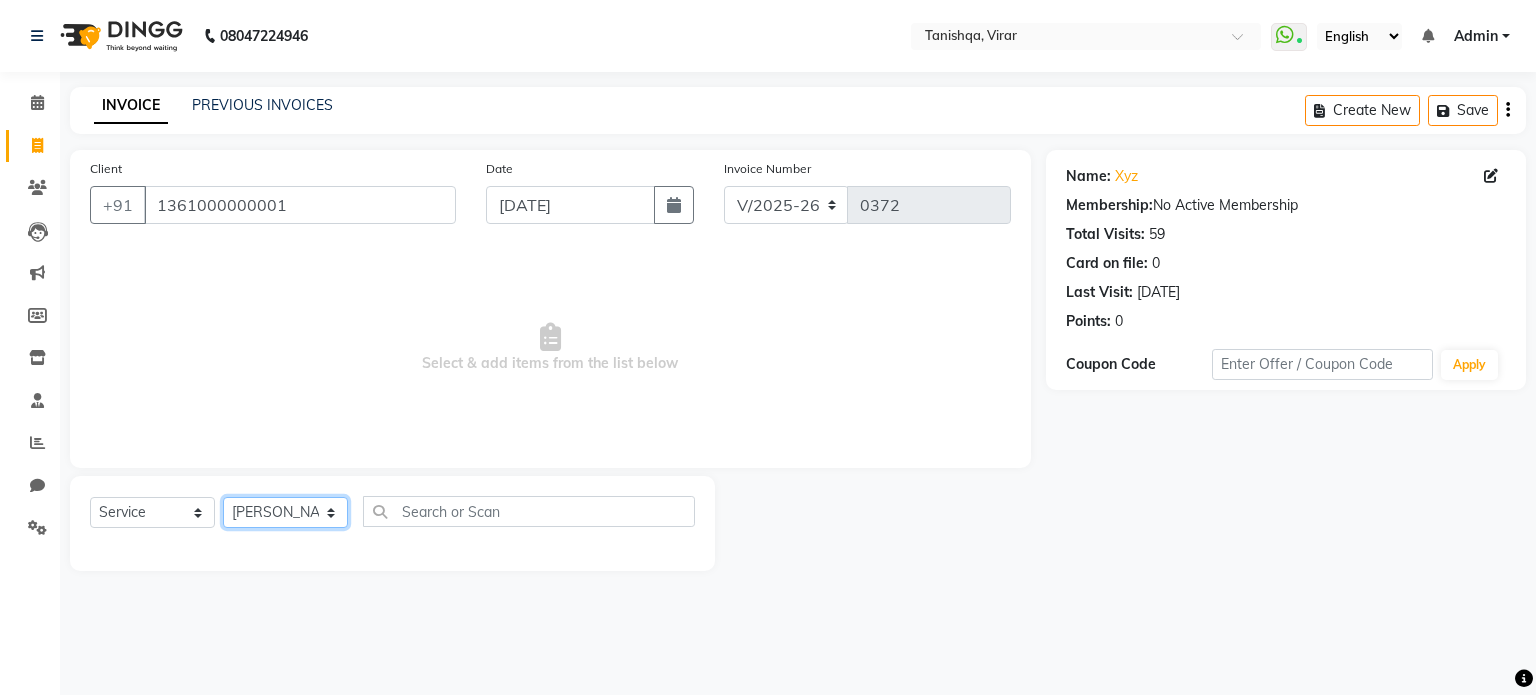 click on "Select Stylist [PERSON_NAME] [PERSON_NAME] mahhi [PERSON_NAME] [PERSON_NAME]  [PERSON_NAME] [PERSON_NAME]" 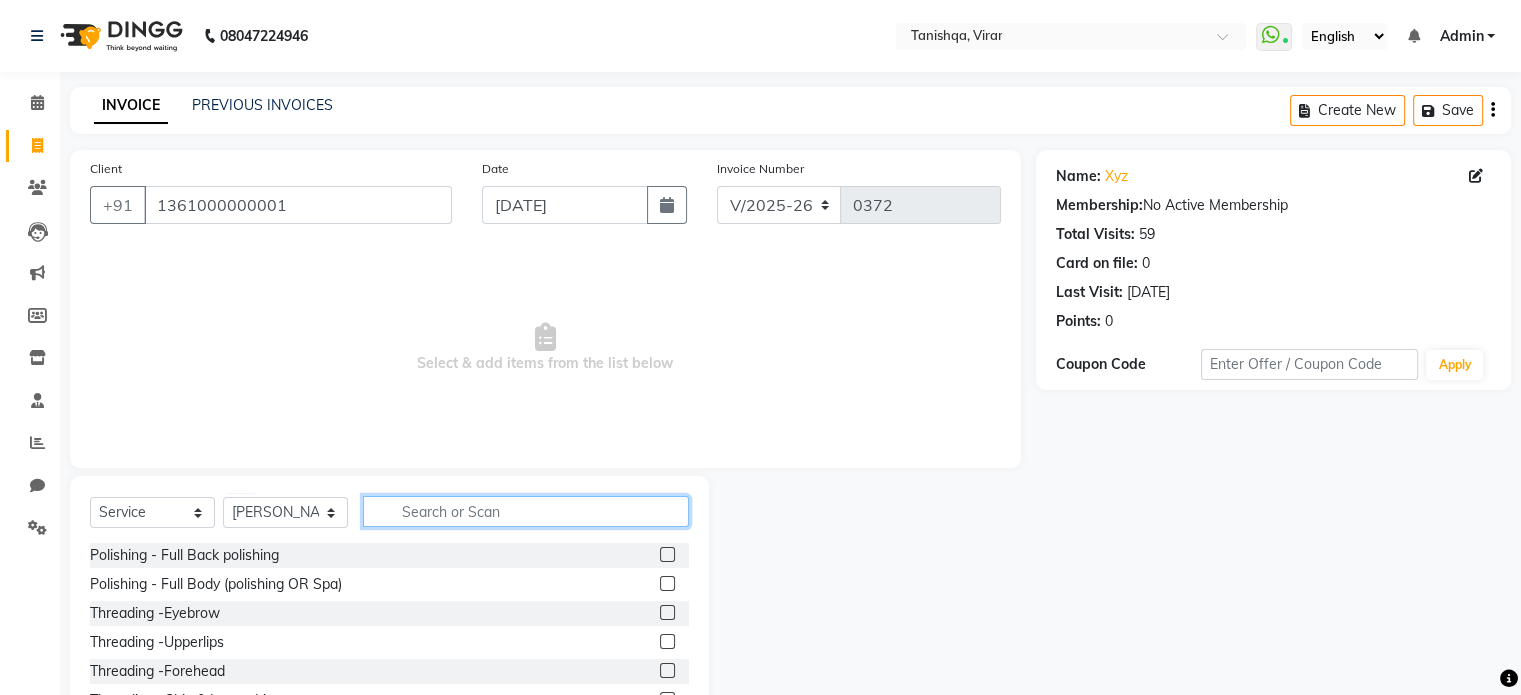 click 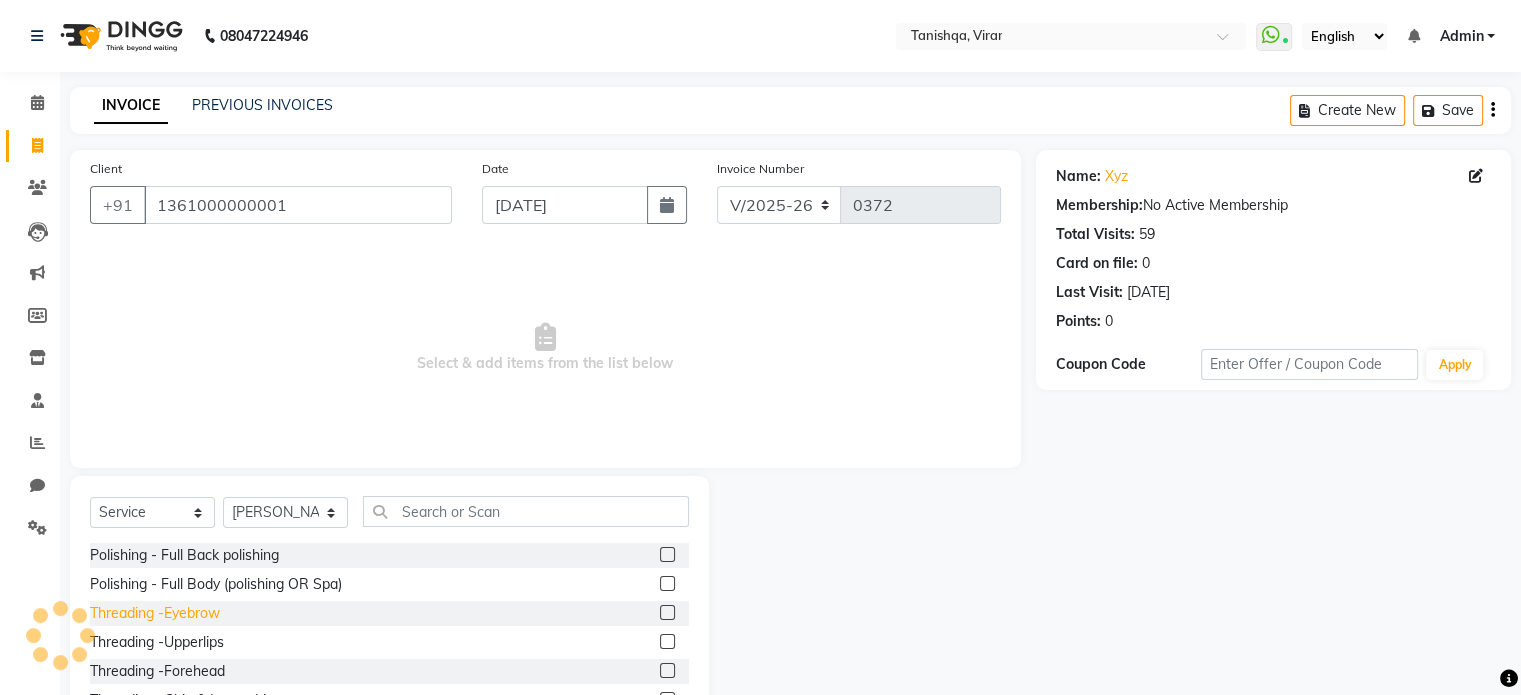 click on "Threading -Eyebrow" 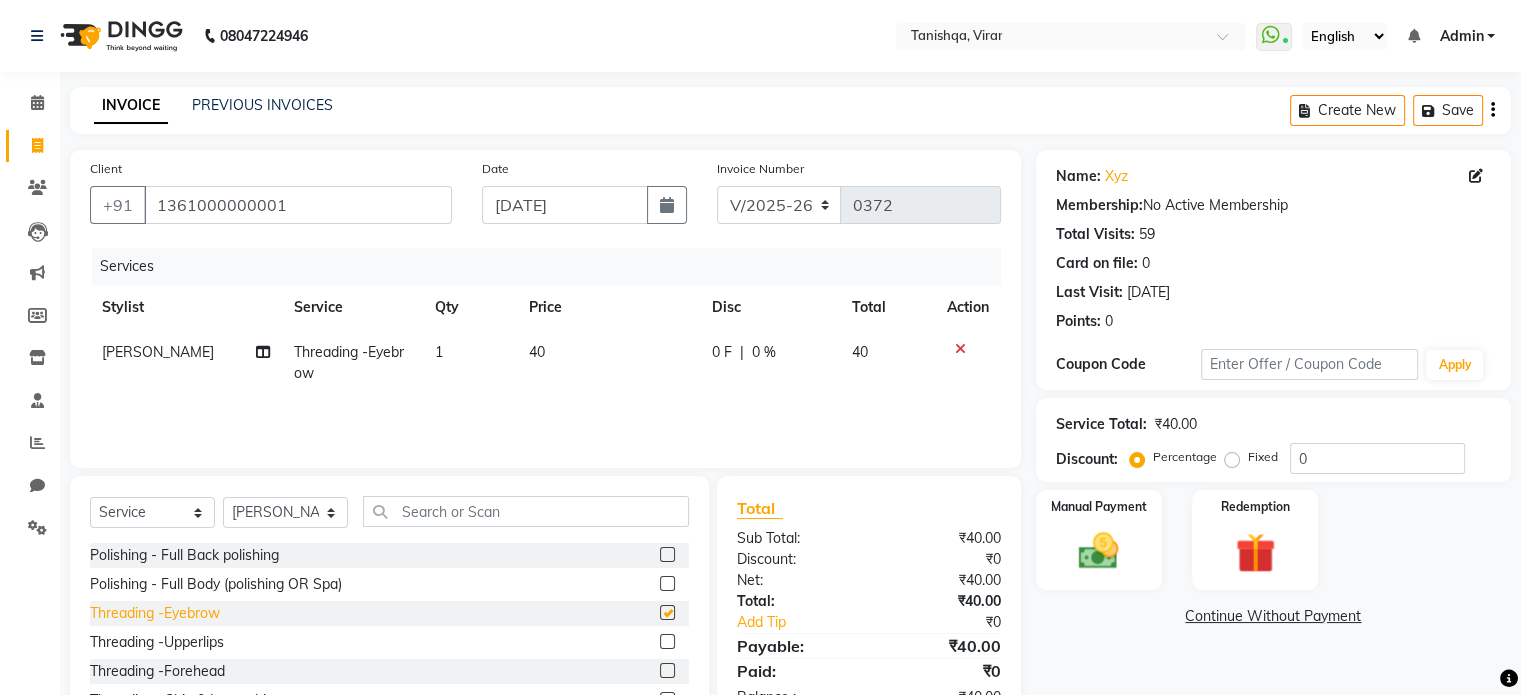 checkbox on "false" 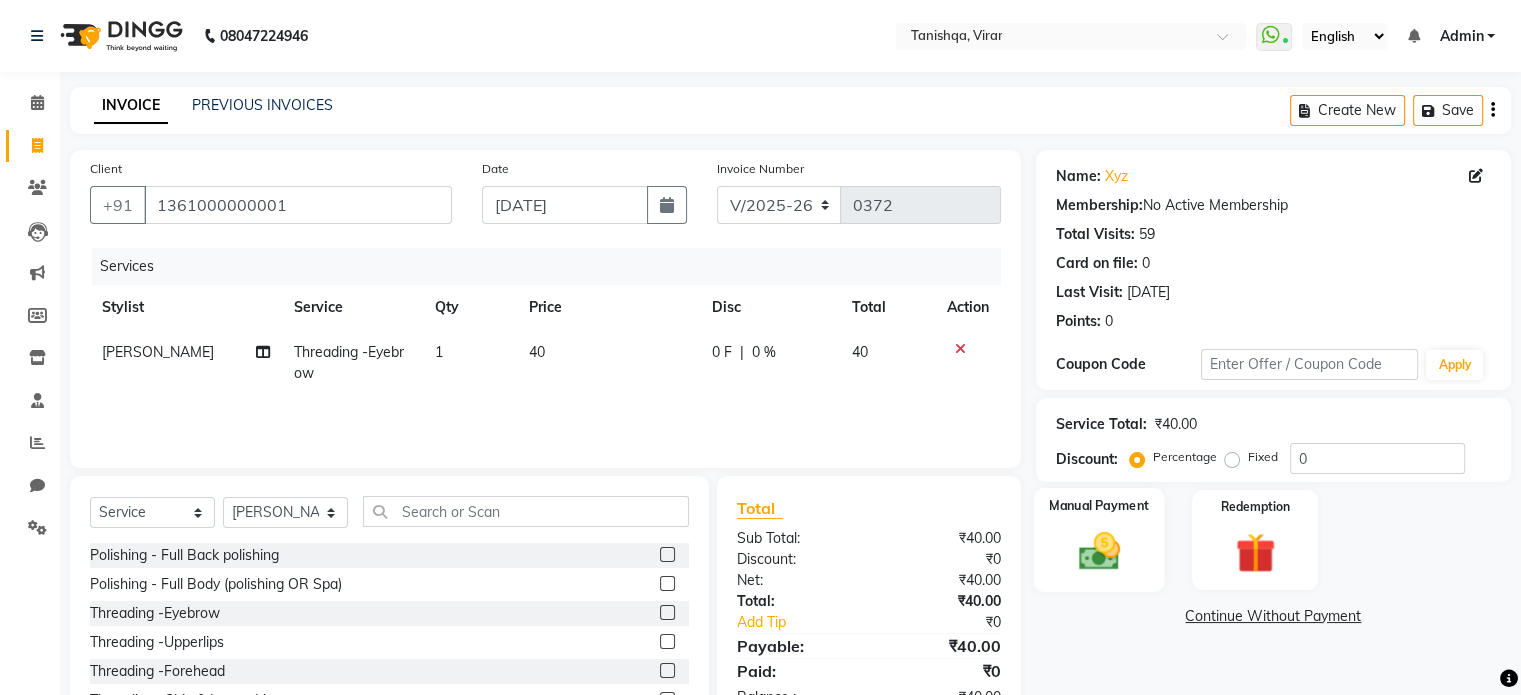 click 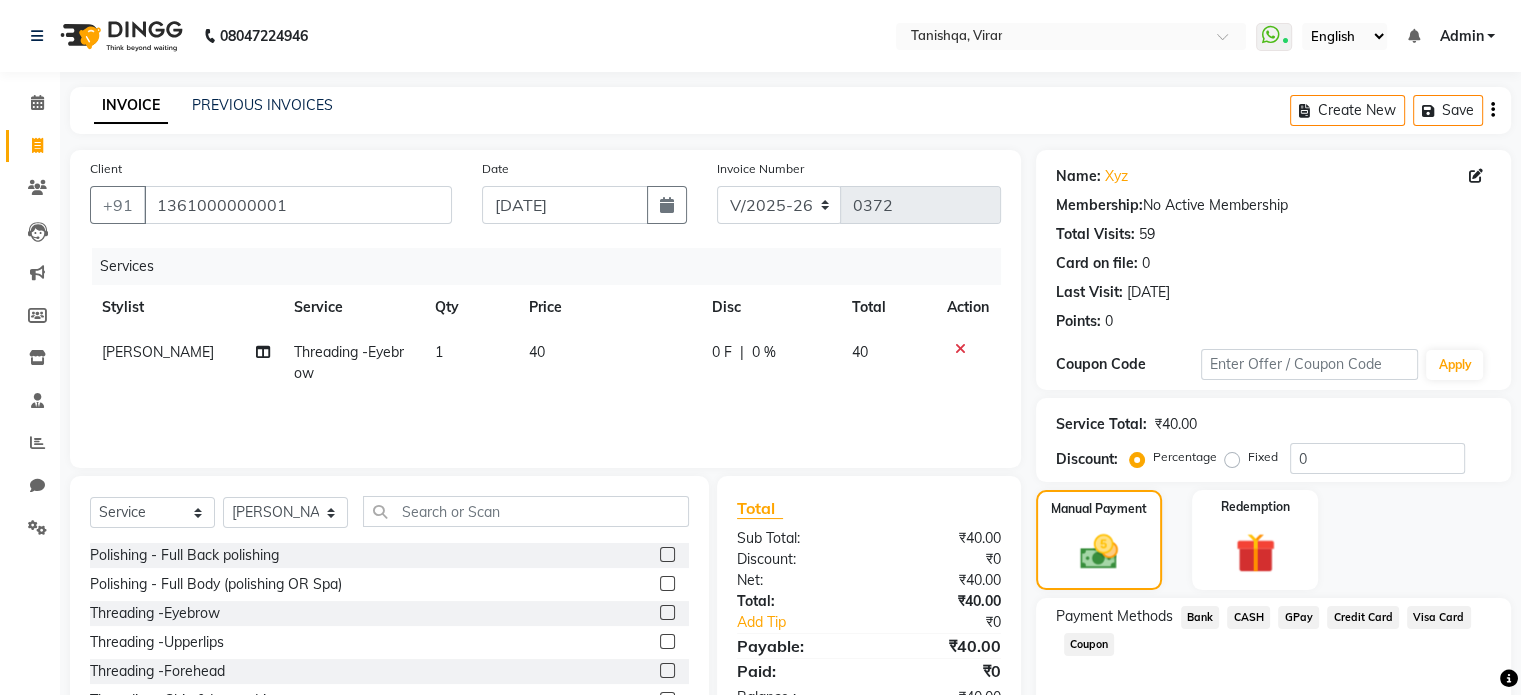 click on "CASH" 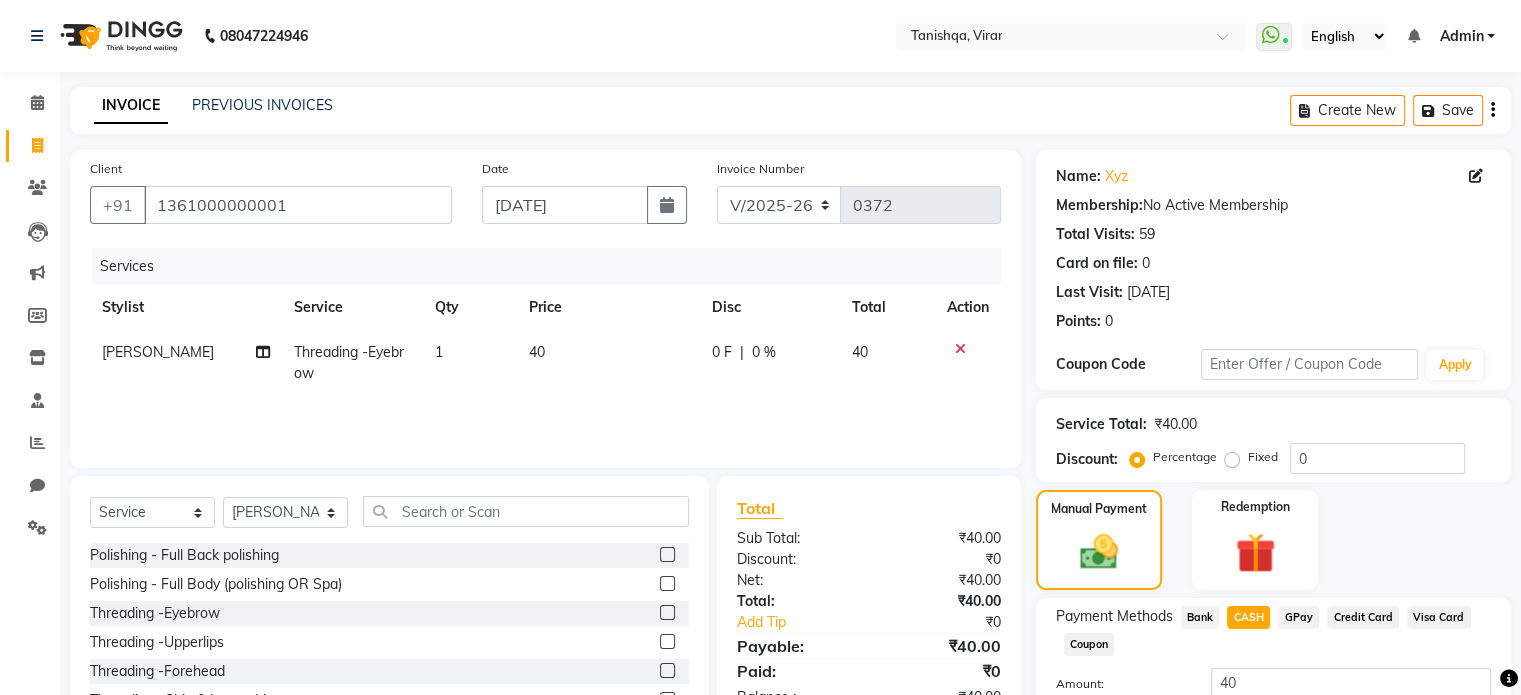 scroll, scrollTop: 152, scrollLeft: 0, axis: vertical 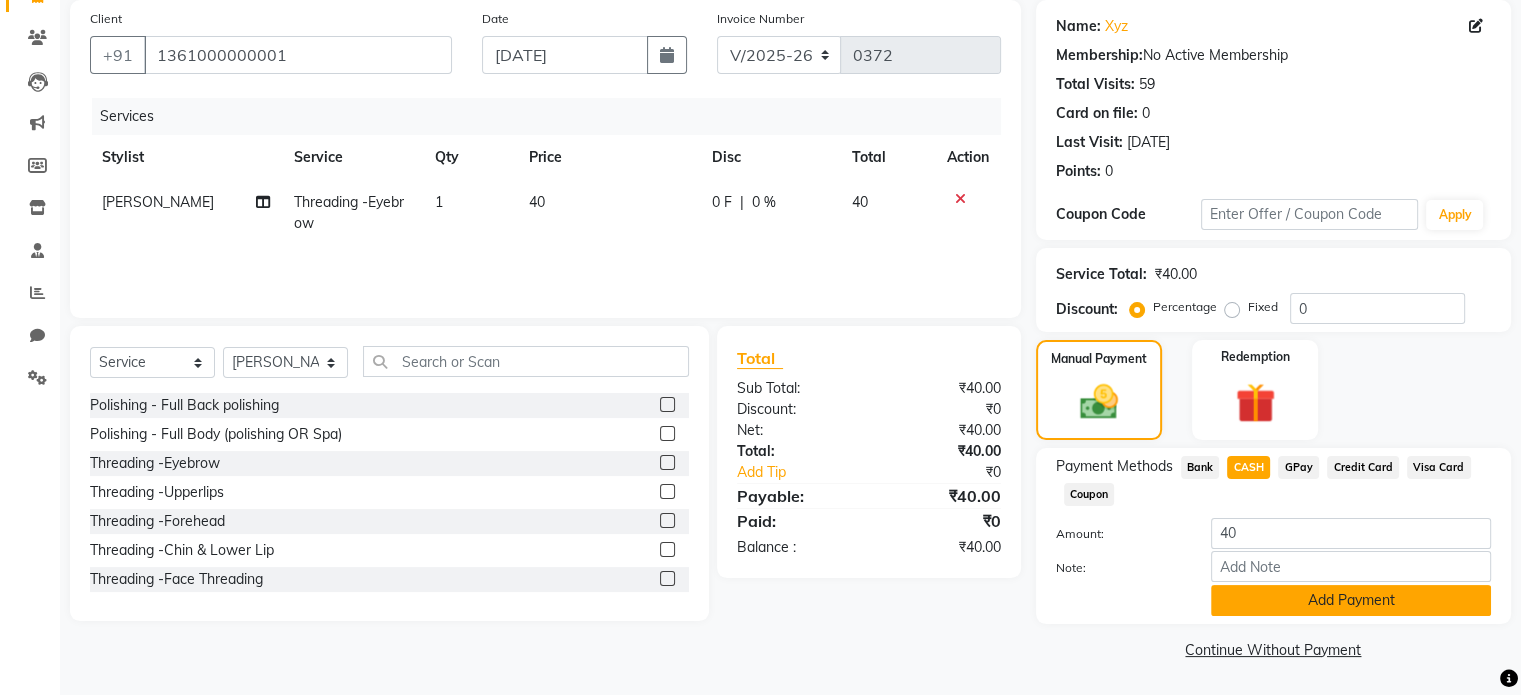 click on "Add Payment" 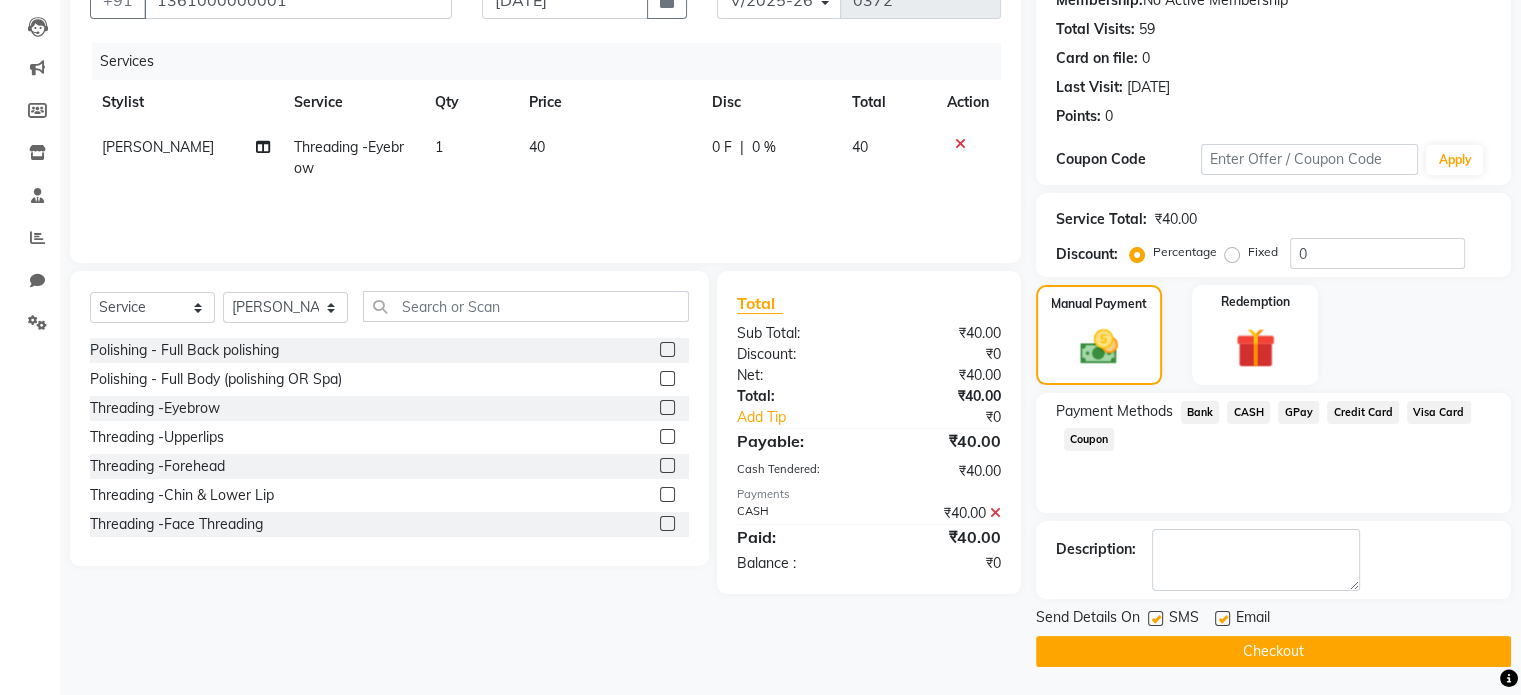scroll, scrollTop: 204, scrollLeft: 0, axis: vertical 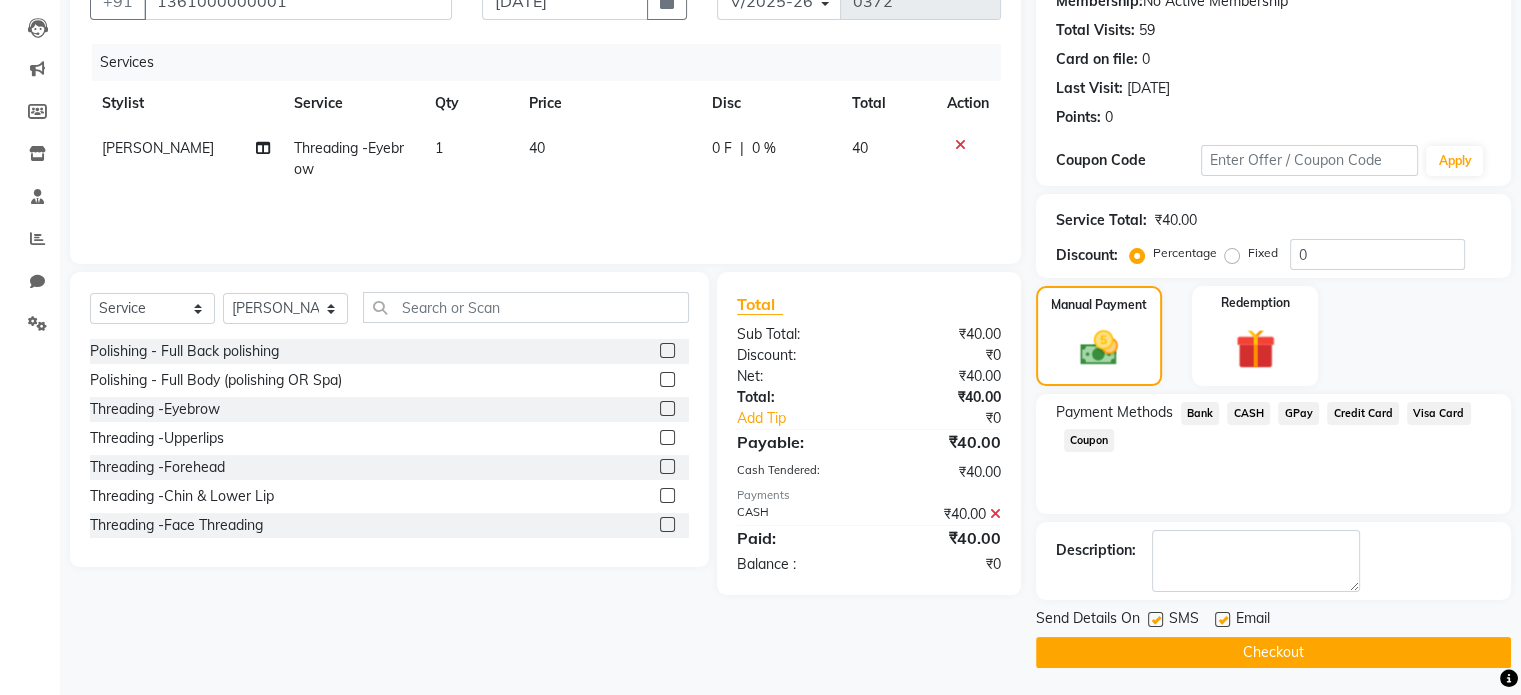 click on "Checkout" 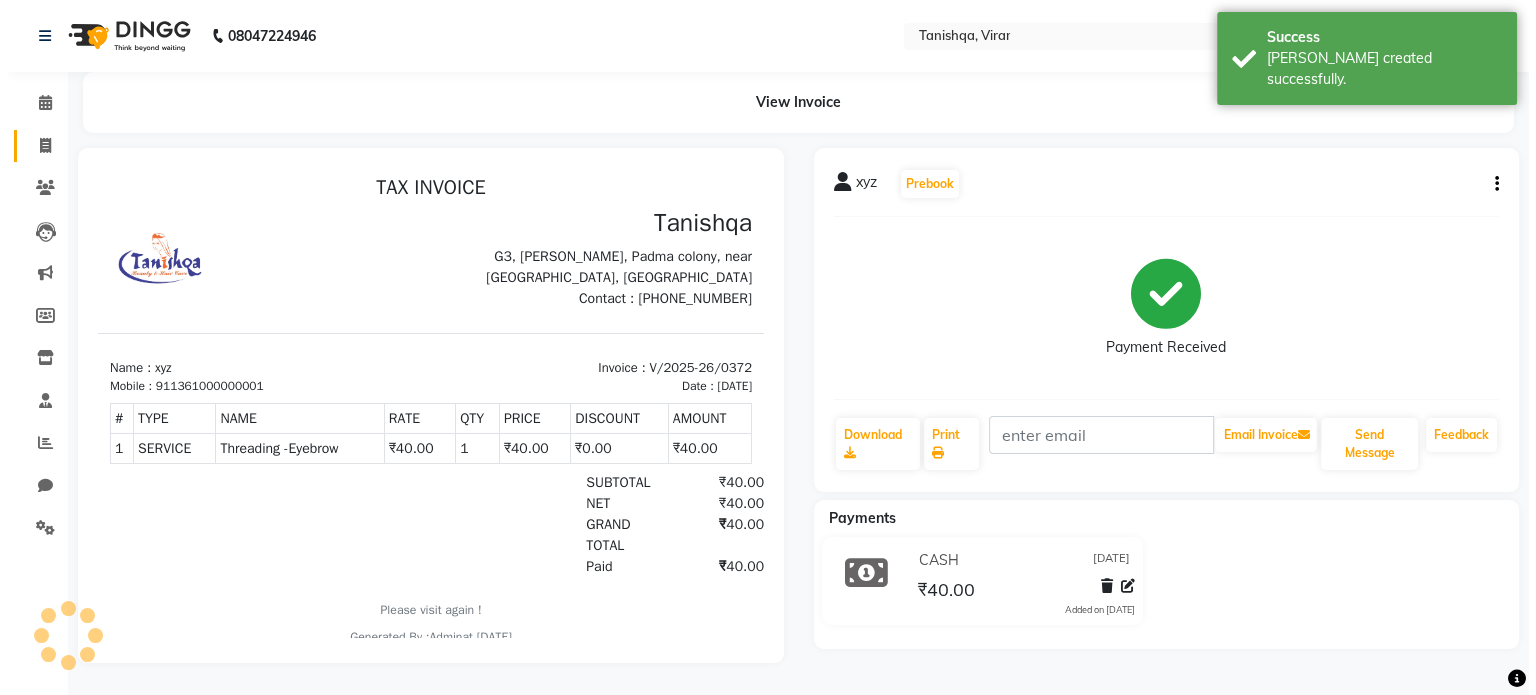 scroll, scrollTop: 0, scrollLeft: 0, axis: both 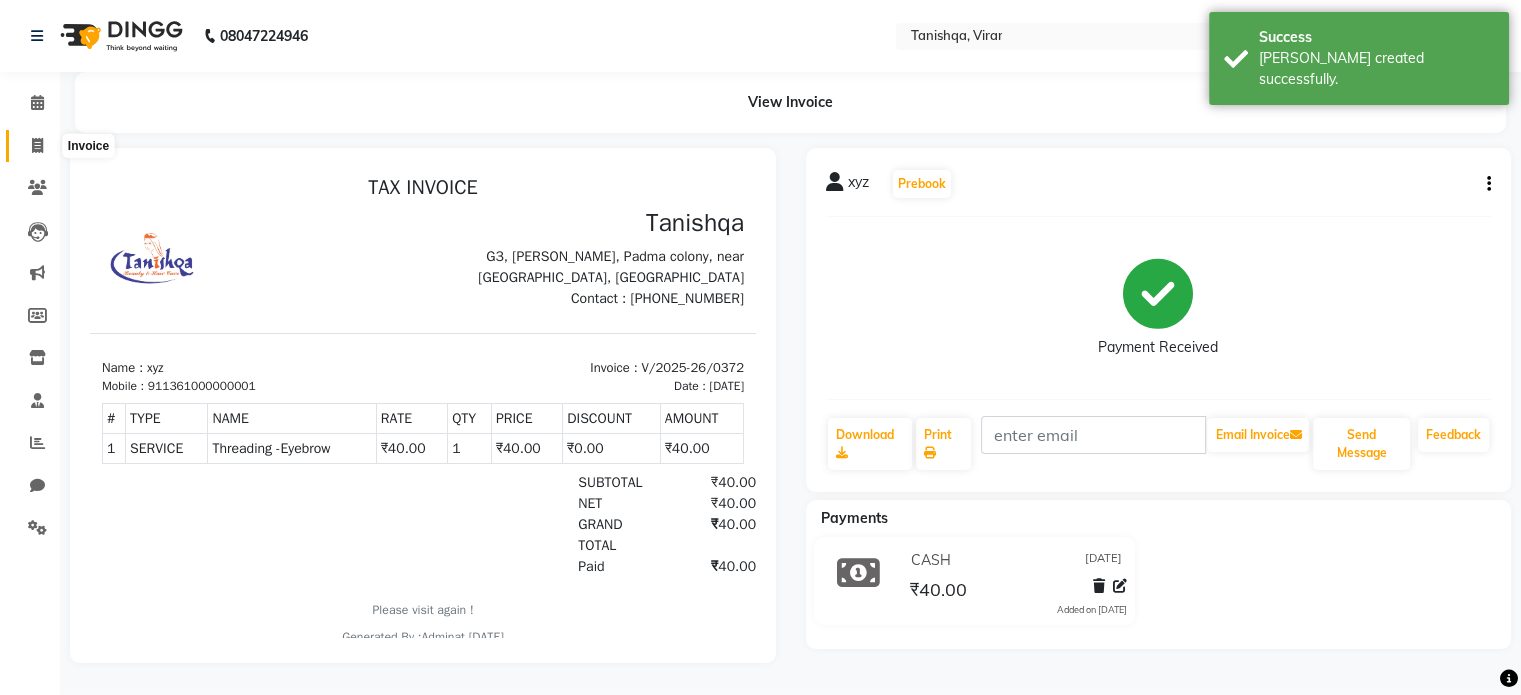 click 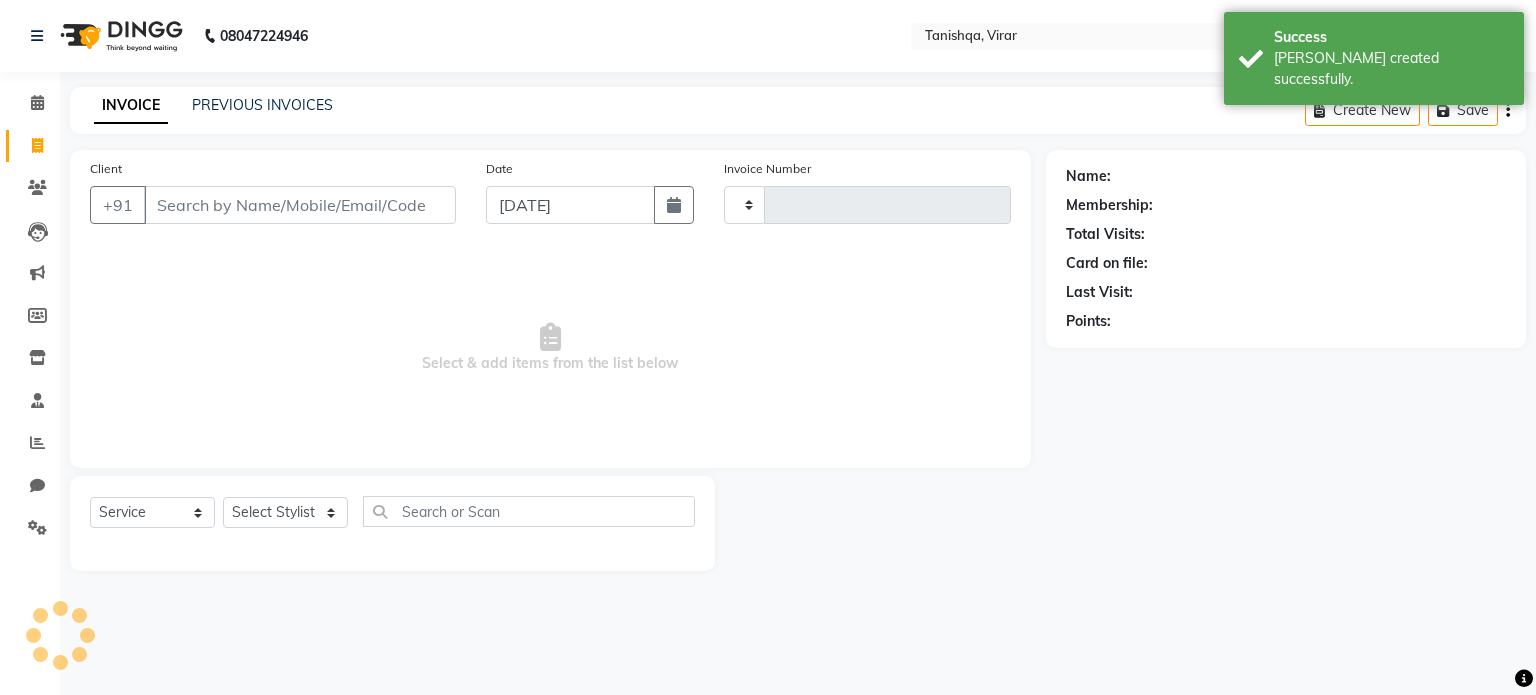 type on "0373" 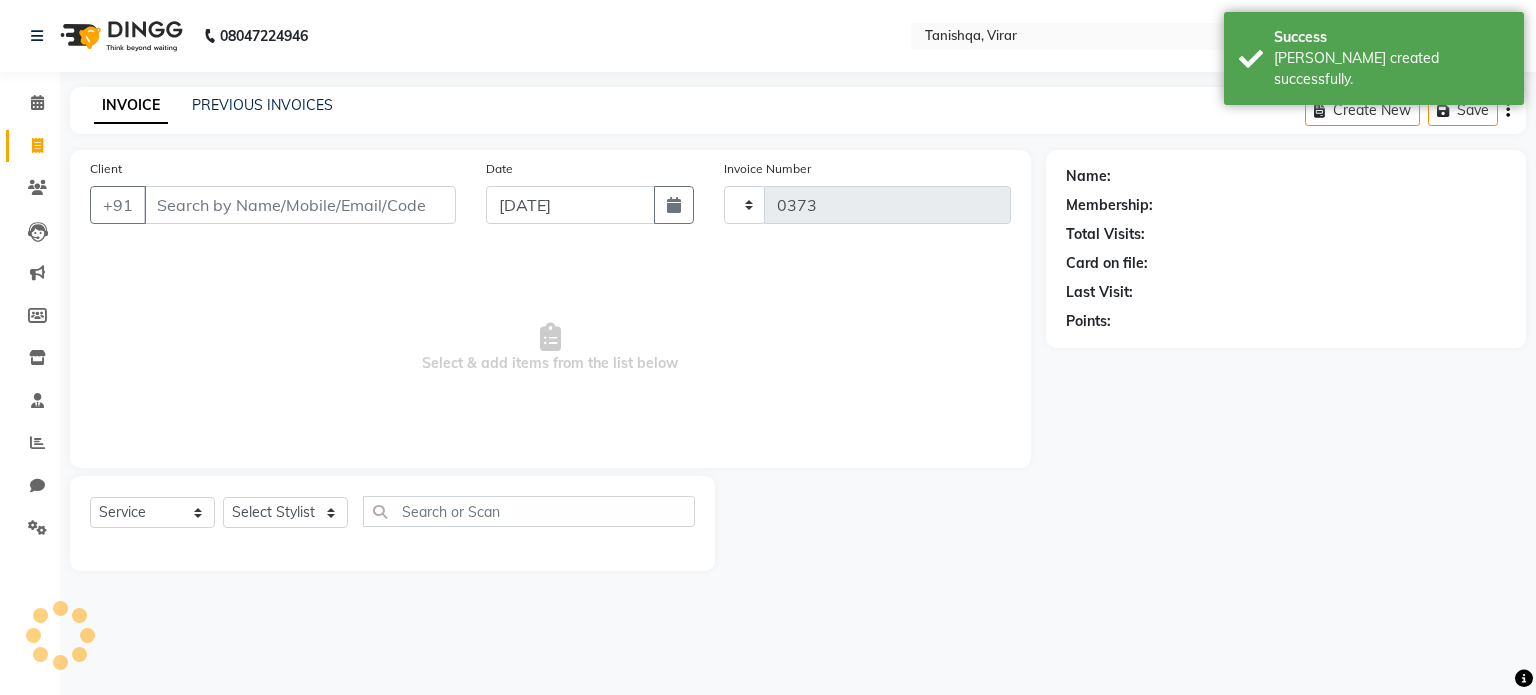 select on "8149" 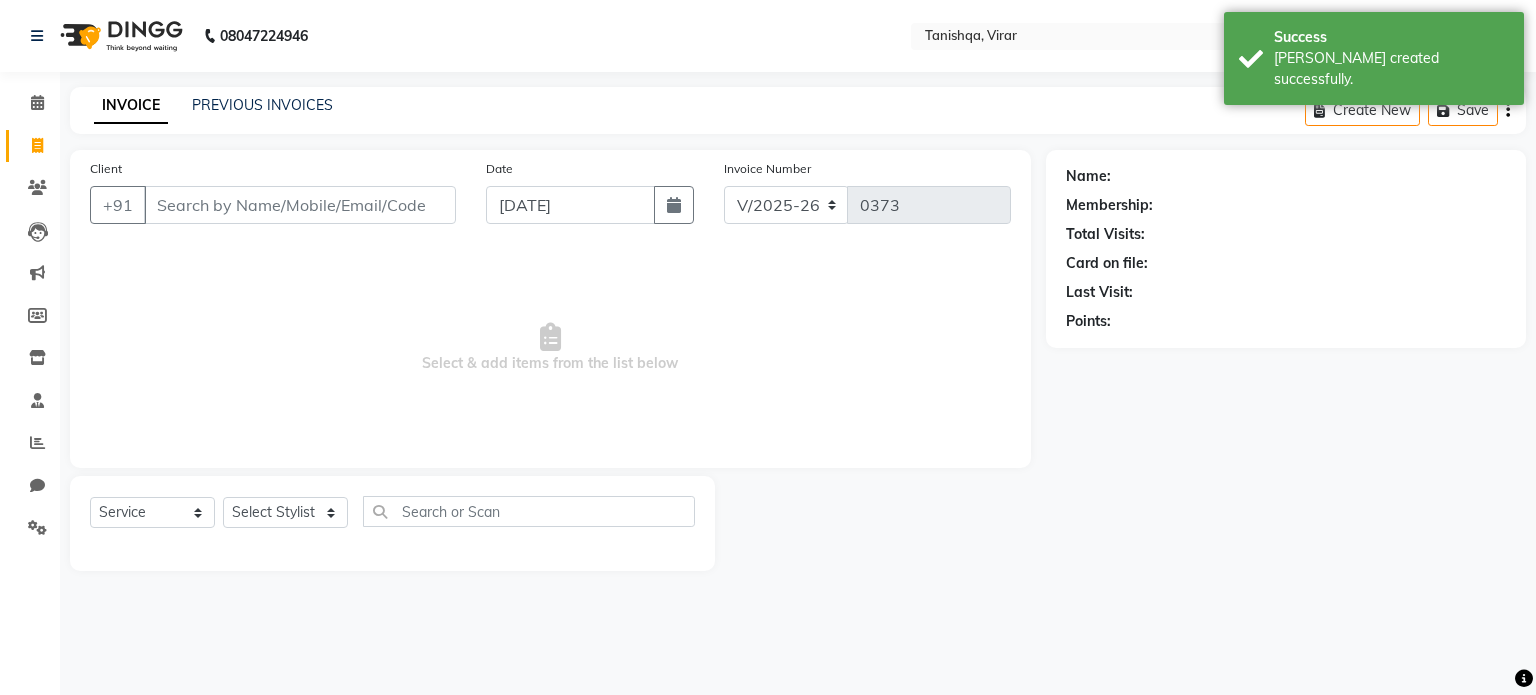 click on "Client" at bounding box center [300, 205] 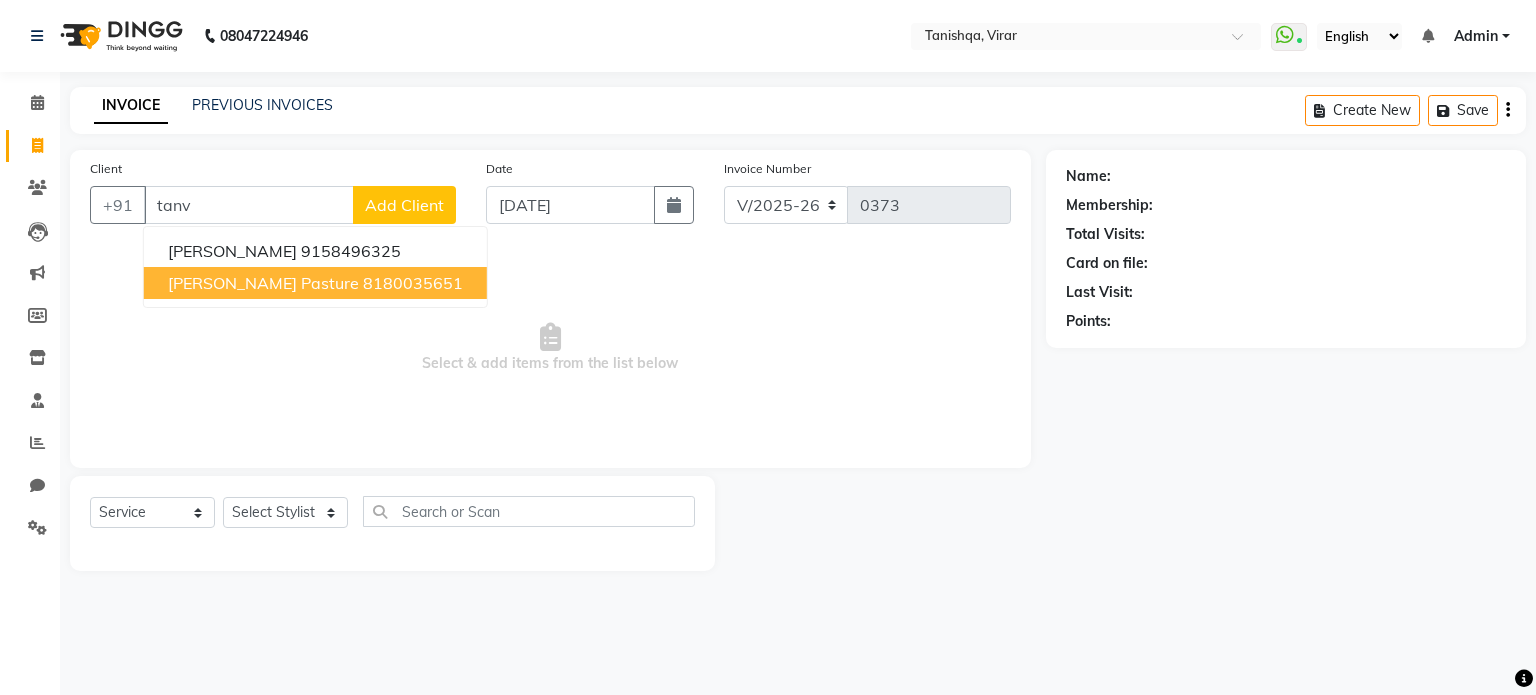 click on "8180035651" at bounding box center (413, 283) 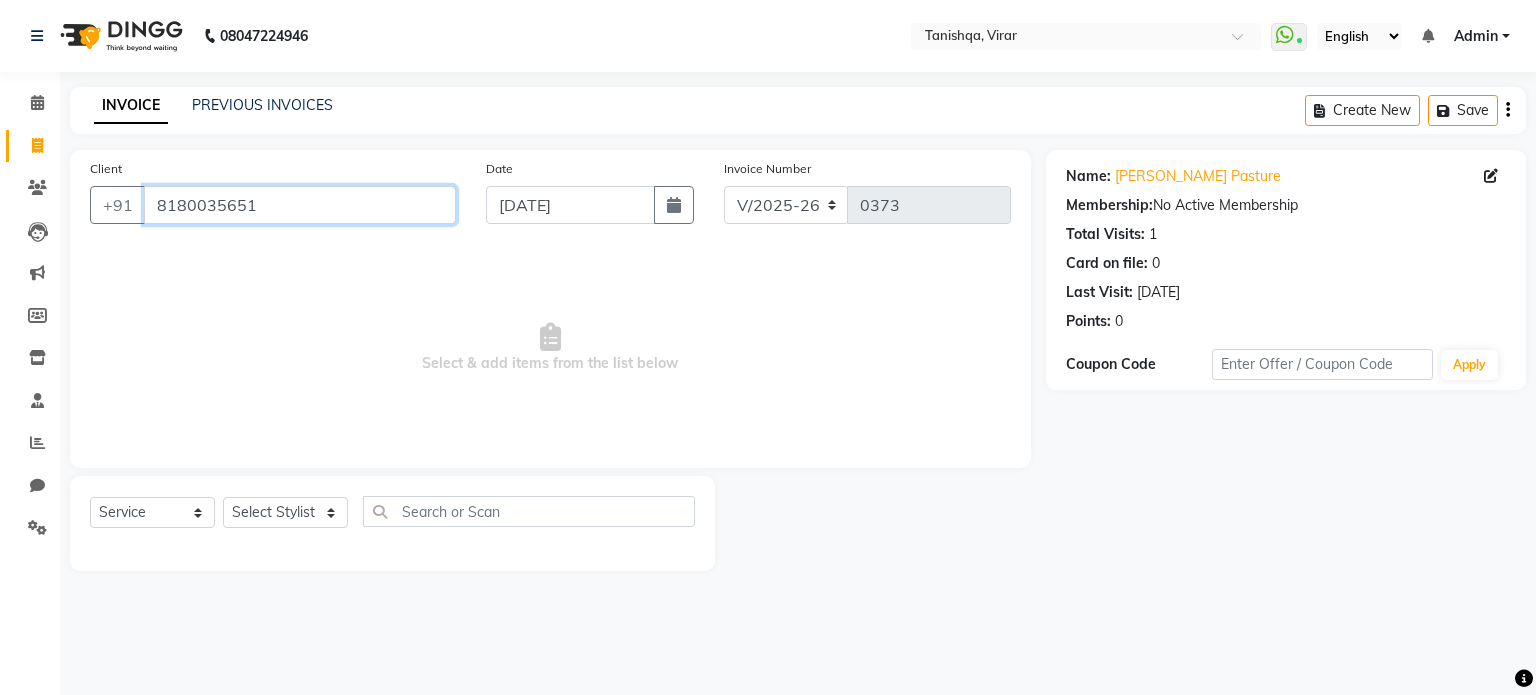 click on "8180035651" at bounding box center (300, 205) 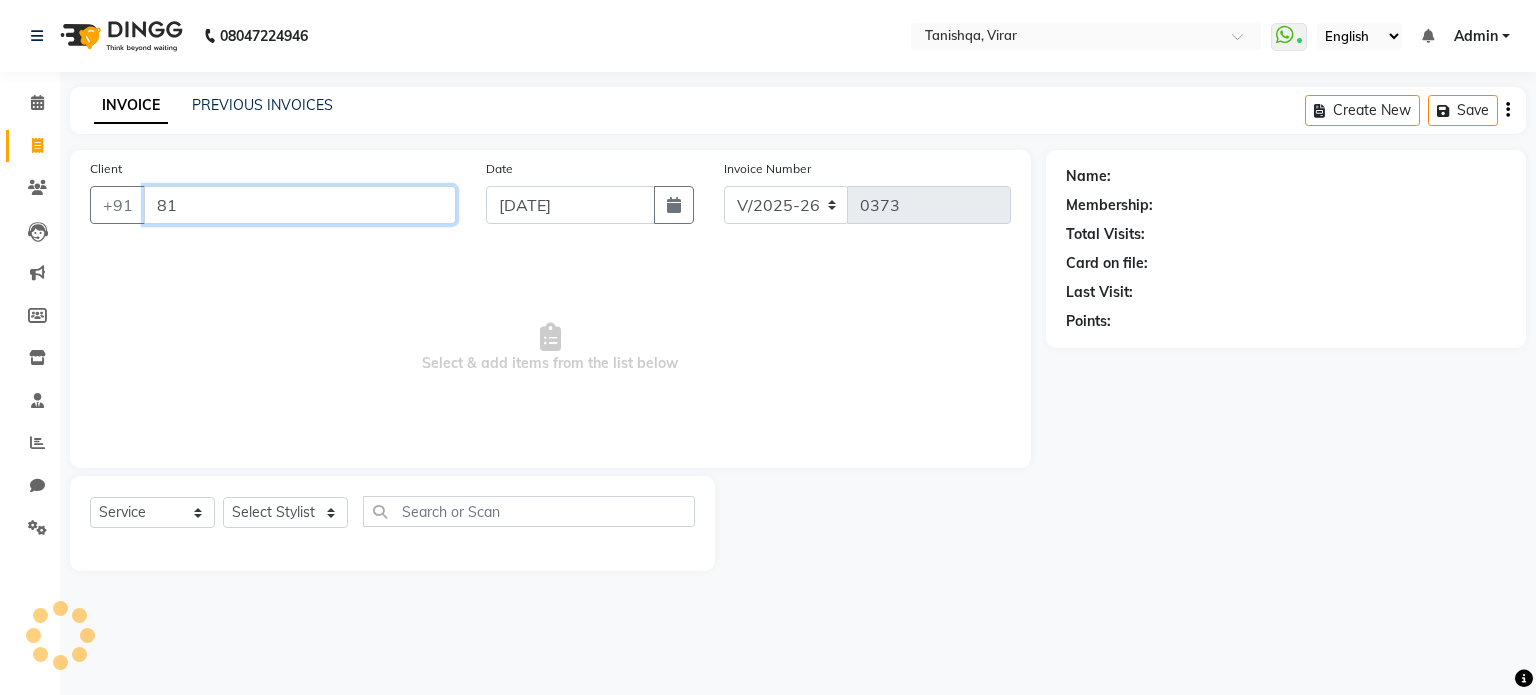 type on "8" 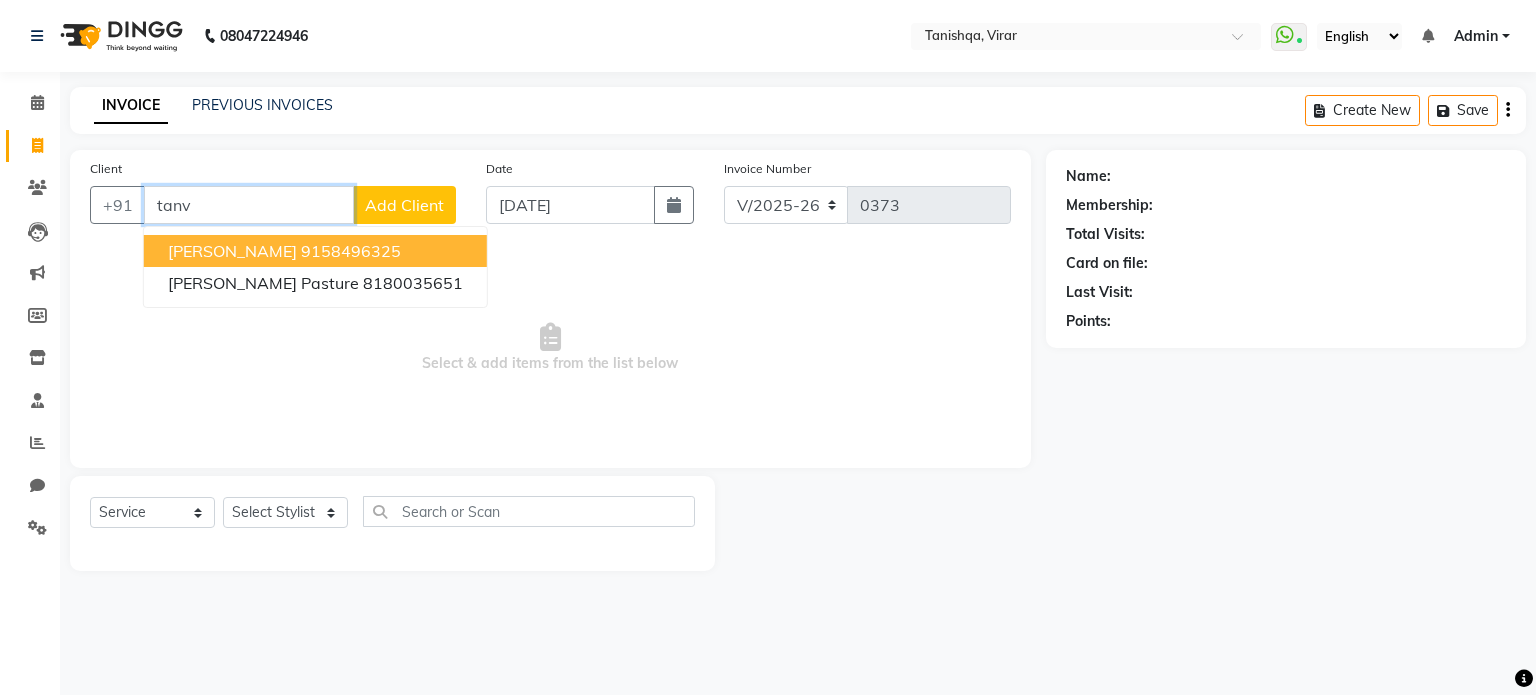 click on "[PERSON_NAME]" at bounding box center [232, 251] 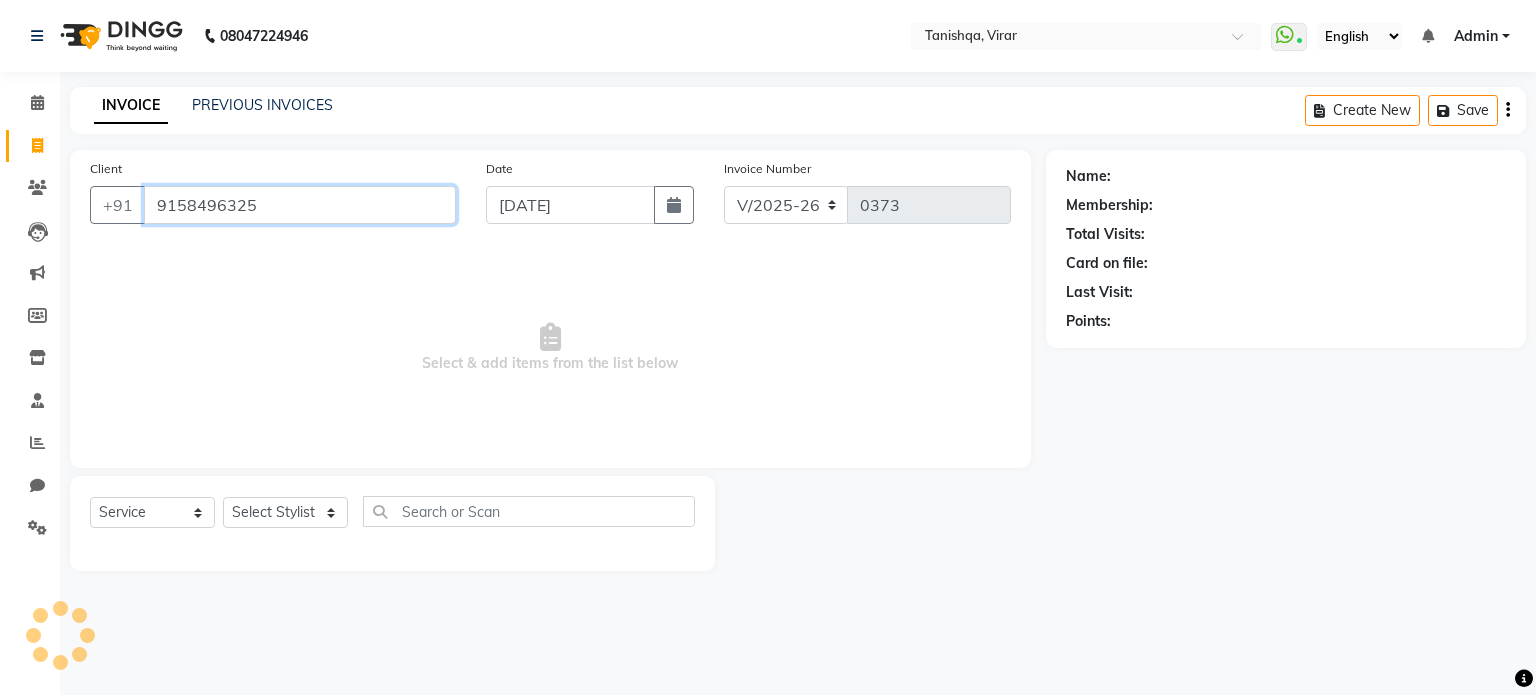 type on "9158496325" 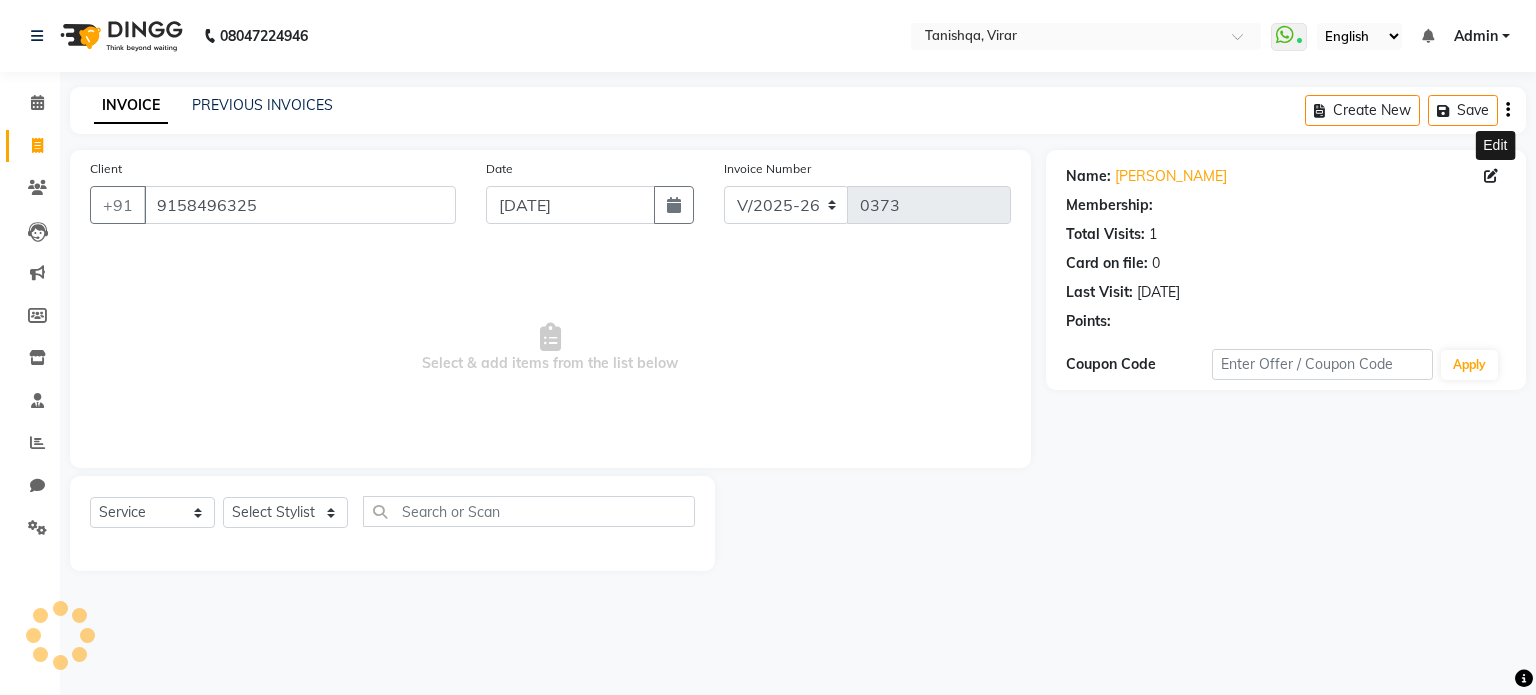 click 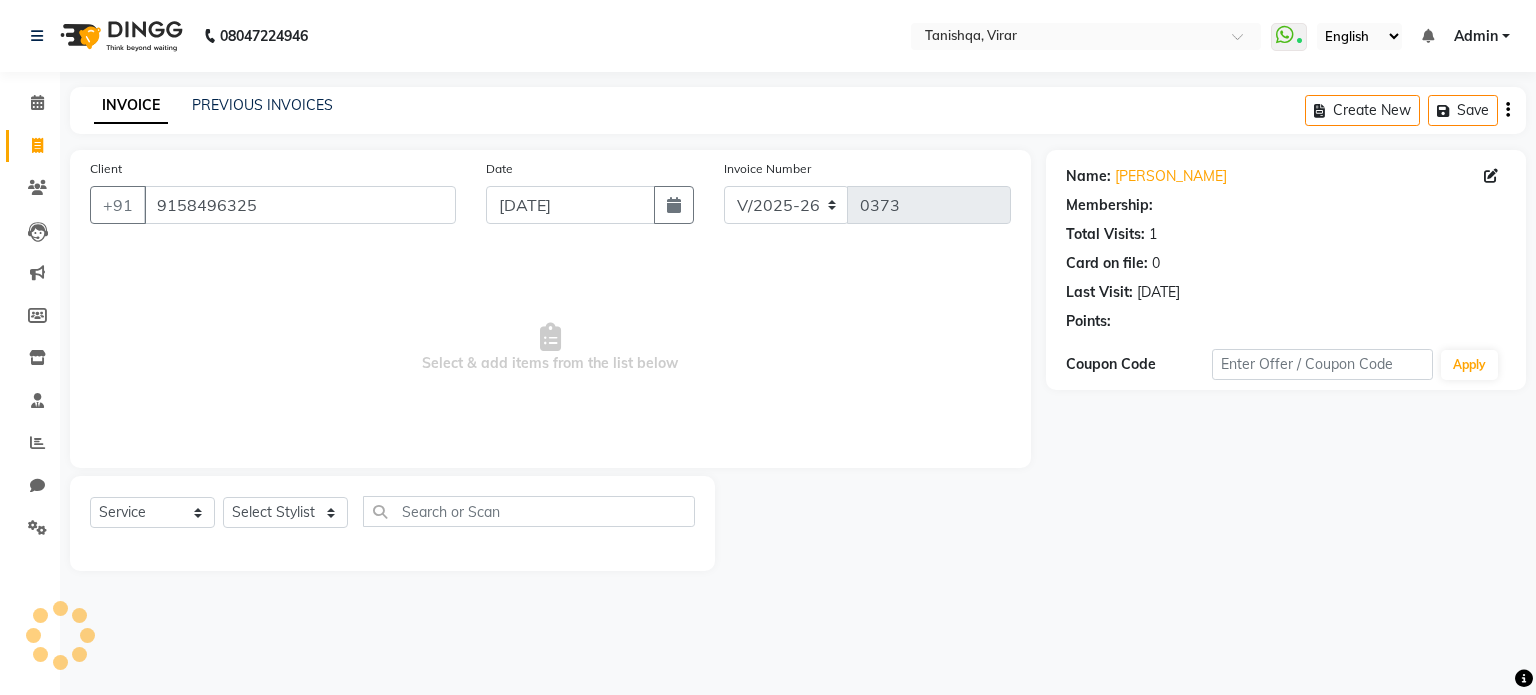 select on "16" 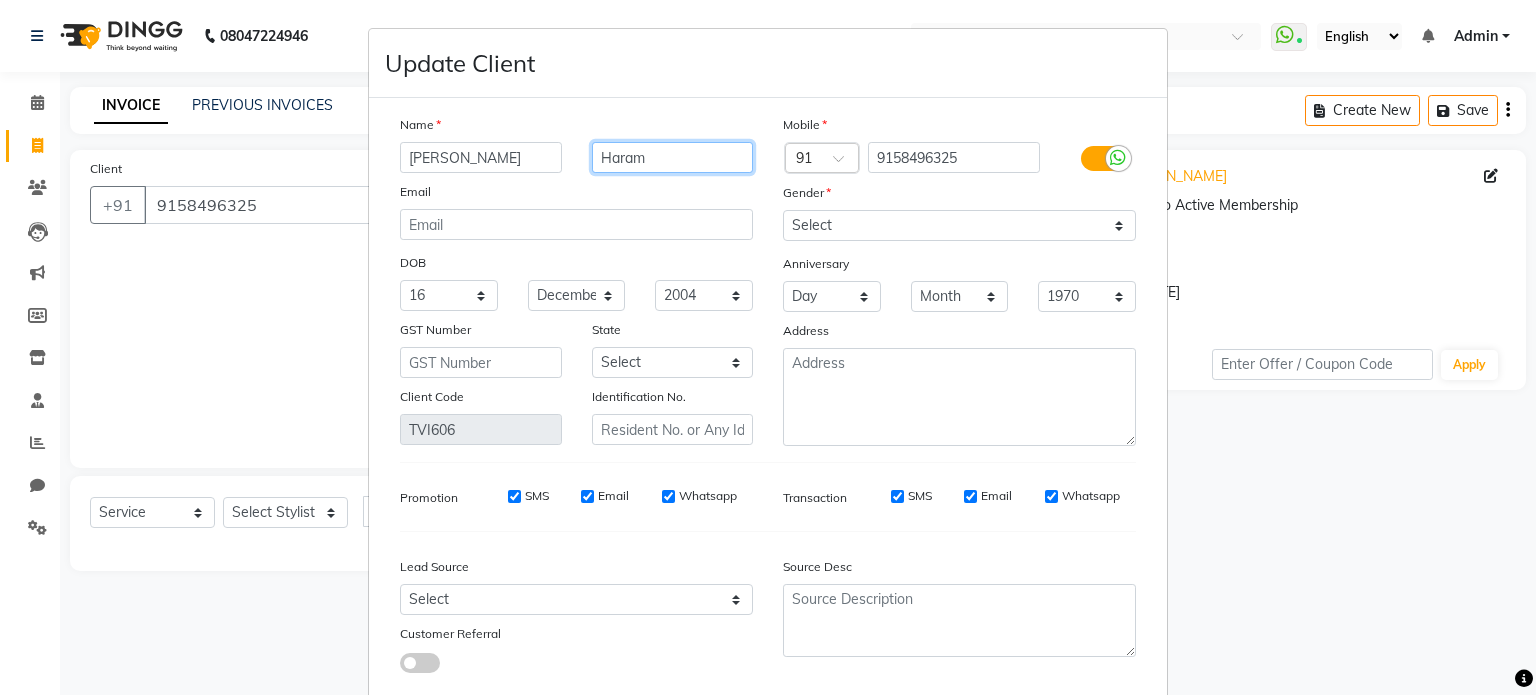 click on "Haram" at bounding box center [673, 157] 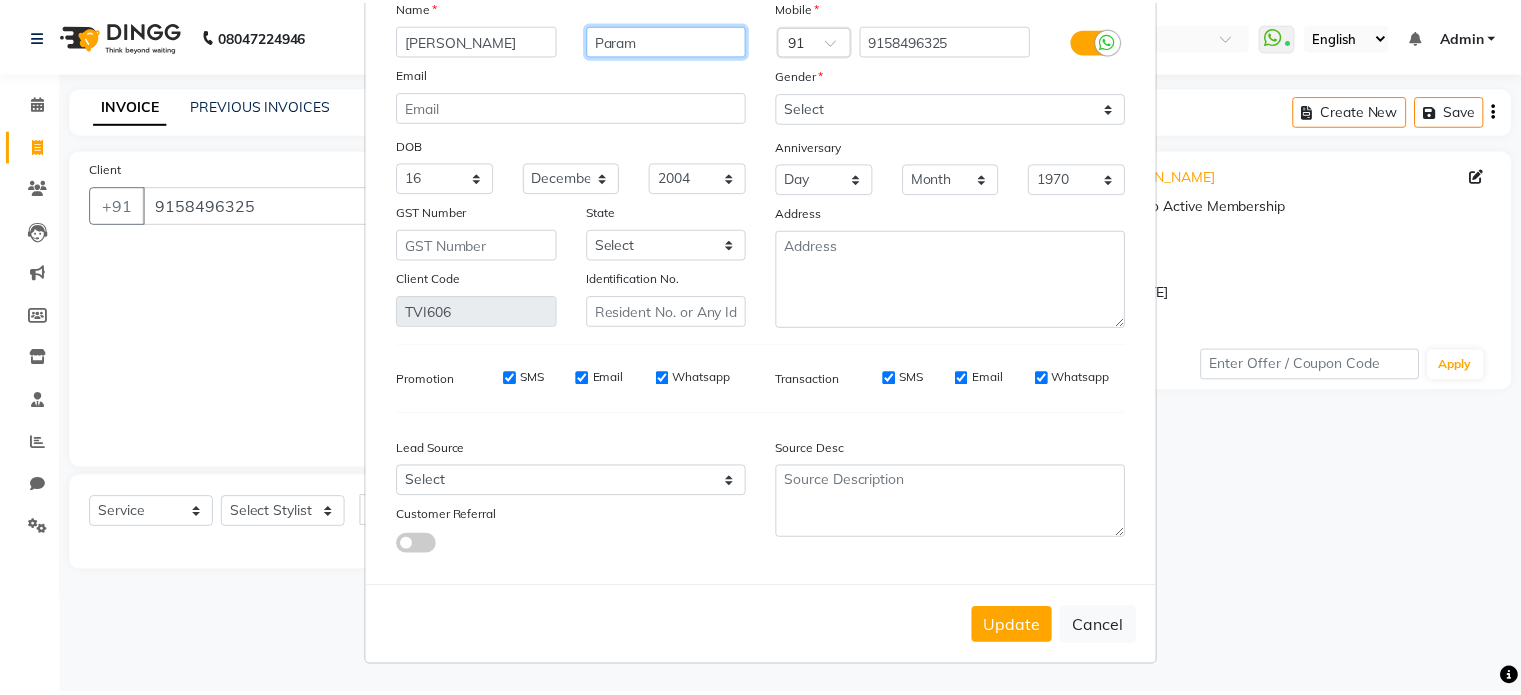scroll, scrollTop: 125, scrollLeft: 0, axis: vertical 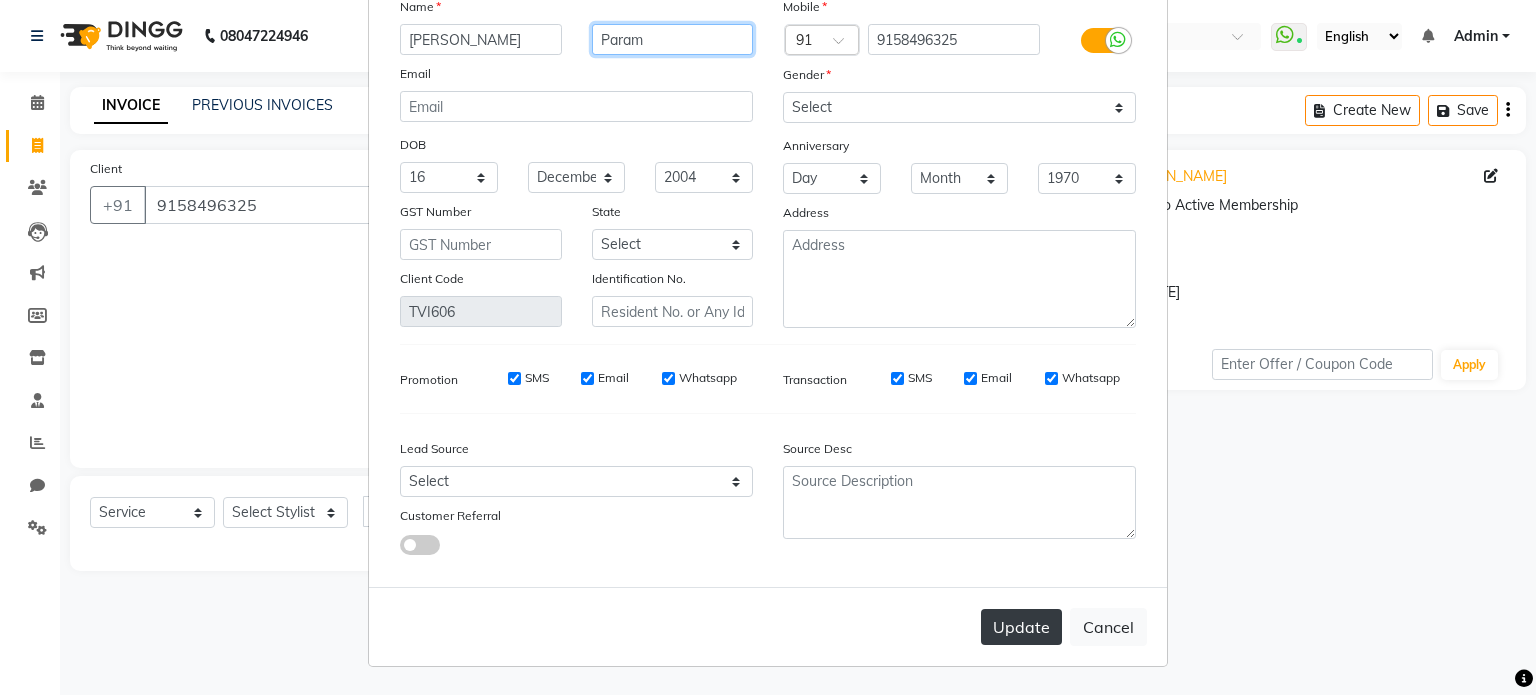 type on "Param" 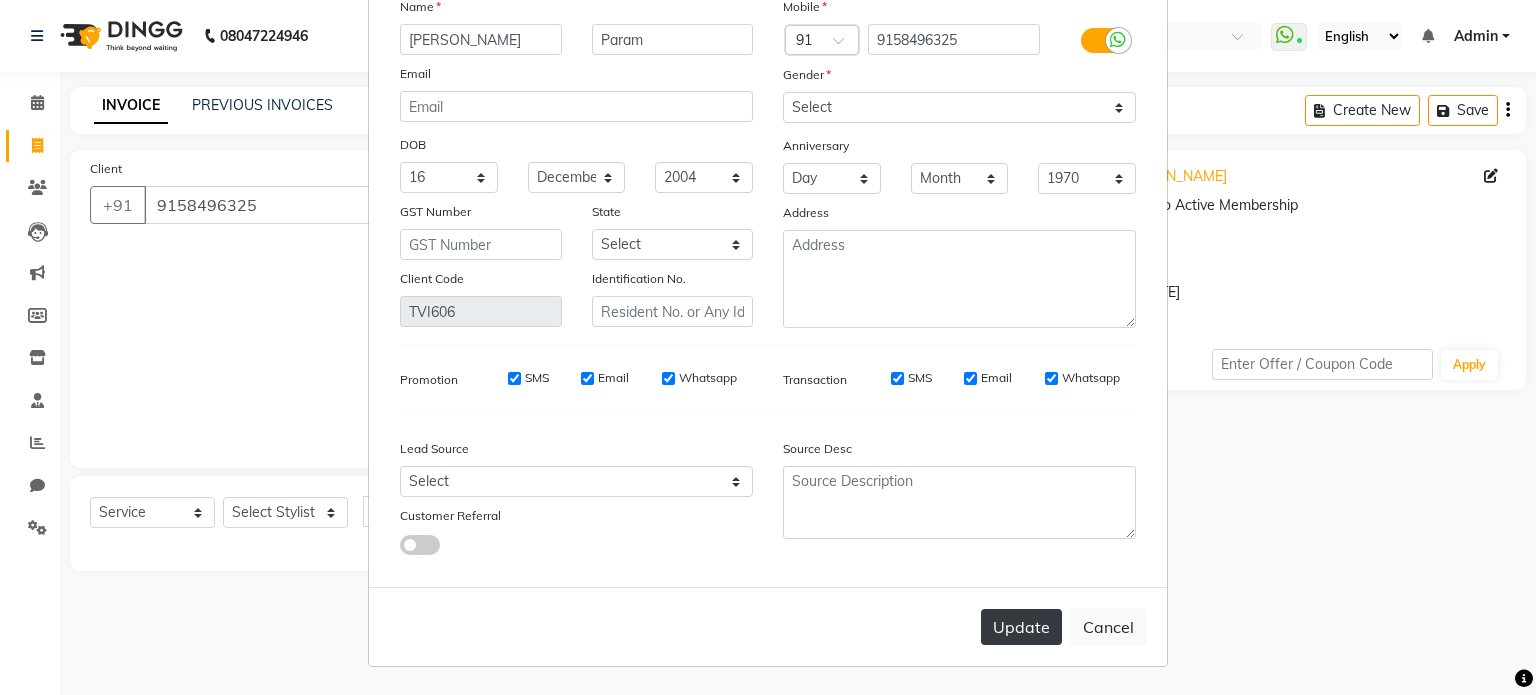 click on "Update" at bounding box center [1021, 627] 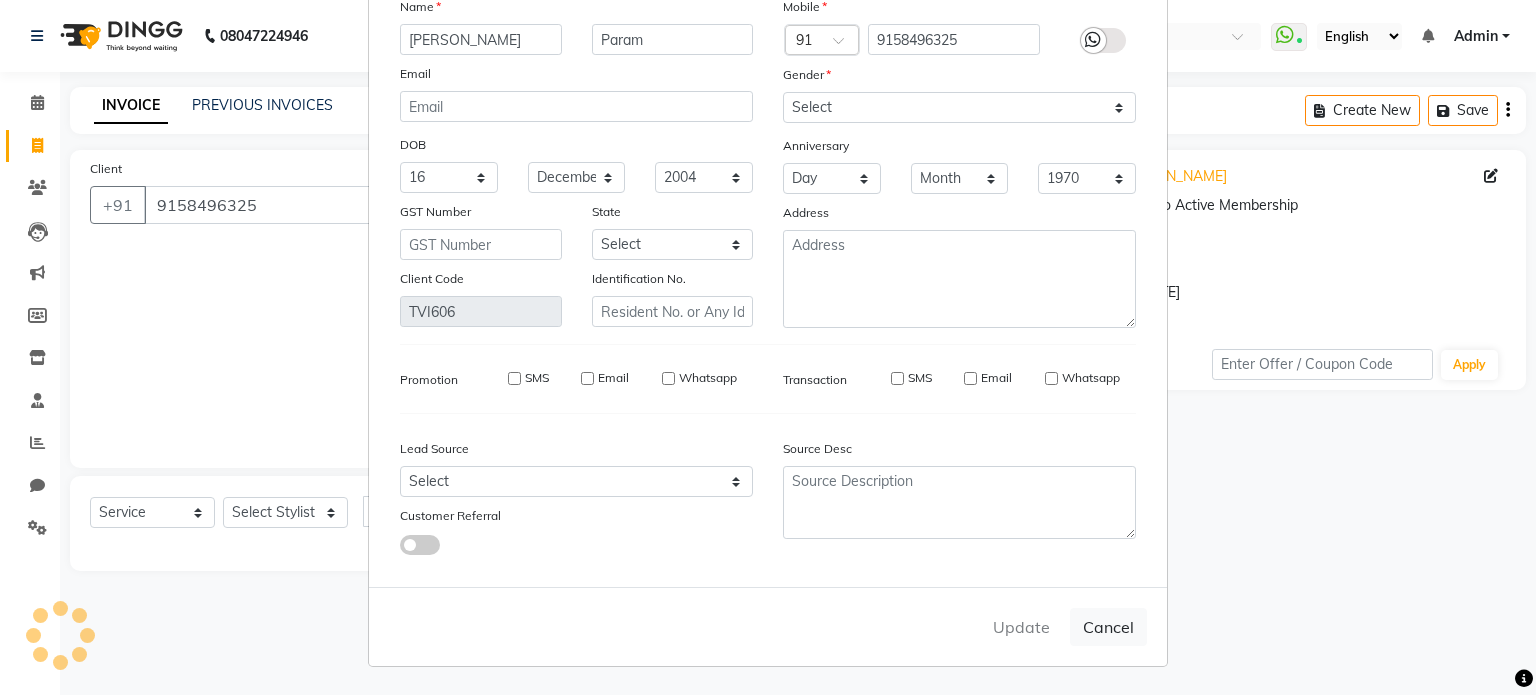 type 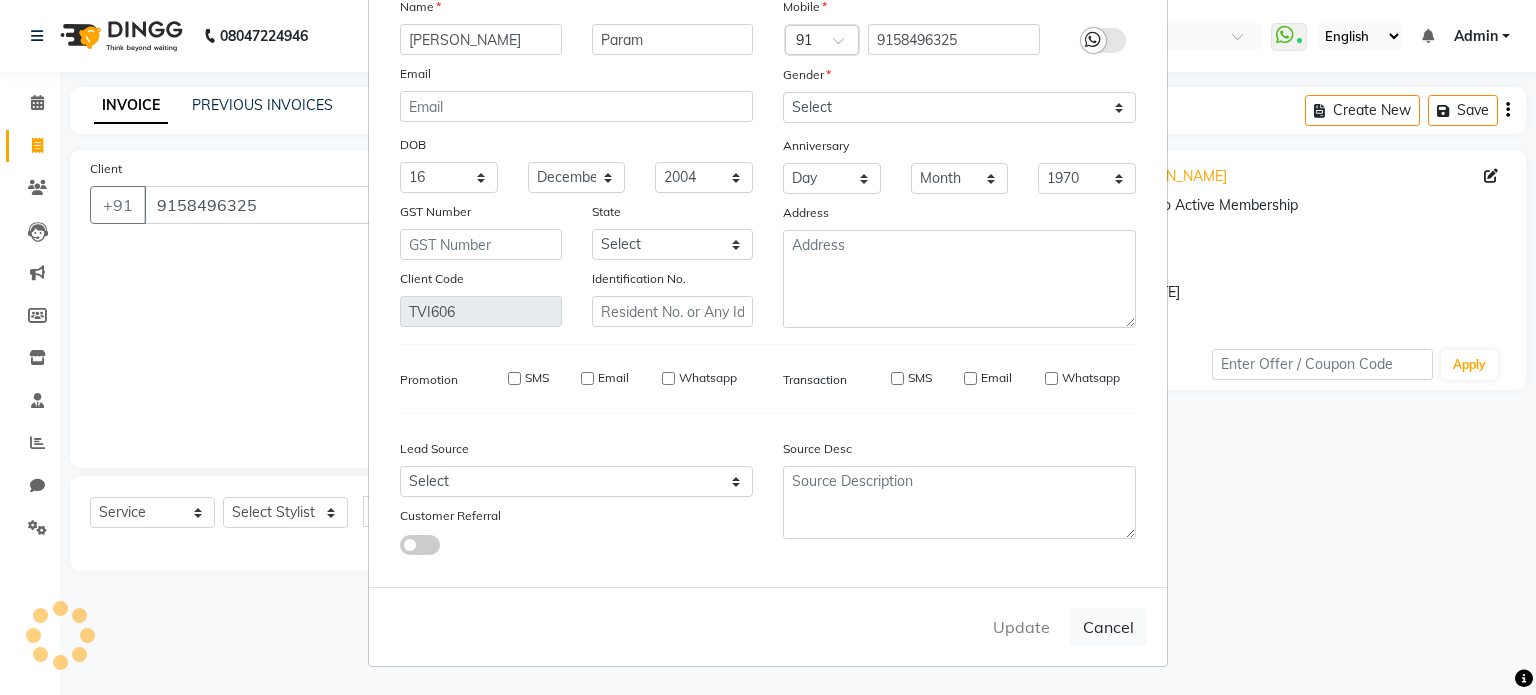 type 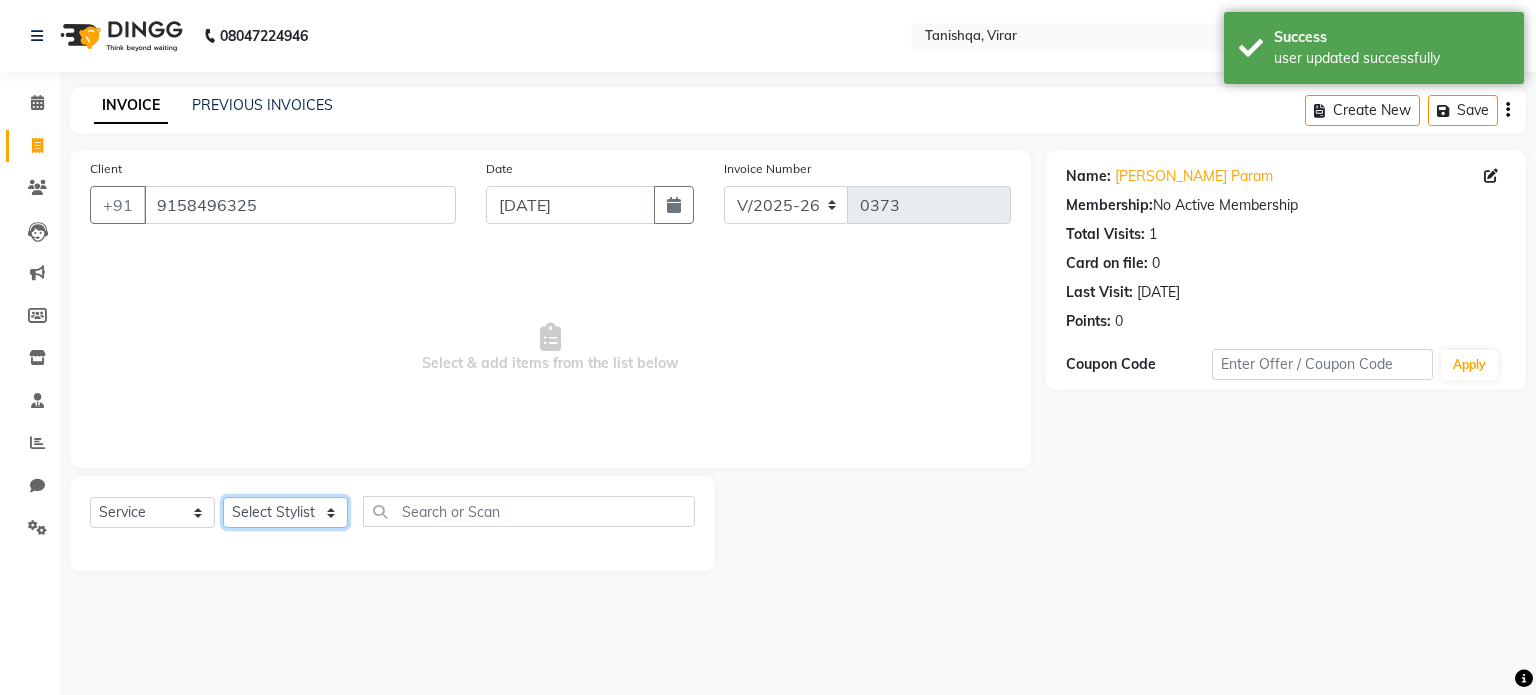 click on "Select Stylist [PERSON_NAME] [PERSON_NAME] mahhi [PERSON_NAME] [PERSON_NAME]  [PERSON_NAME] [PERSON_NAME]" 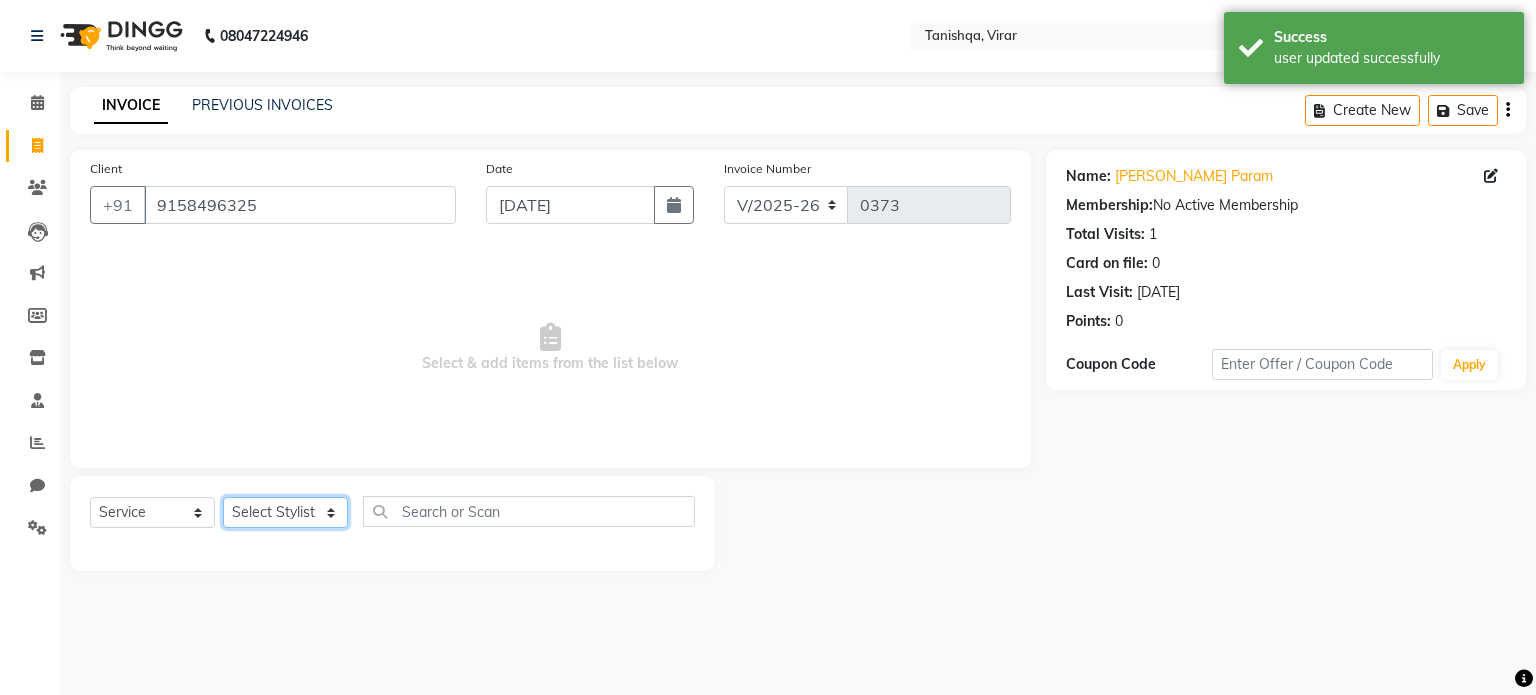 select on "75950" 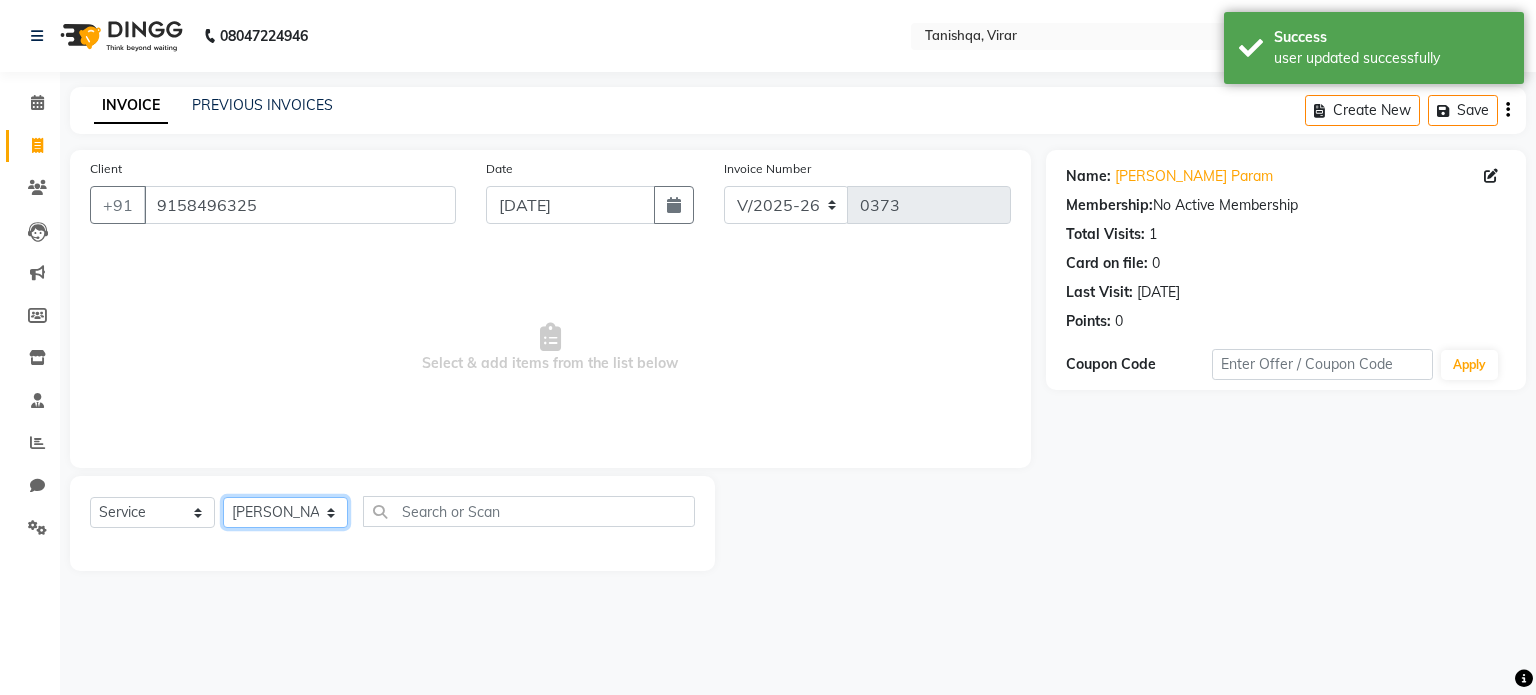 click on "Select Stylist [PERSON_NAME] [PERSON_NAME] mahhi [PERSON_NAME] [PERSON_NAME]  [PERSON_NAME] [PERSON_NAME]" 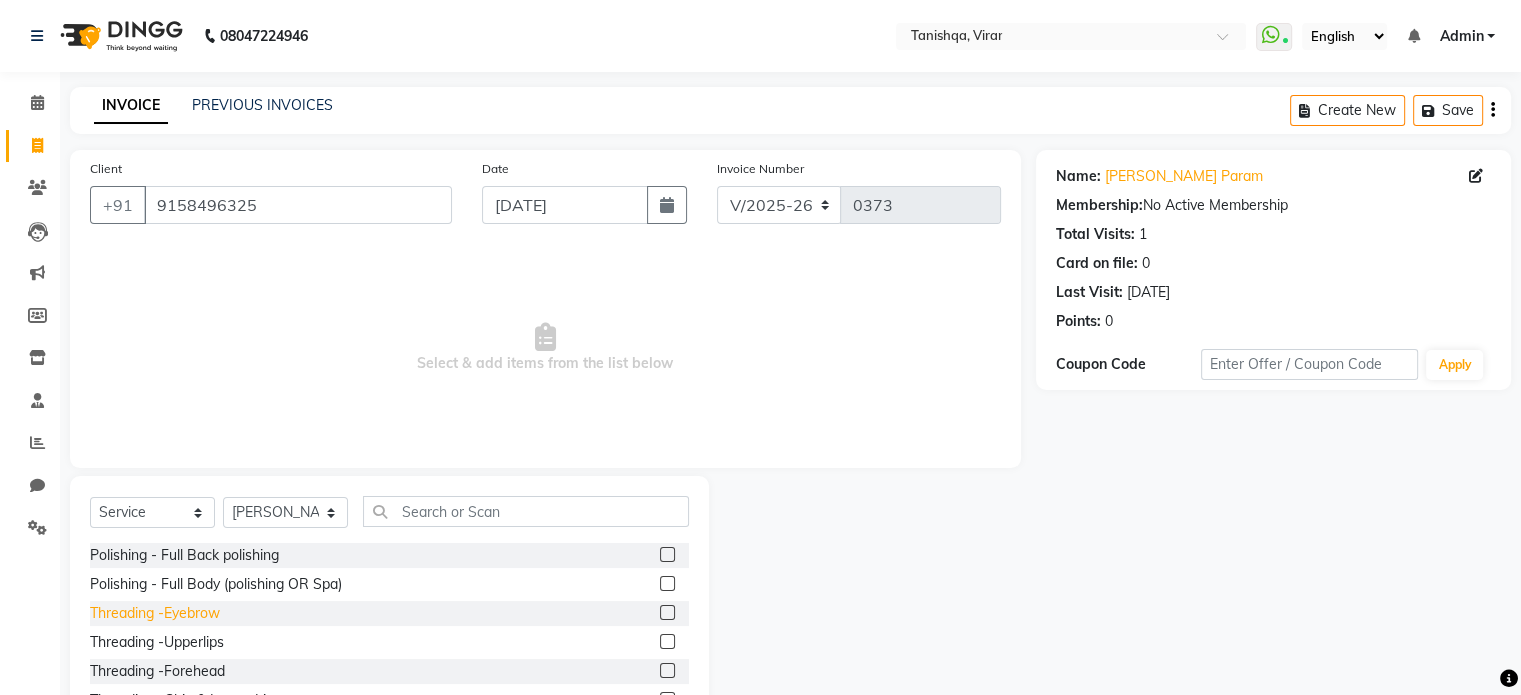 click on "Threading -Eyebrow" 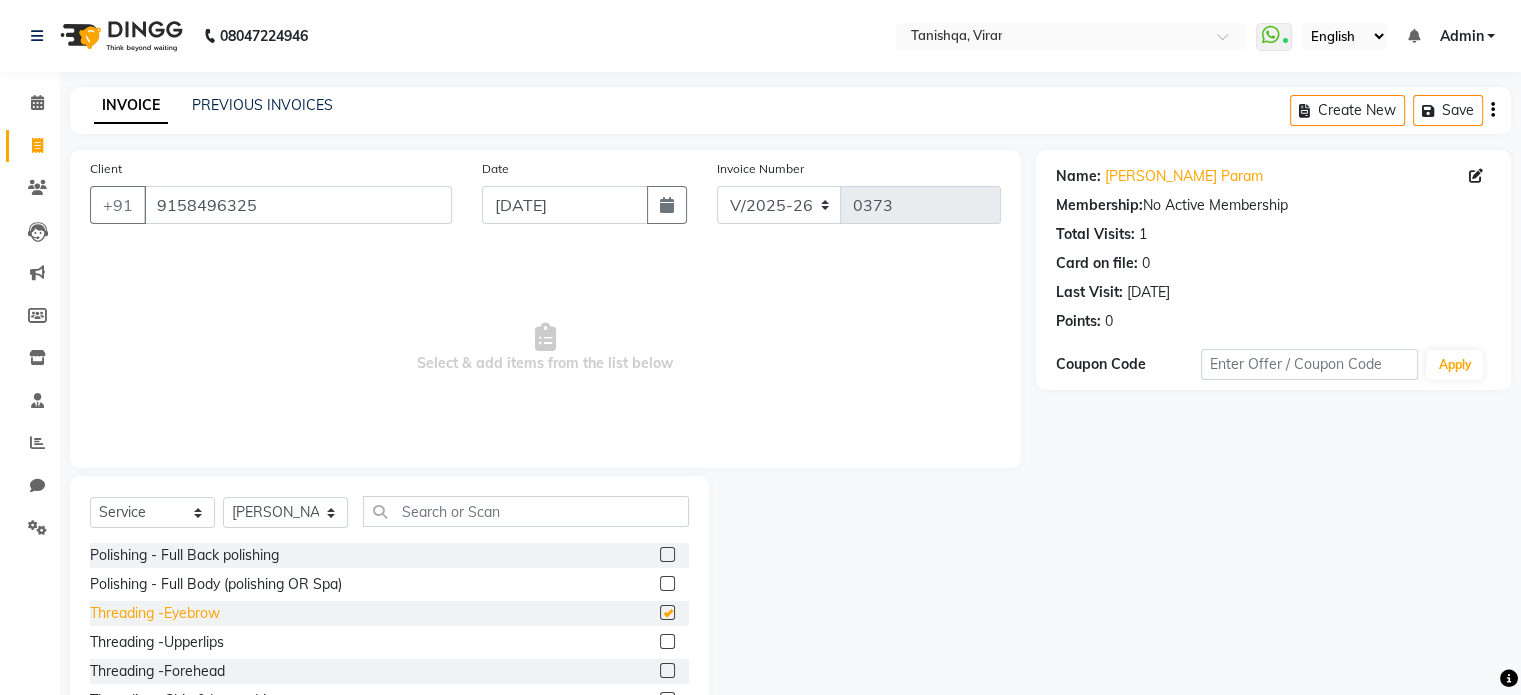 checkbox on "false" 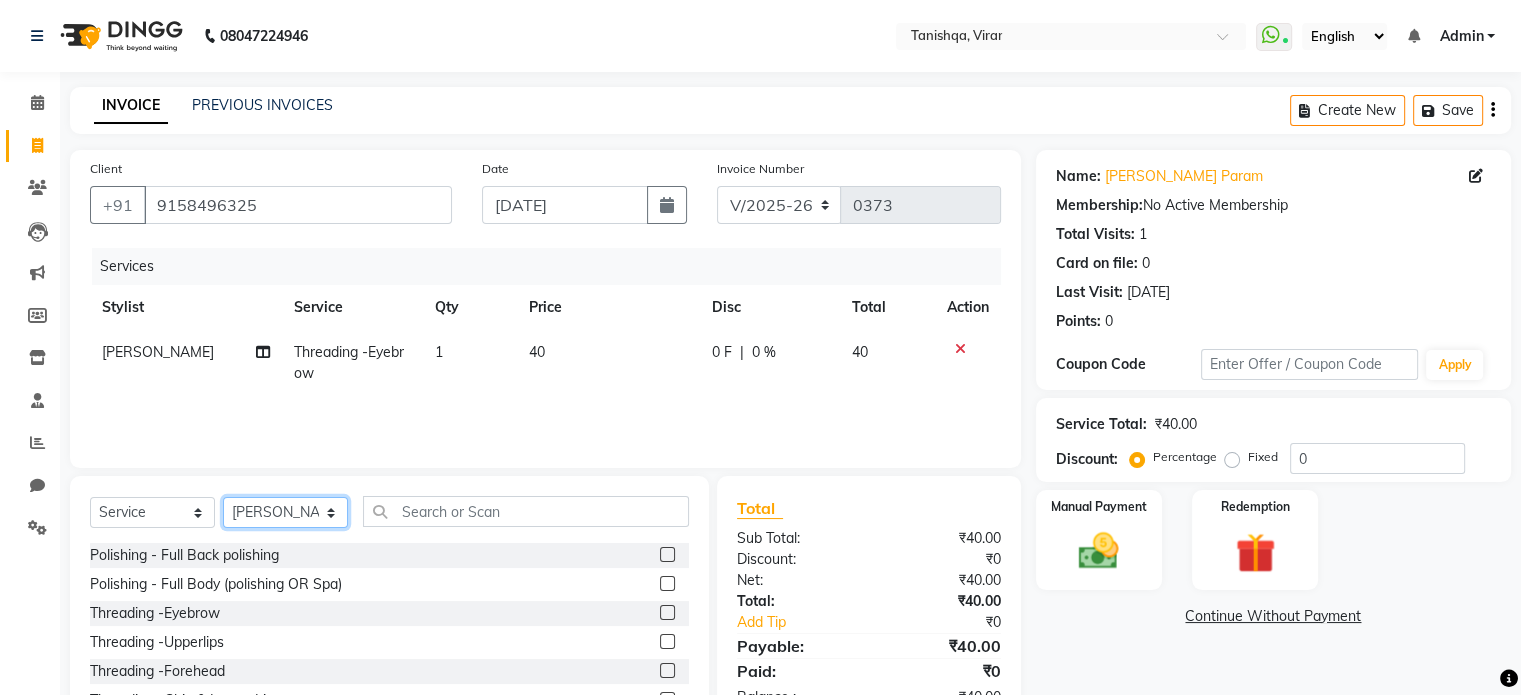 click on "Select Stylist [PERSON_NAME] [PERSON_NAME] mahhi [PERSON_NAME] [PERSON_NAME]  [PERSON_NAME] [PERSON_NAME]" 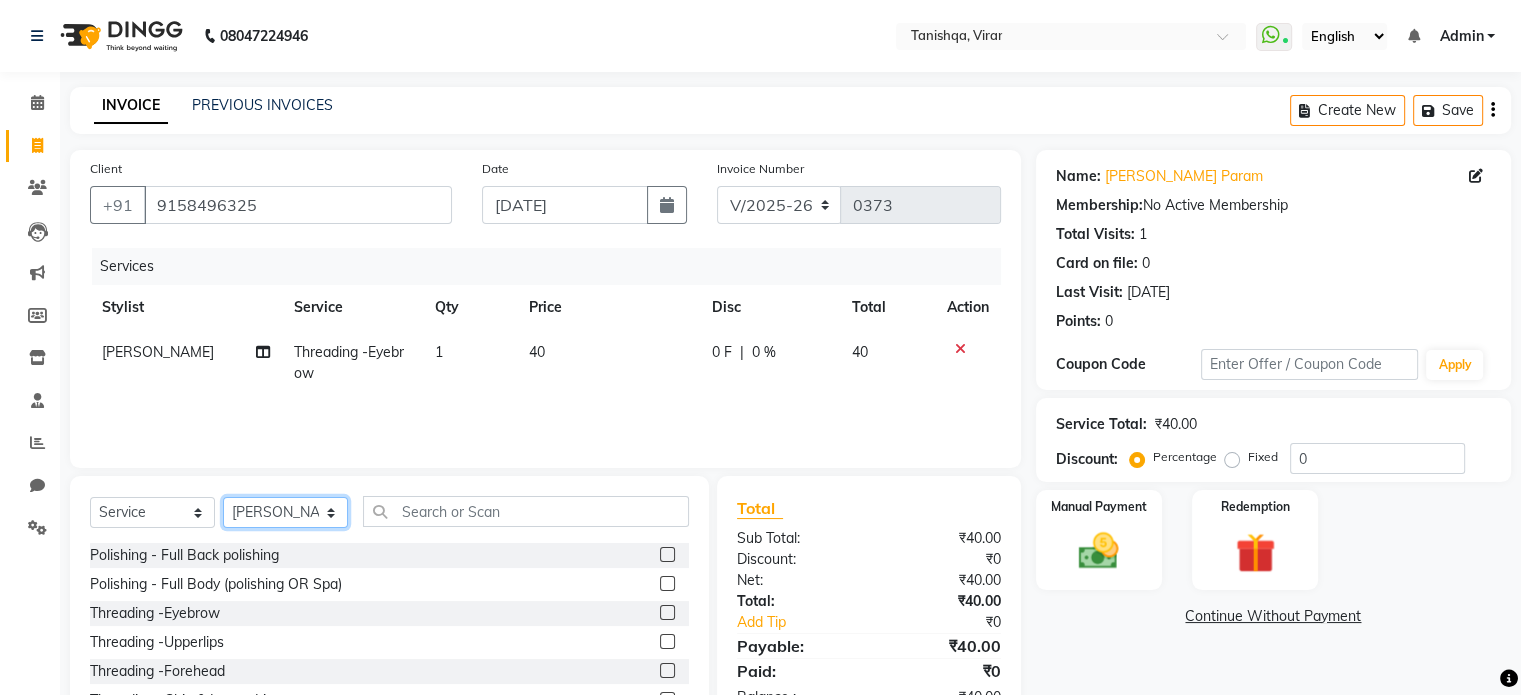 select on "75949" 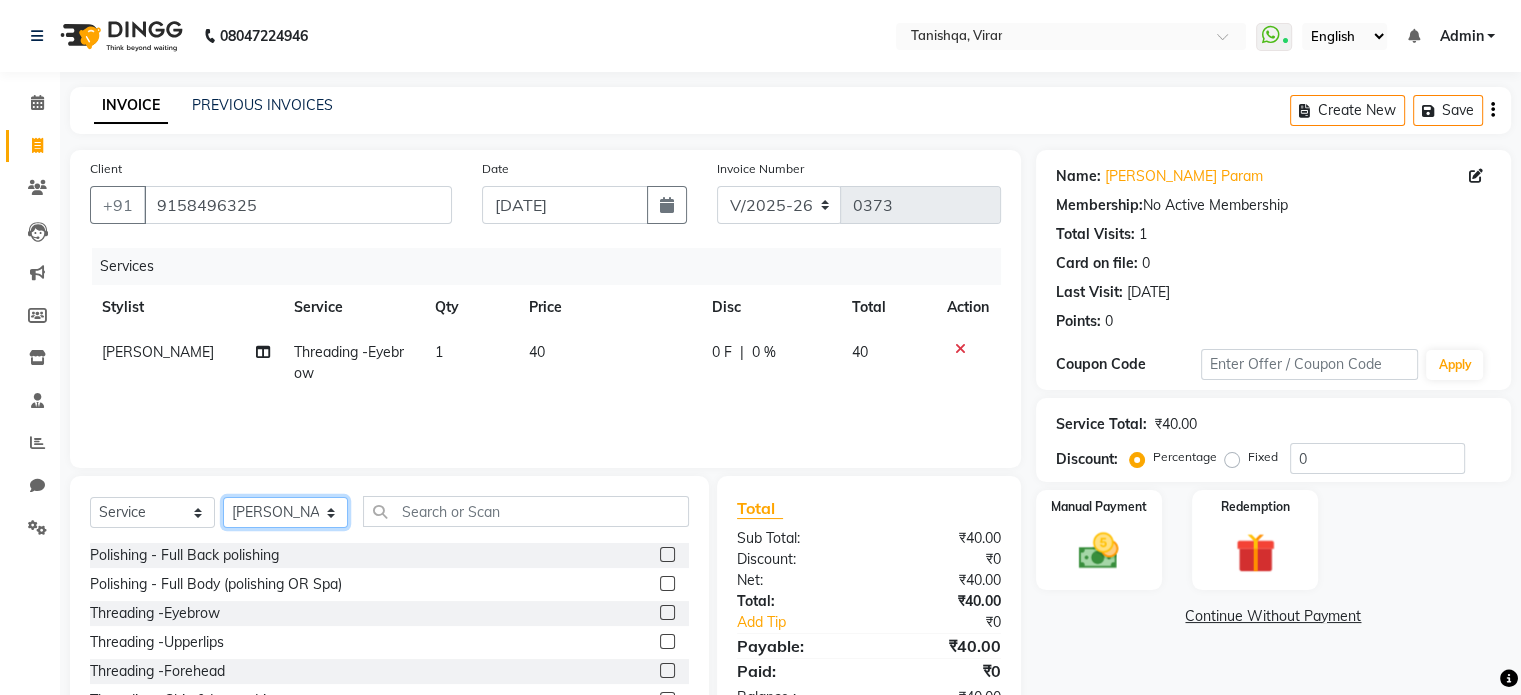 click on "Select Stylist [PERSON_NAME] [PERSON_NAME] mahhi [PERSON_NAME] [PERSON_NAME]  [PERSON_NAME] [PERSON_NAME]" 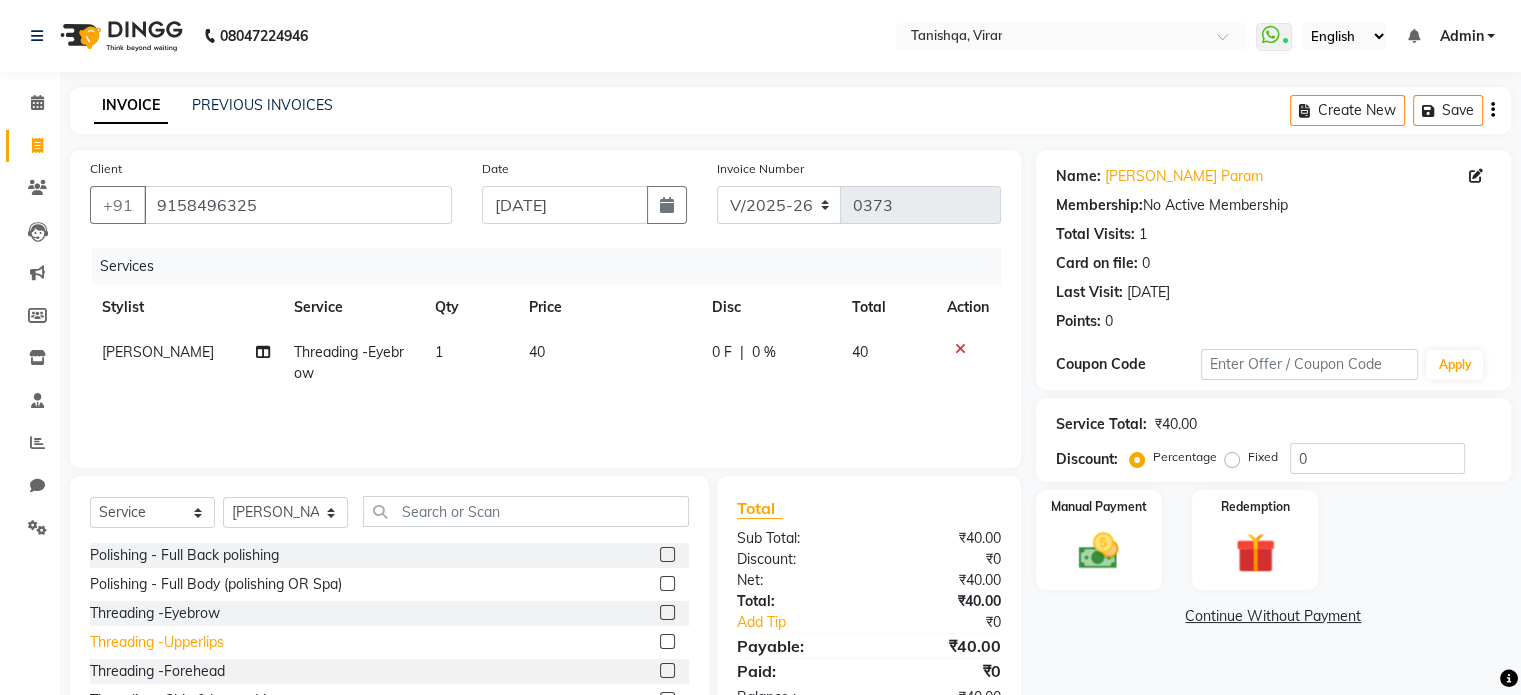 click on "Threading -Upperlips" 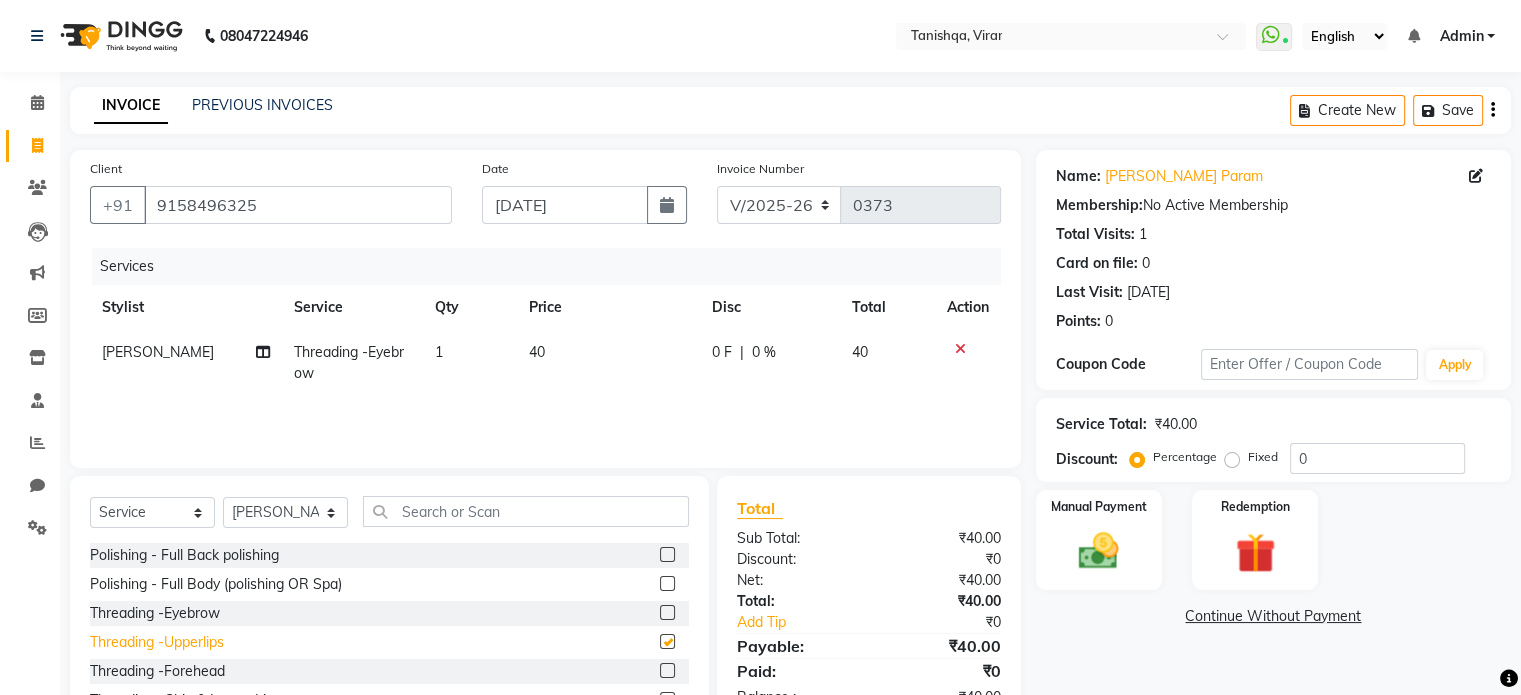 checkbox on "false" 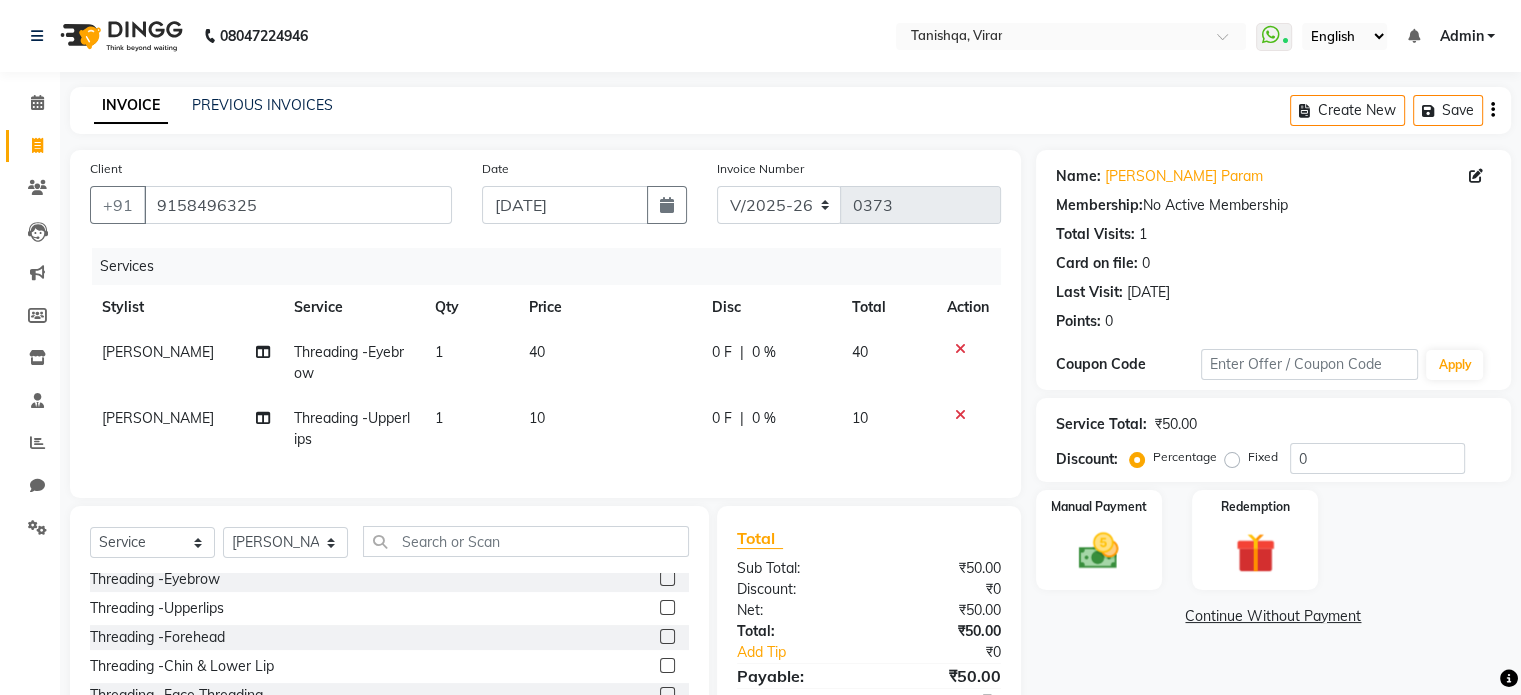 scroll, scrollTop: 63, scrollLeft: 0, axis: vertical 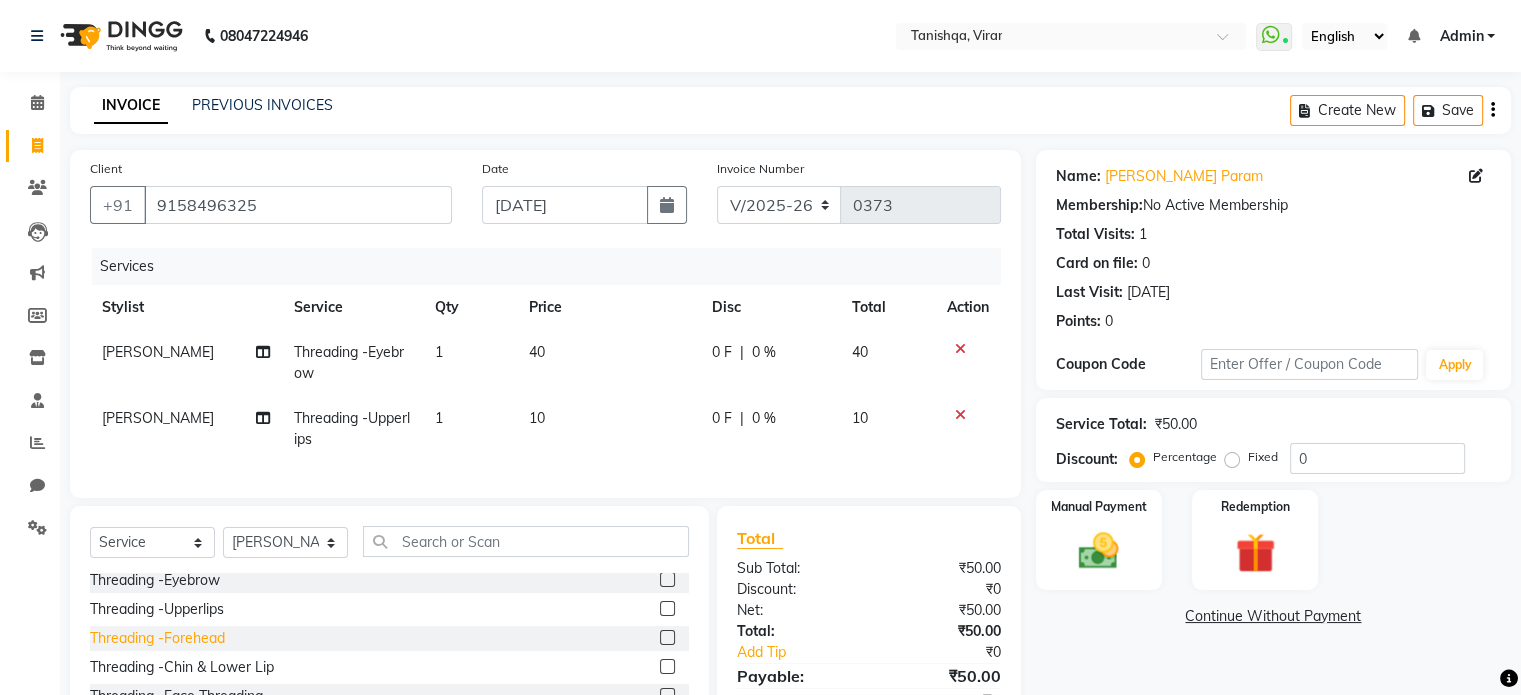 click on "Threading -Forehead" 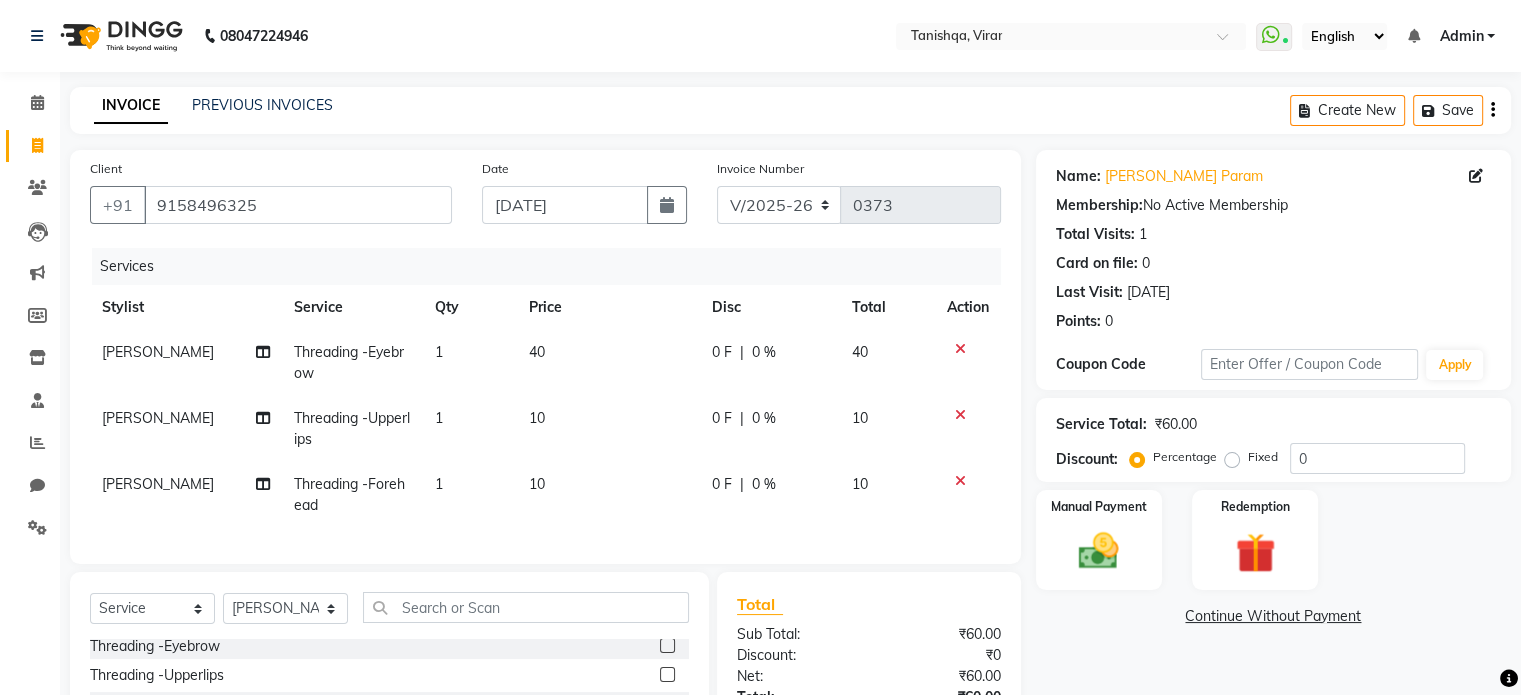 checkbox on "false" 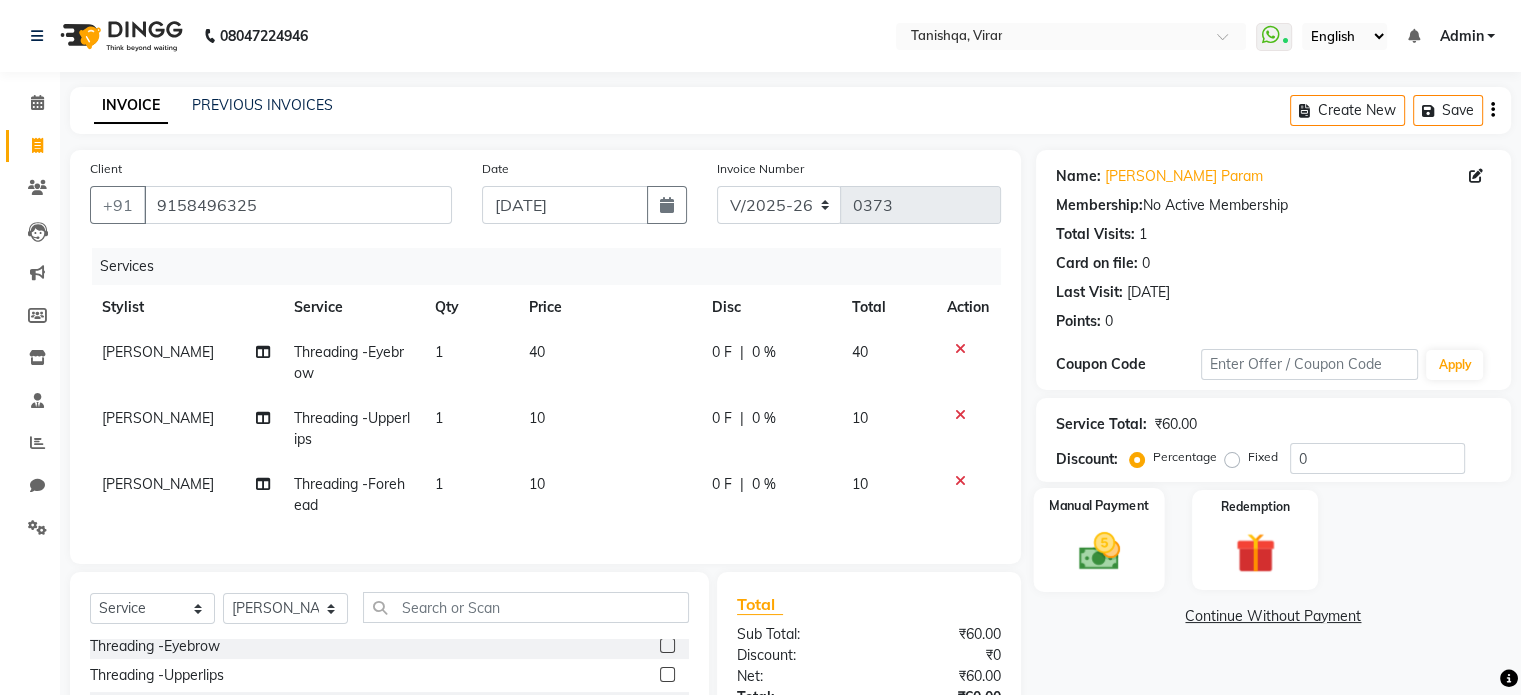 click 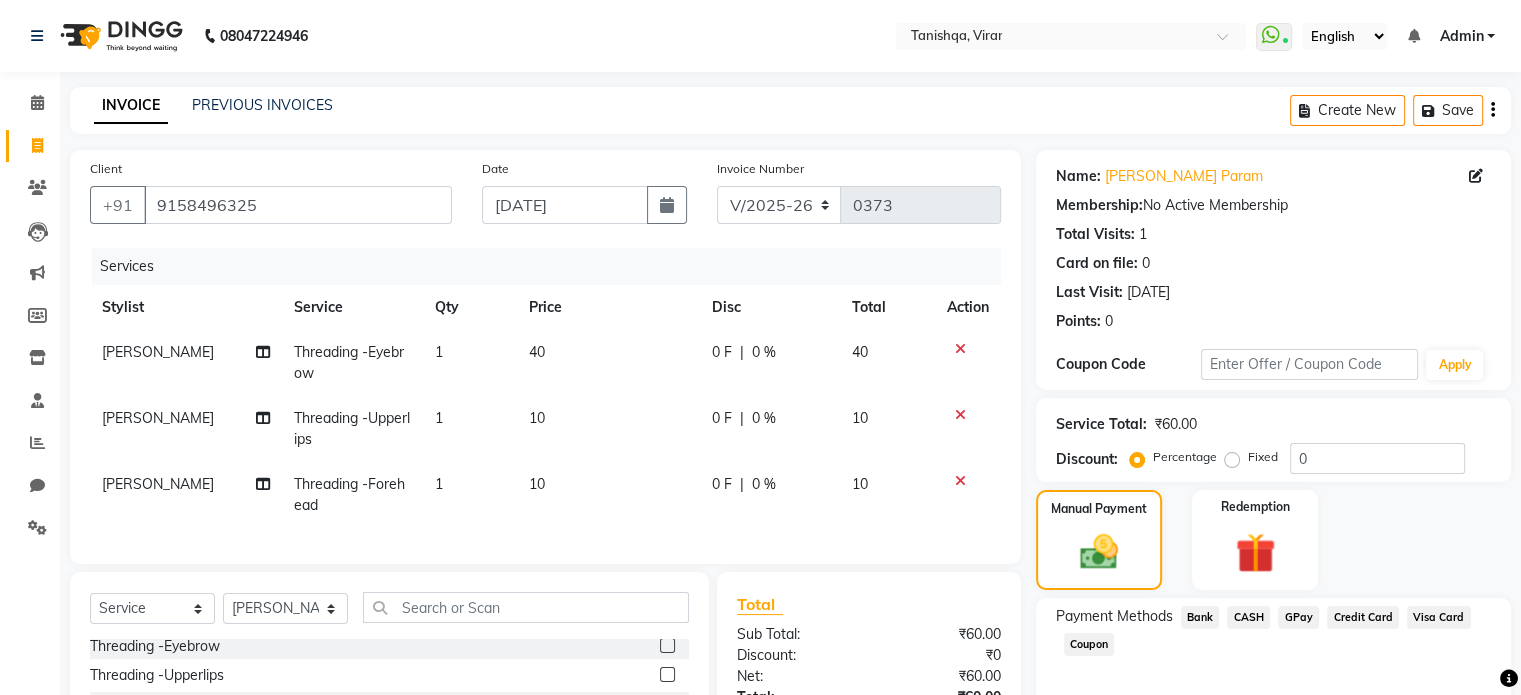 click on "CASH" 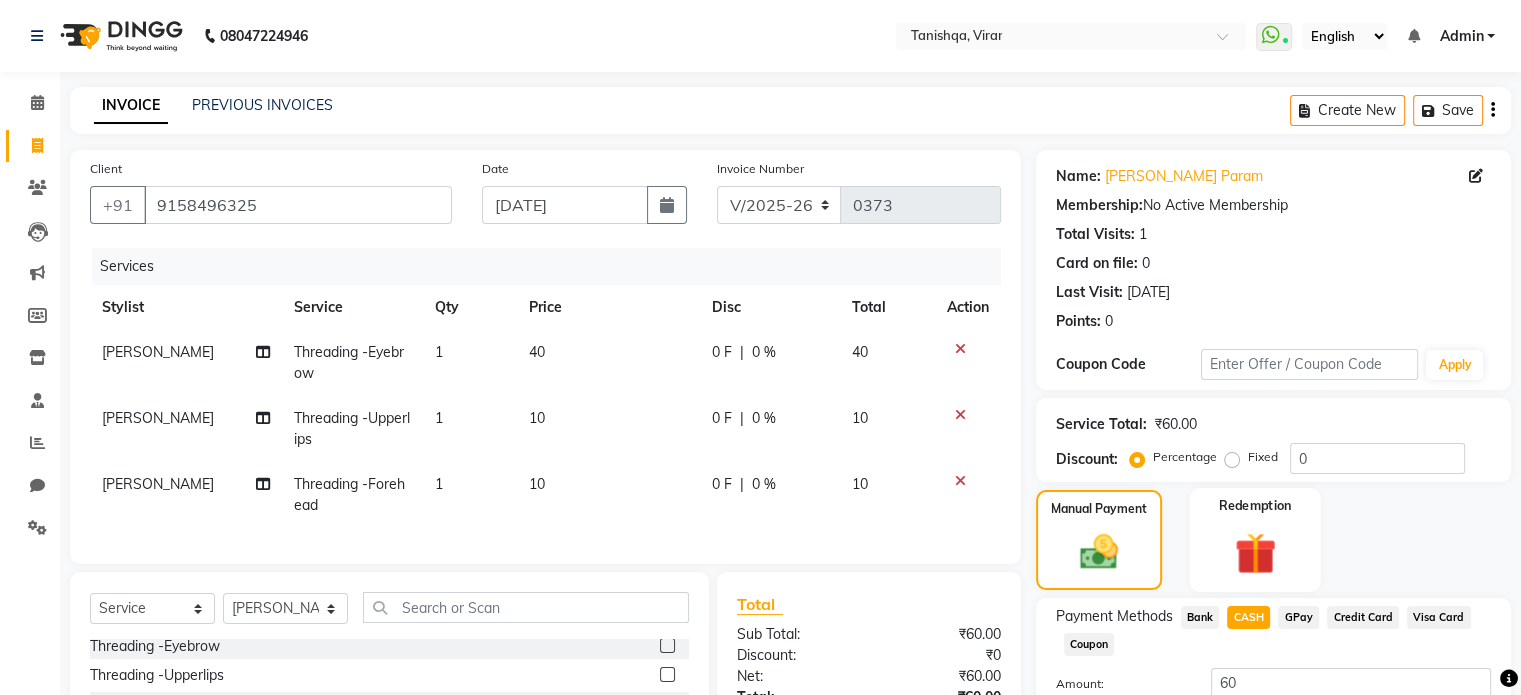scroll, scrollTop: 217, scrollLeft: 0, axis: vertical 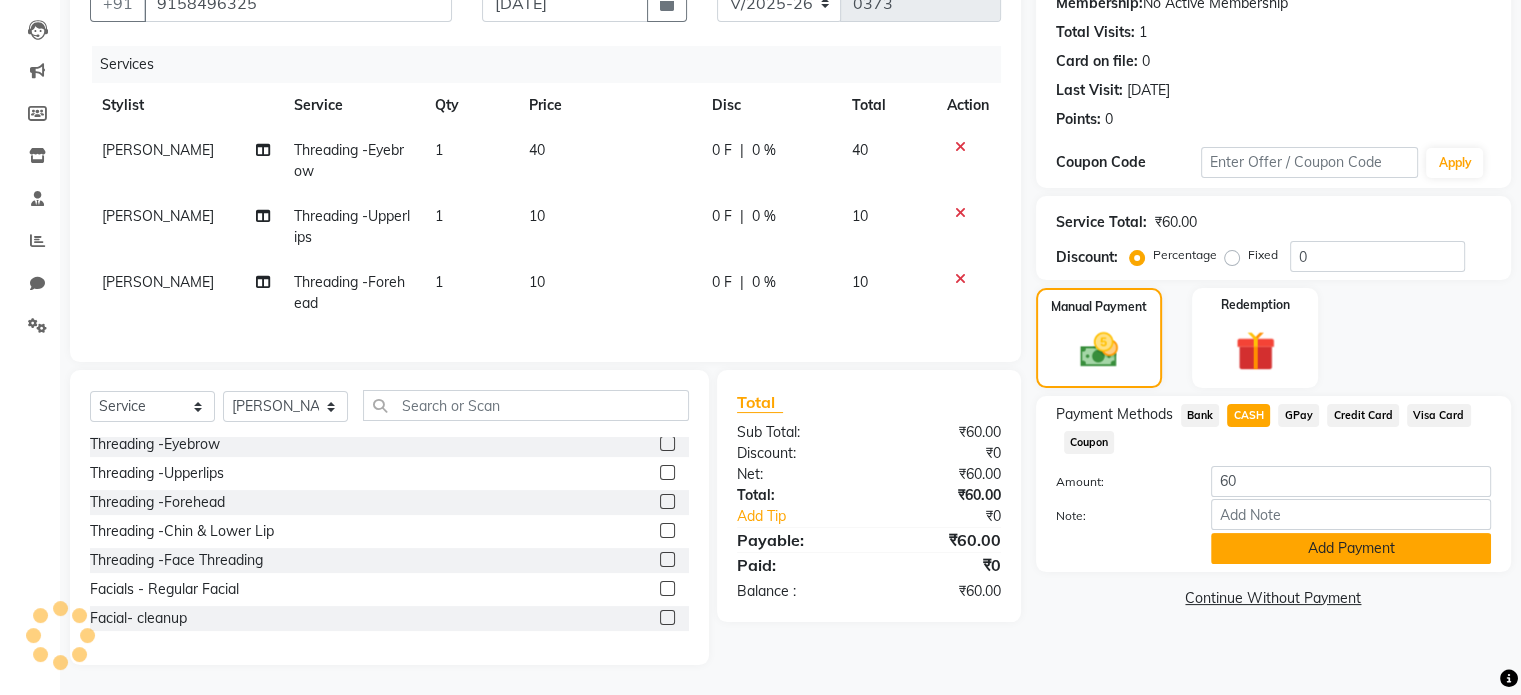 click on "Add Payment" 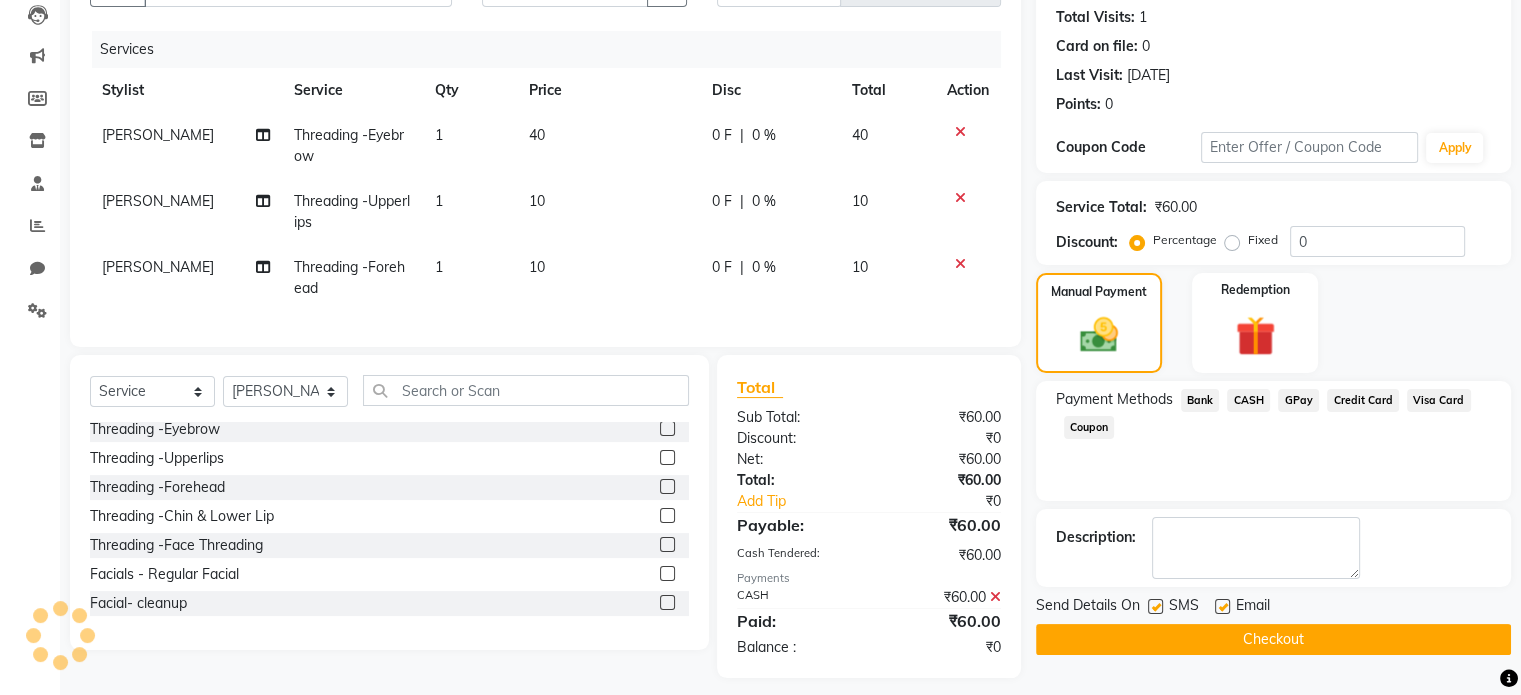 click on "Checkout" 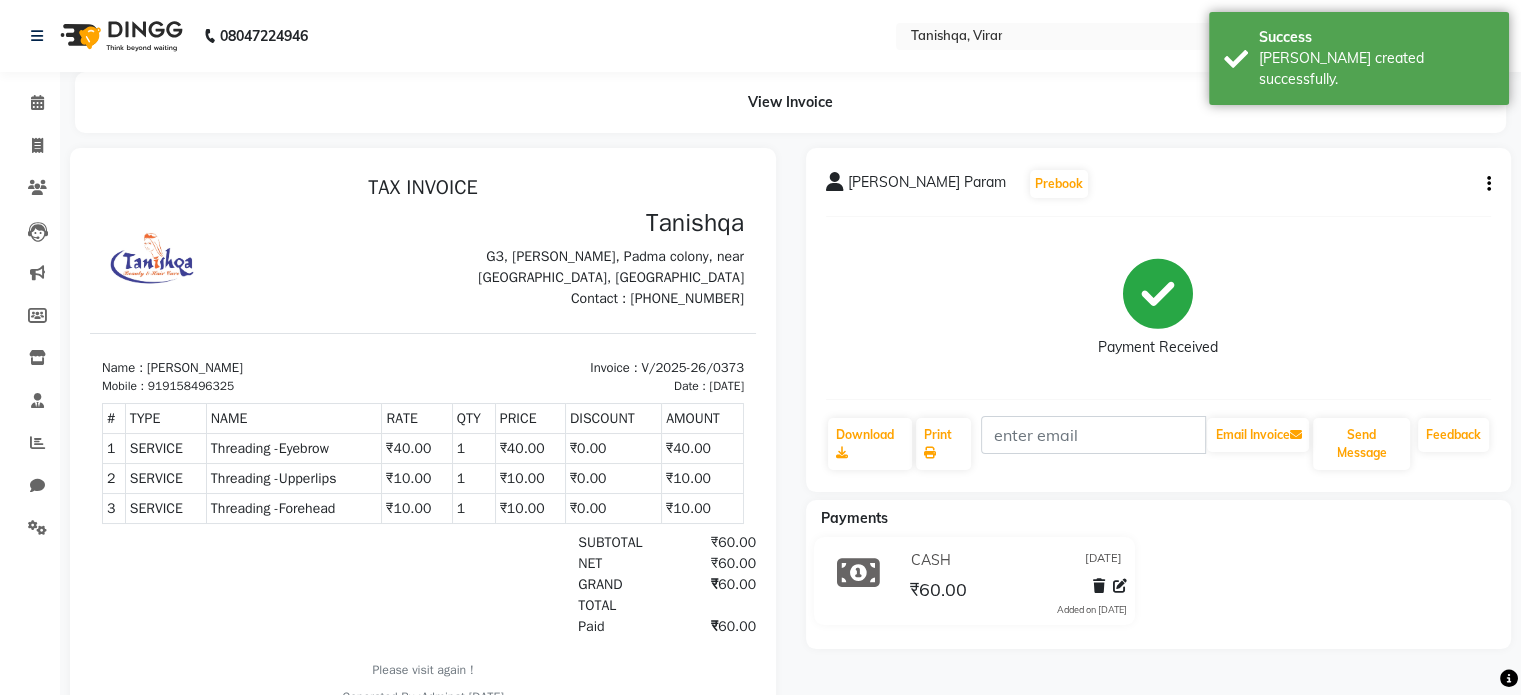 scroll, scrollTop: 0, scrollLeft: 0, axis: both 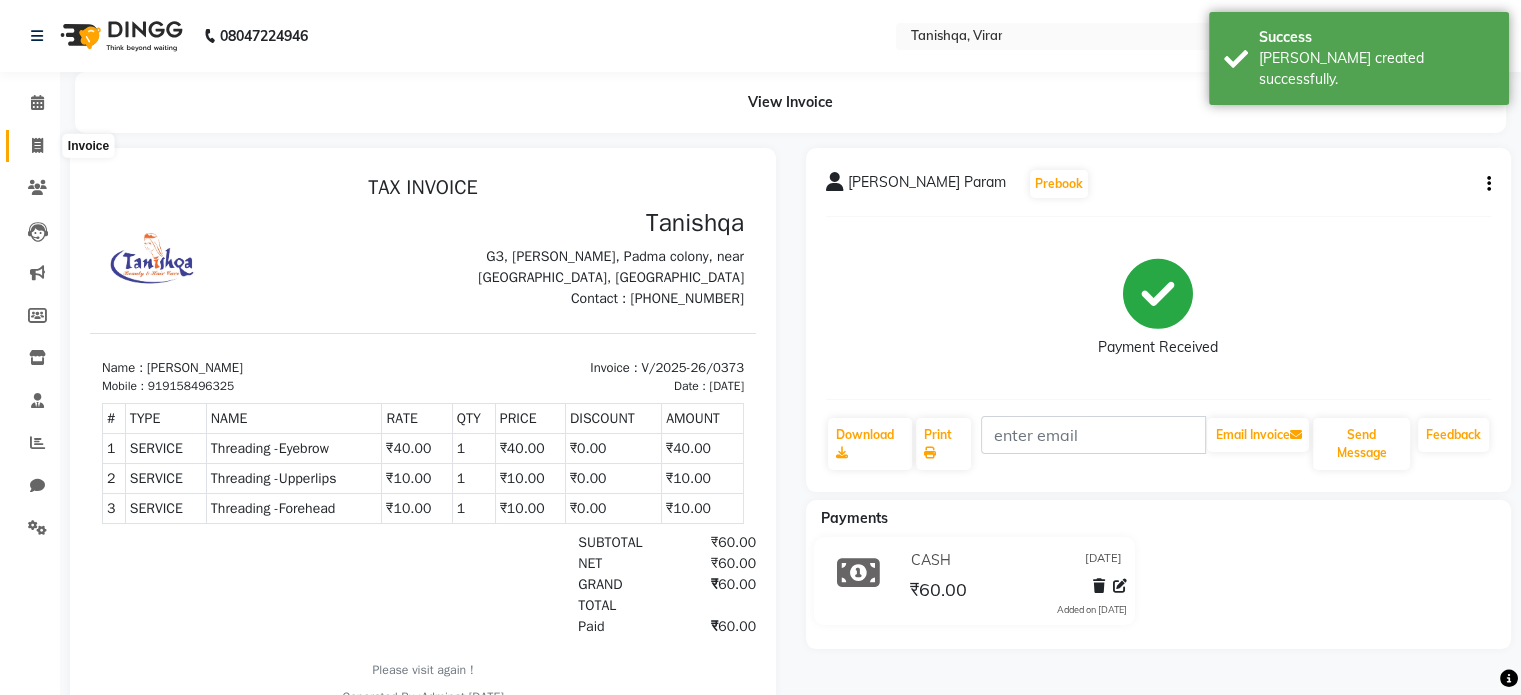 click 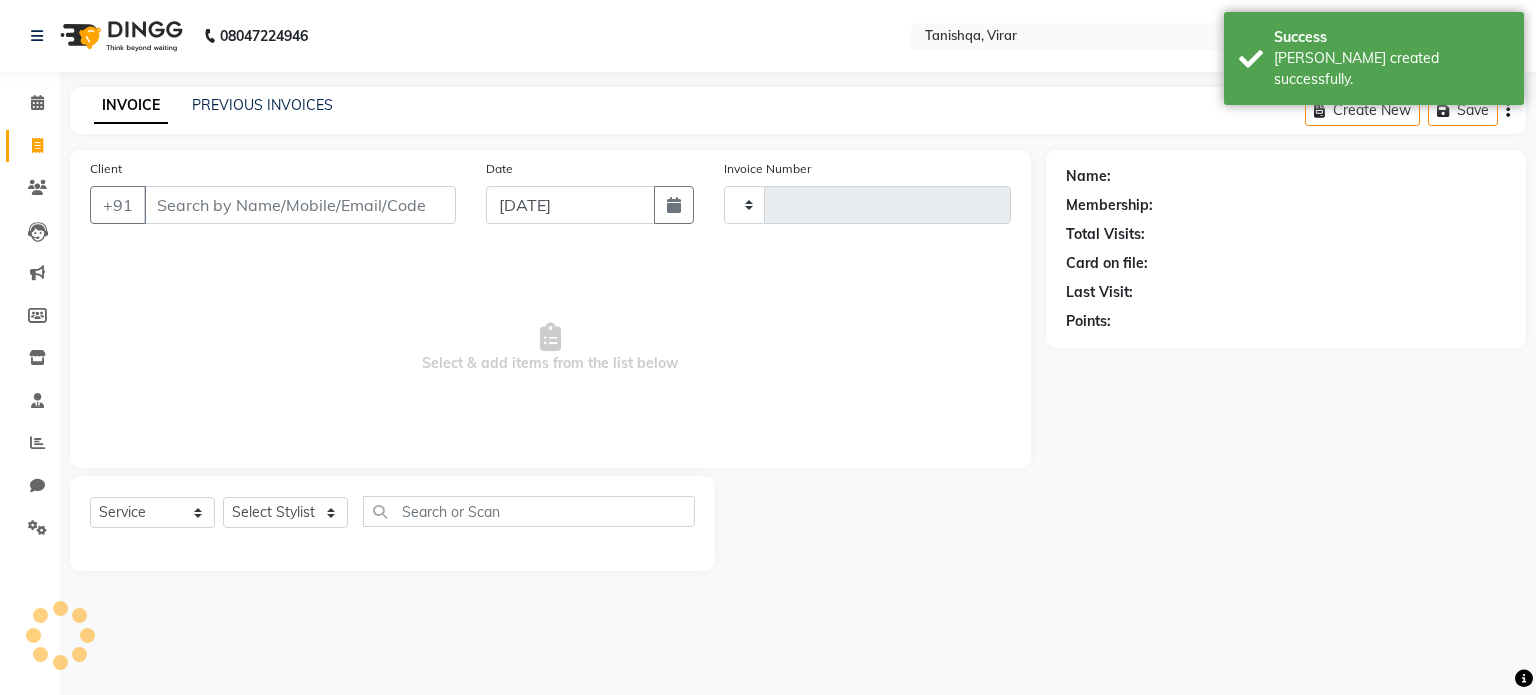 type on "0374" 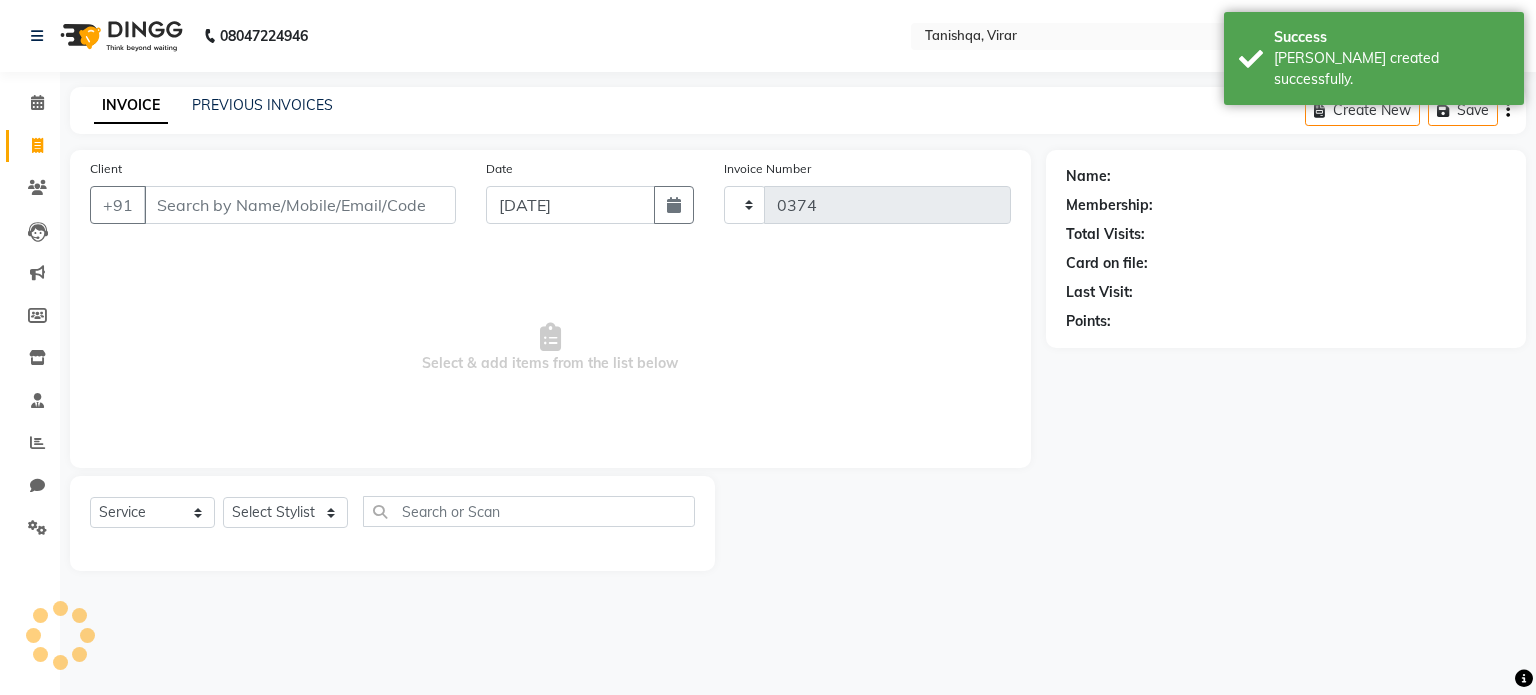 select on "8149" 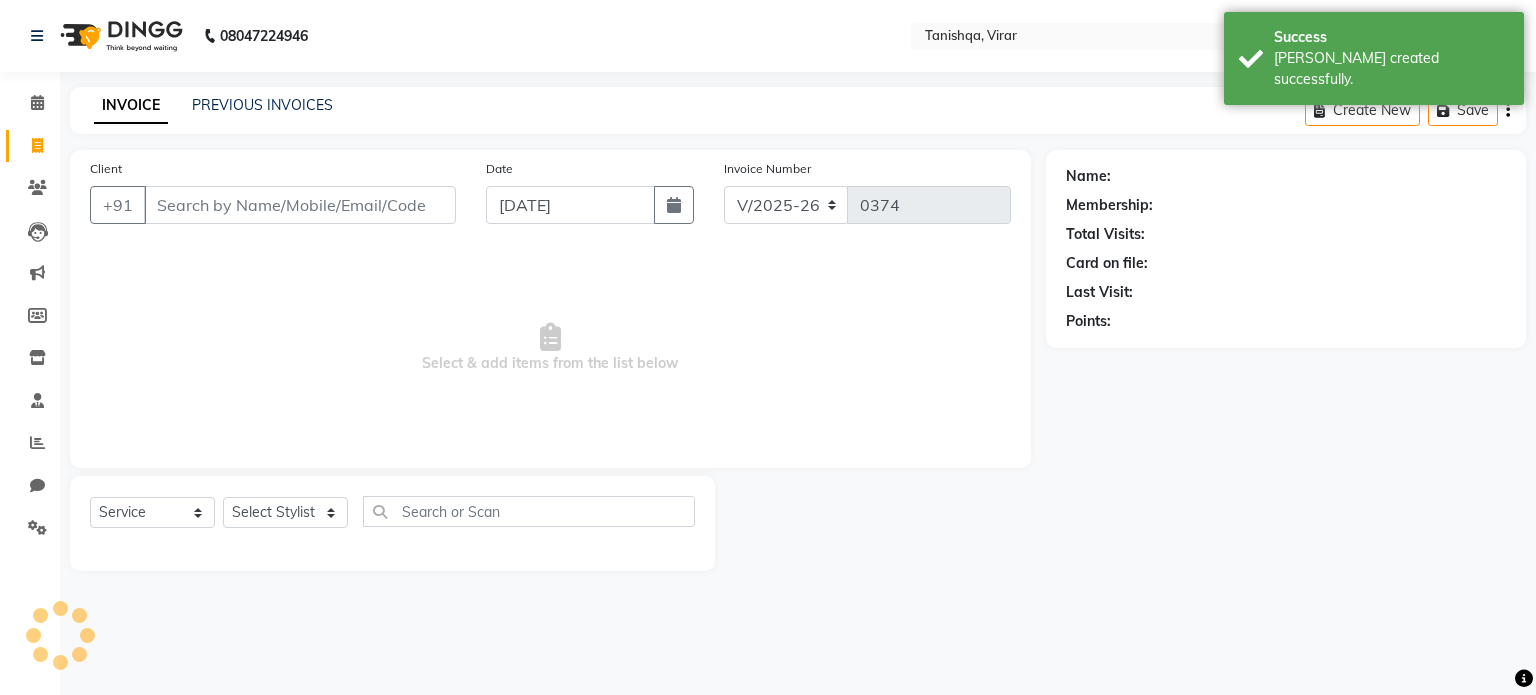 click on "Client" at bounding box center [300, 205] 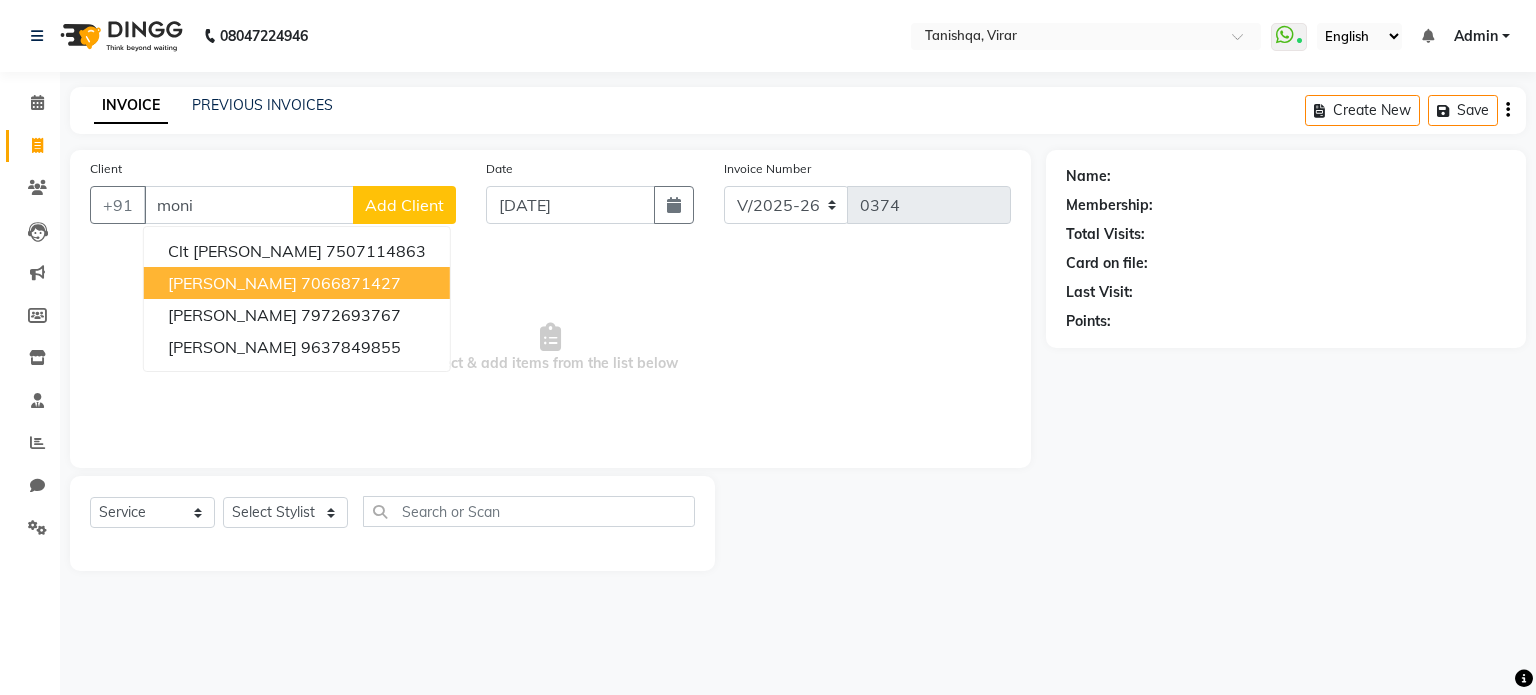 click on "[PERSON_NAME]" at bounding box center [232, 283] 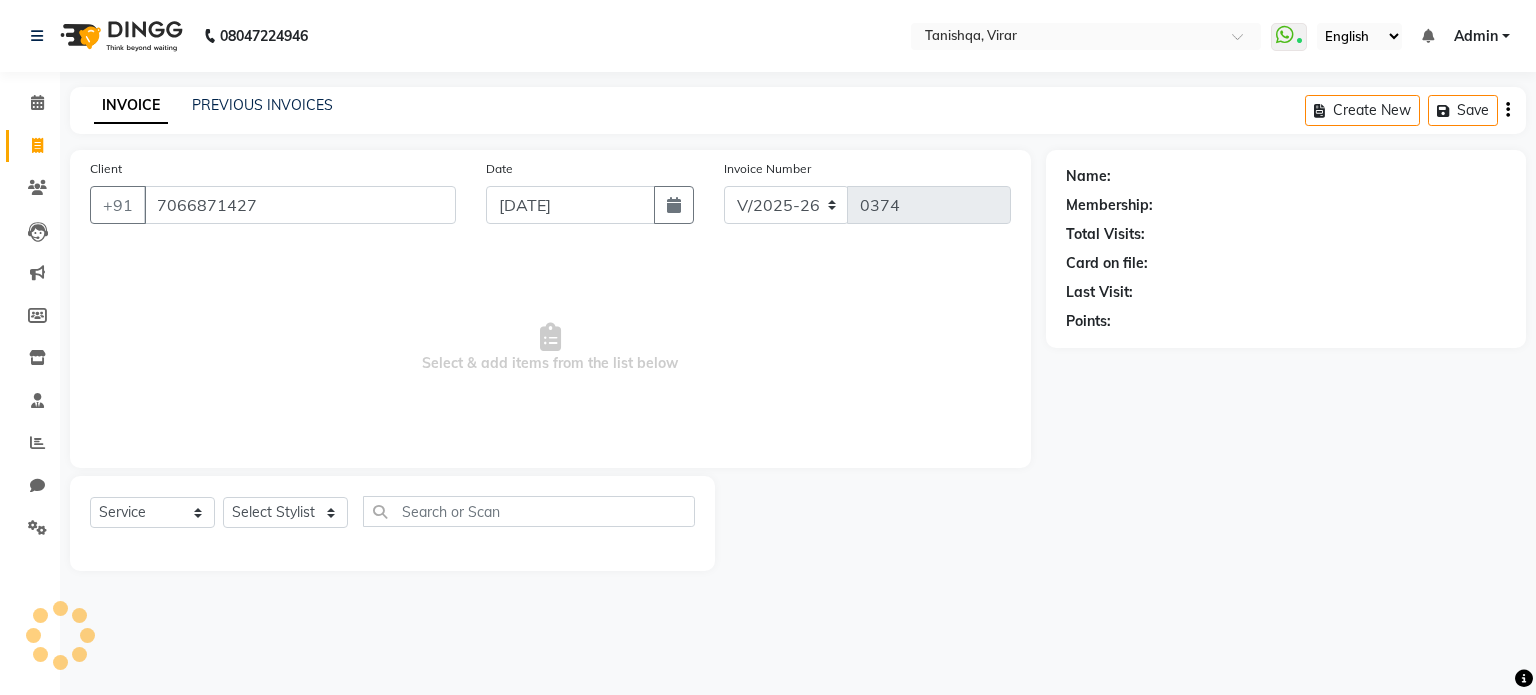 type on "7066871427" 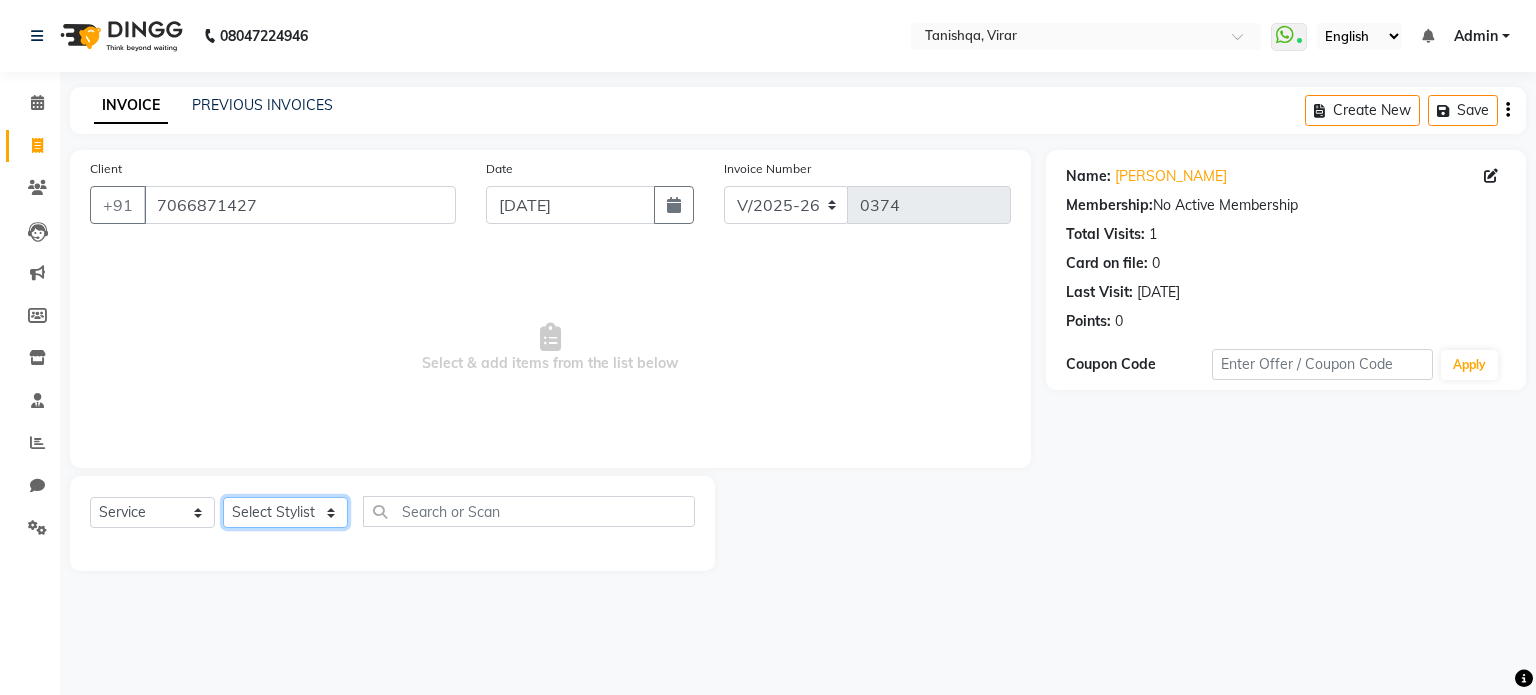 click on "Select Stylist [PERSON_NAME] [PERSON_NAME] mahhi [PERSON_NAME] [PERSON_NAME]  [PERSON_NAME] [PERSON_NAME]" 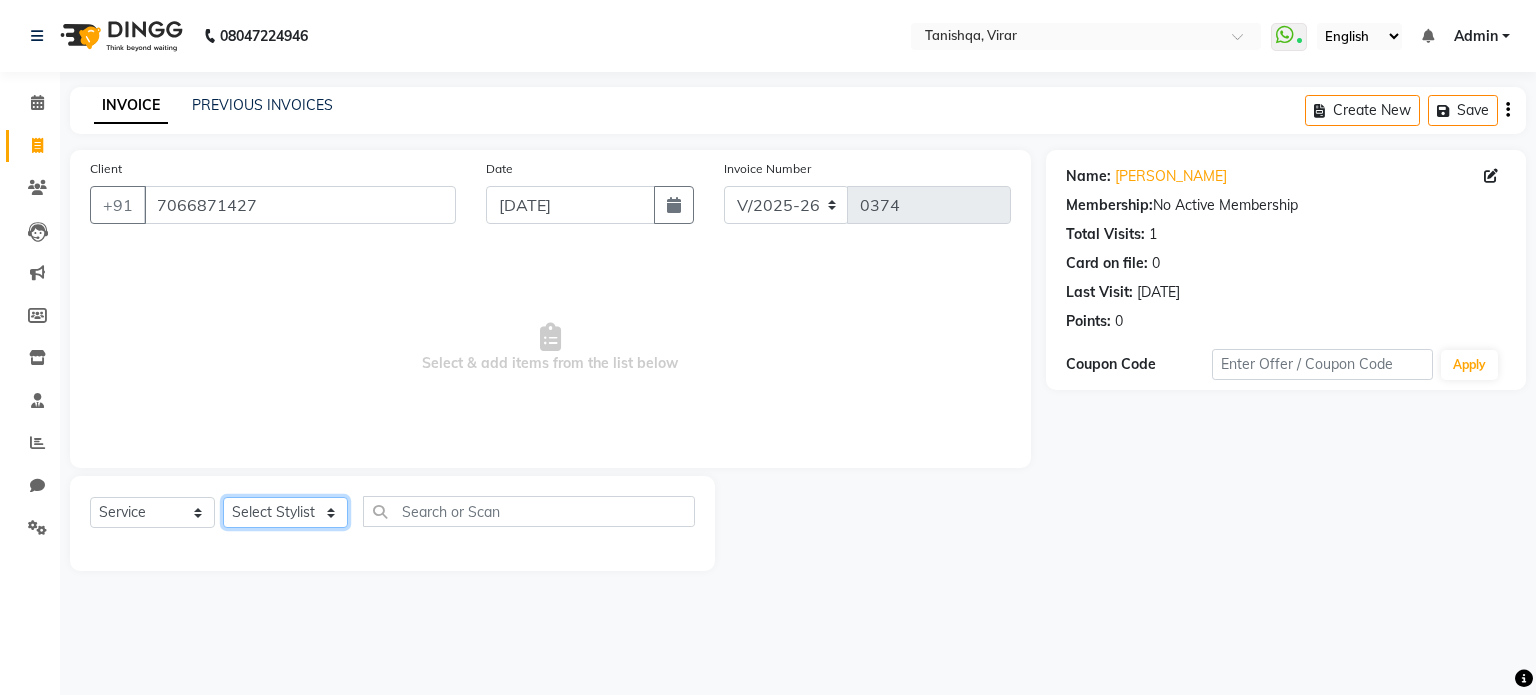 select on "75949" 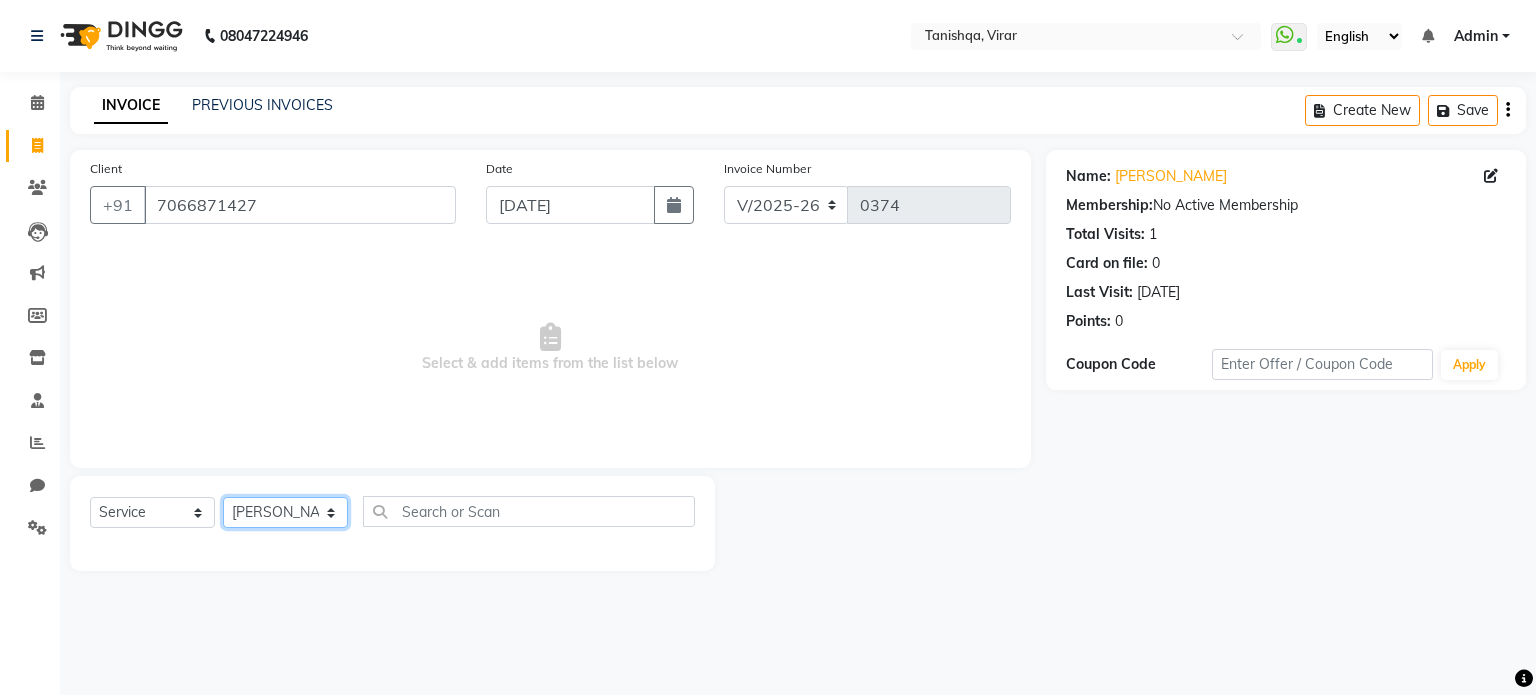 click on "Select Stylist [PERSON_NAME] [PERSON_NAME] mahhi [PERSON_NAME] [PERSON_NAME]  [PERSON_NAME] [PERSON_NAME]" 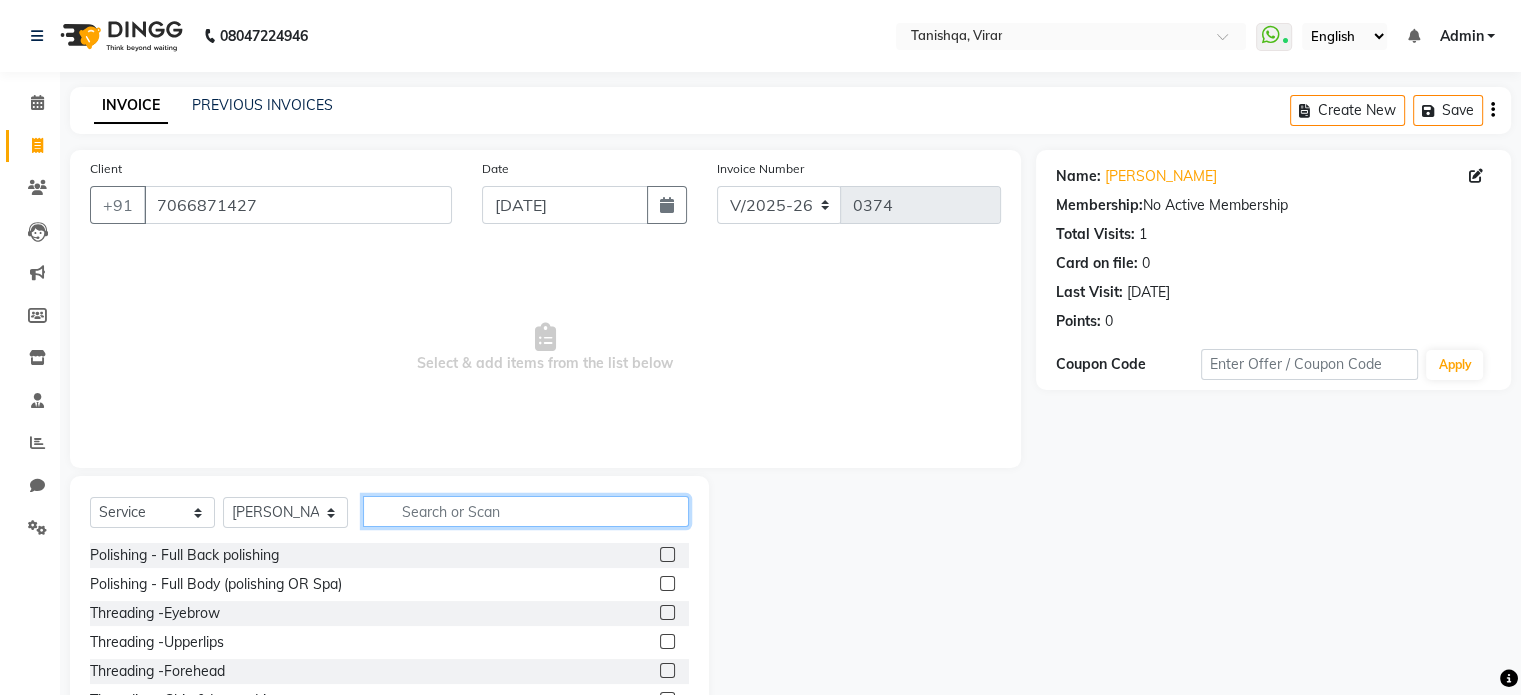 click 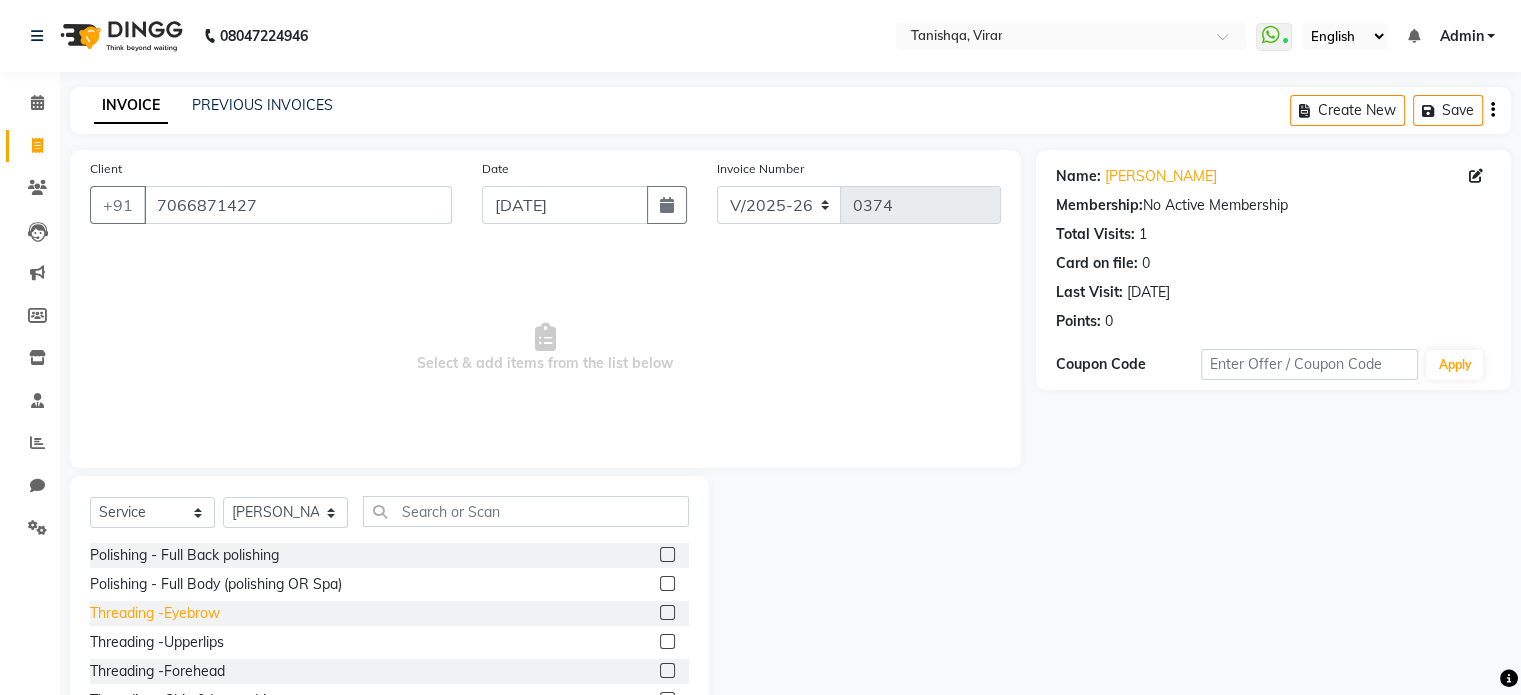 click on "Threading -Eyebrow" 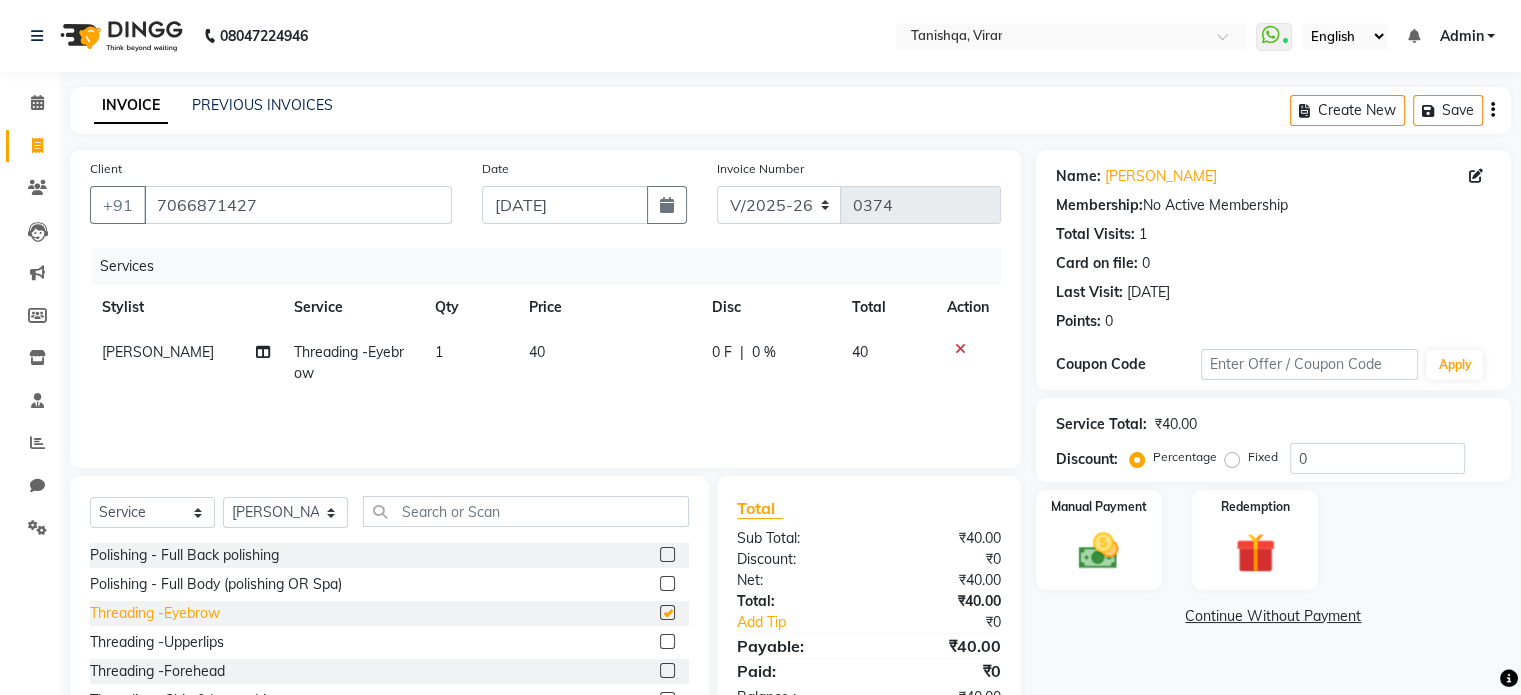 checkbox on "false" 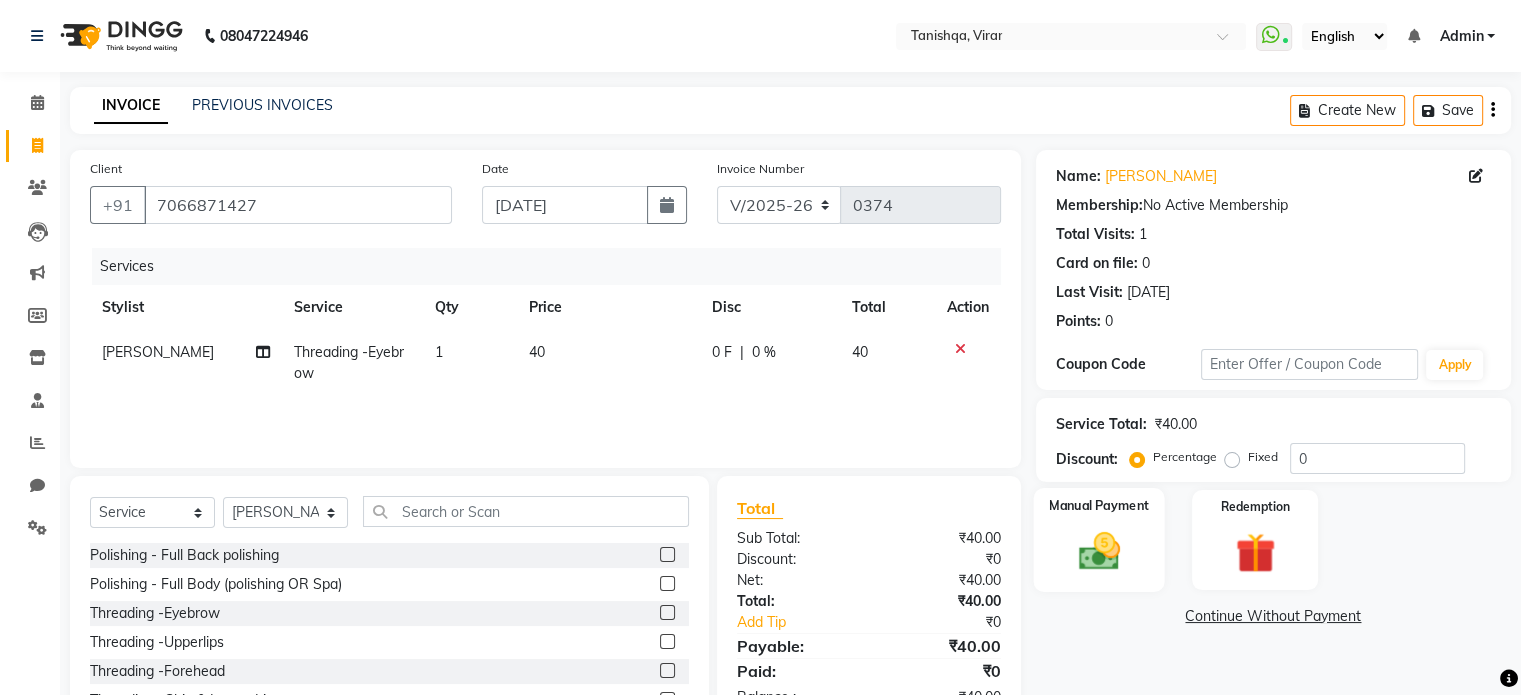 click 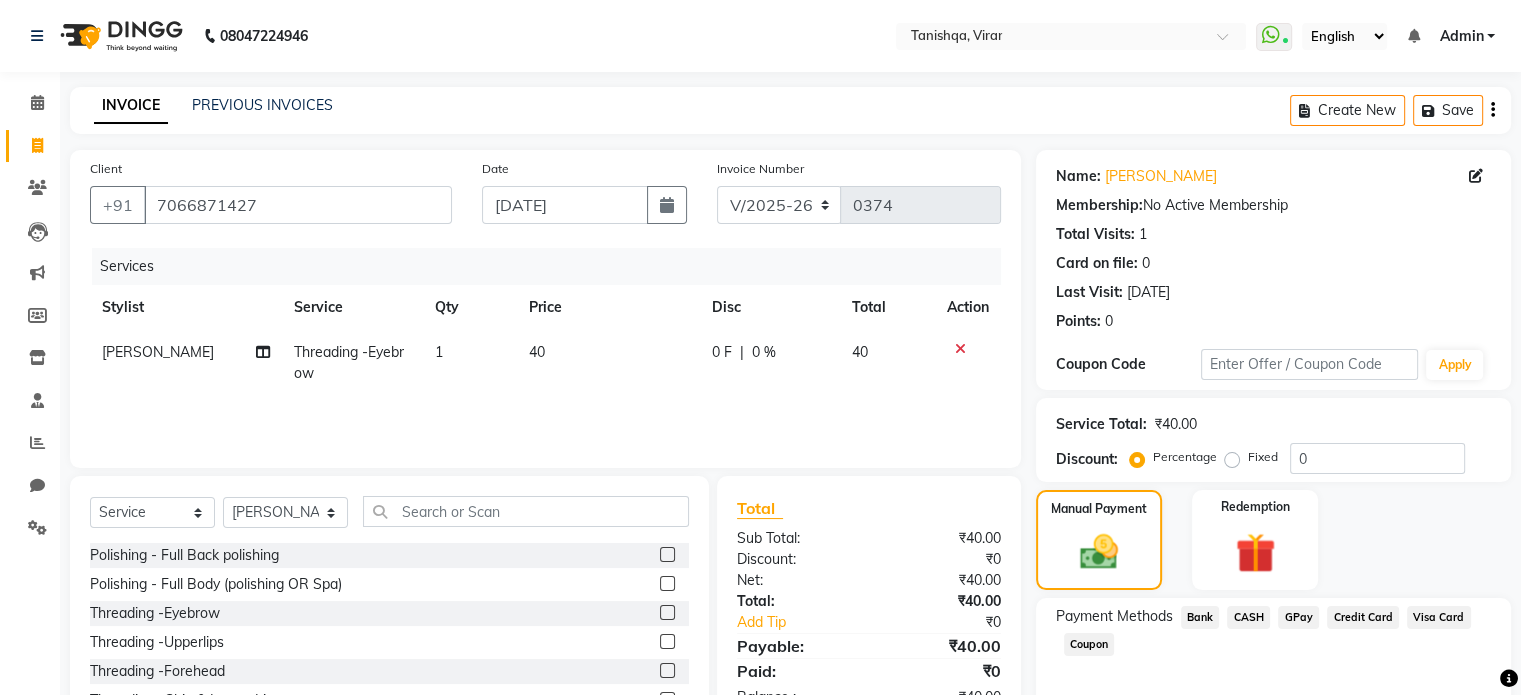click on "GPay" 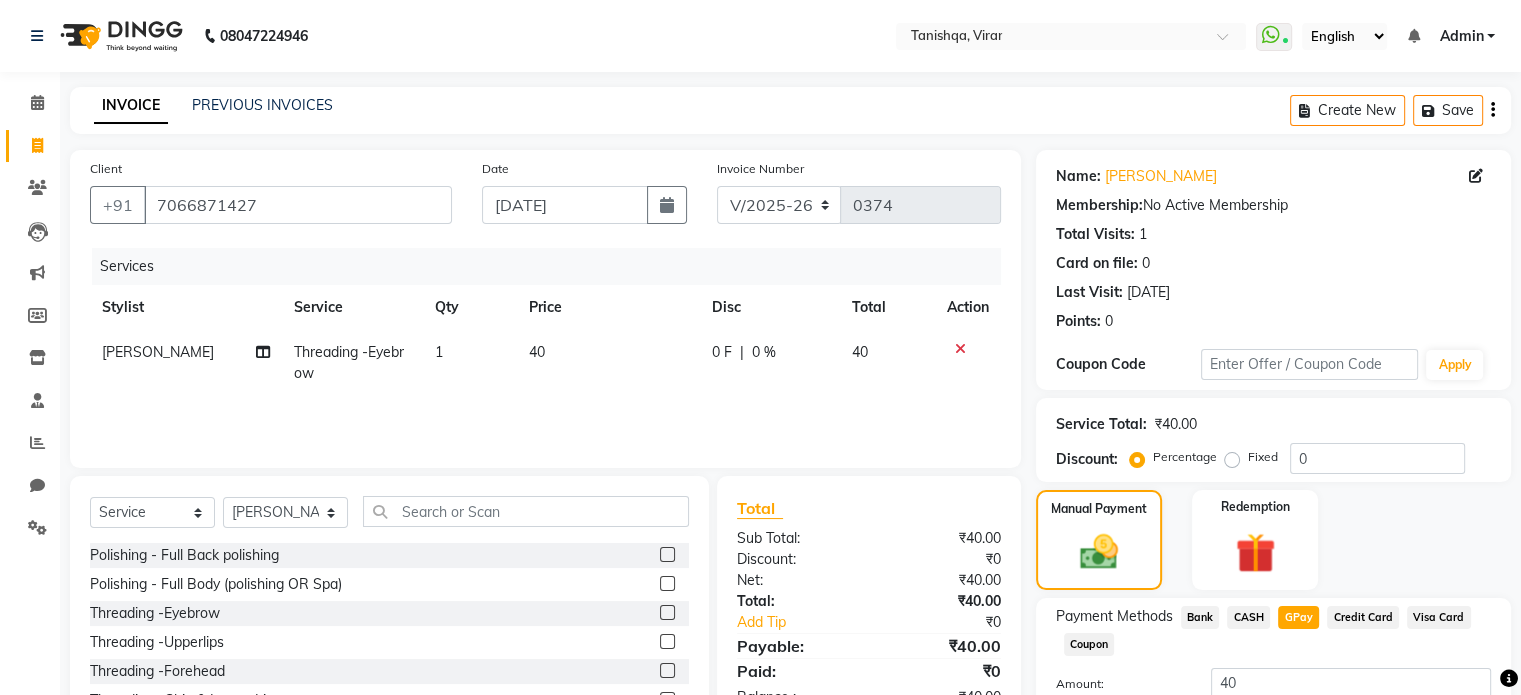 scroll, scrollTop: 152, scrollLeft: 0, axis: vertical 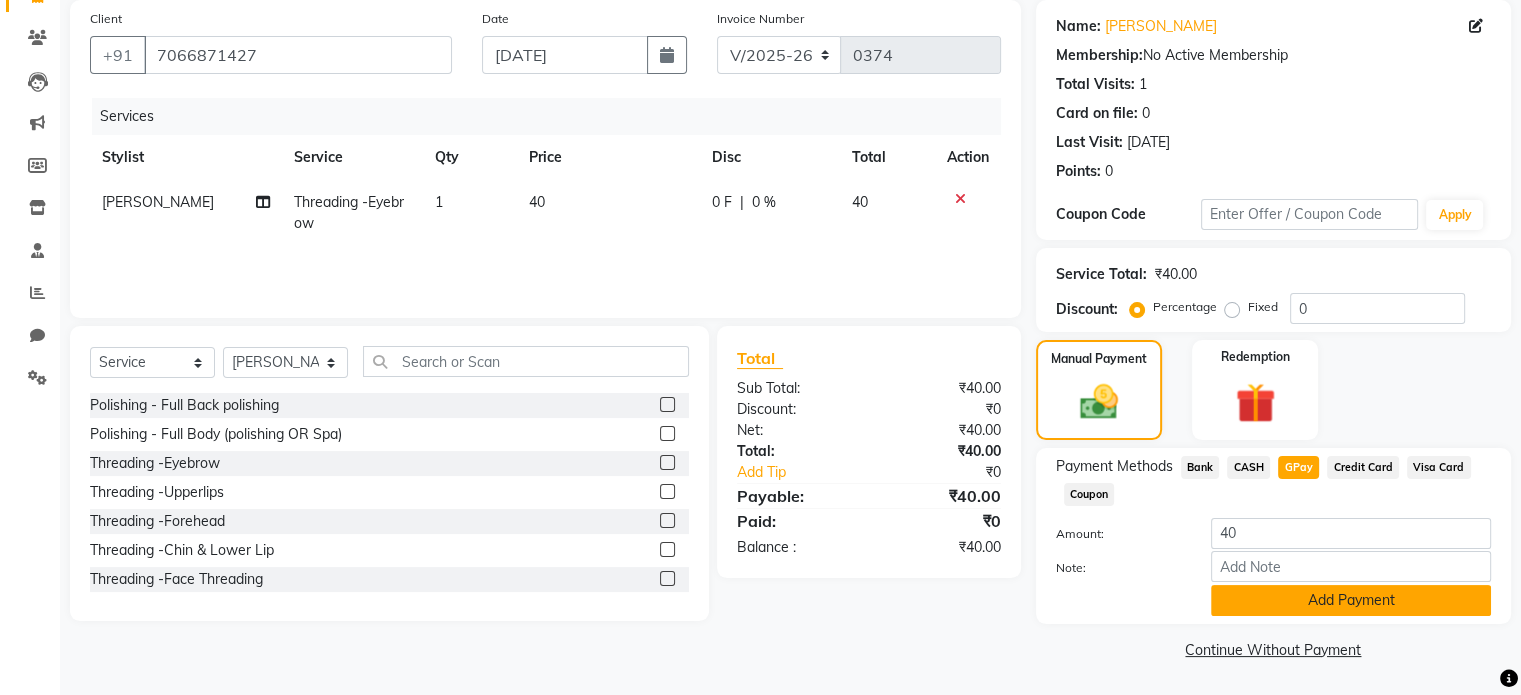click on "Add Payment" 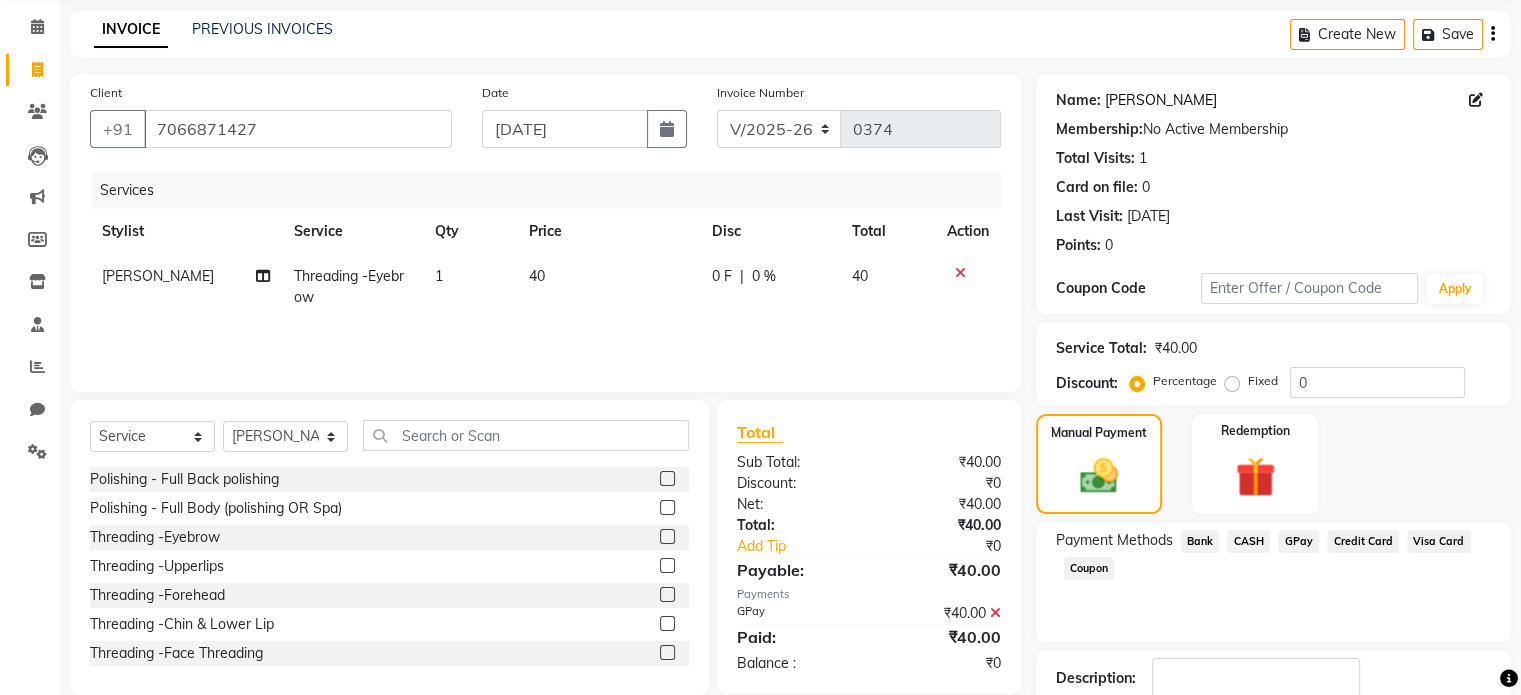 scroll, scrollTop: 205, scrollLeft: 0, axis: vertical 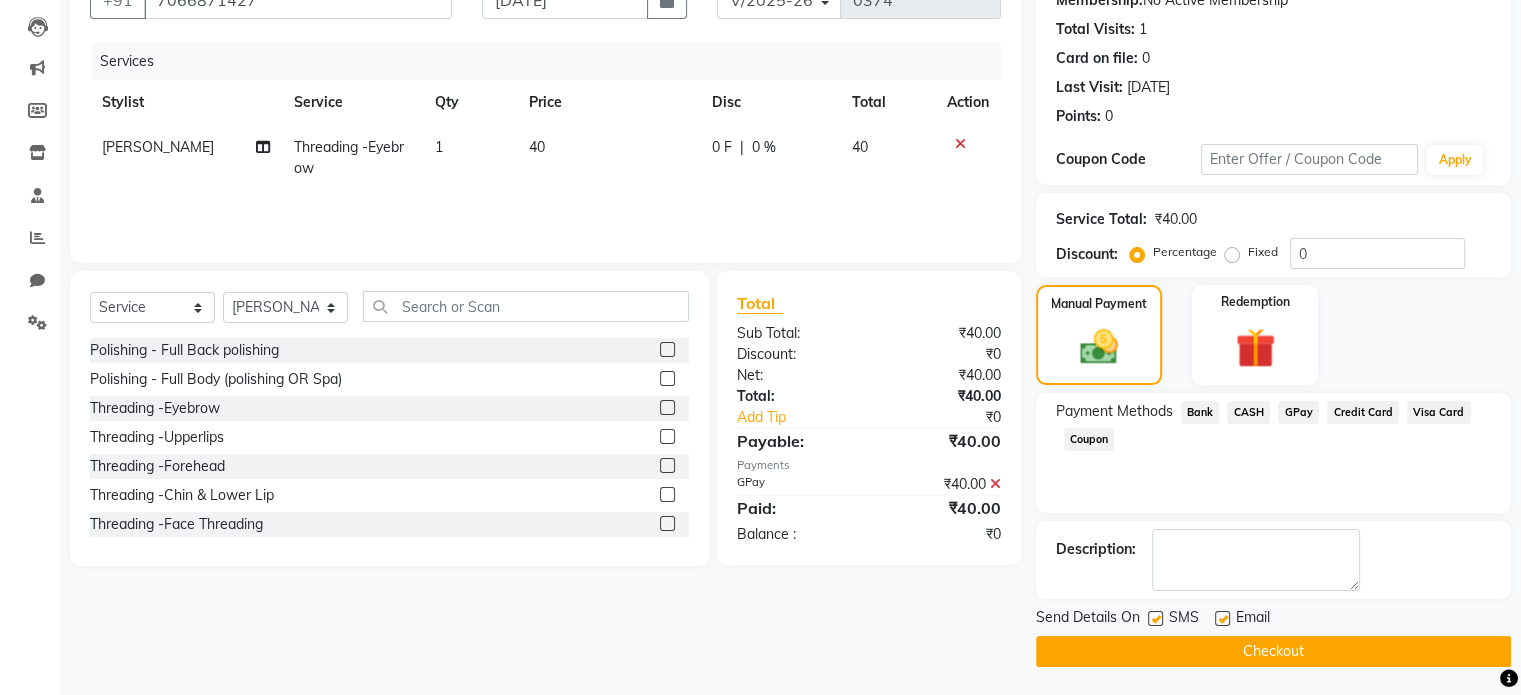 click on "Checkout" 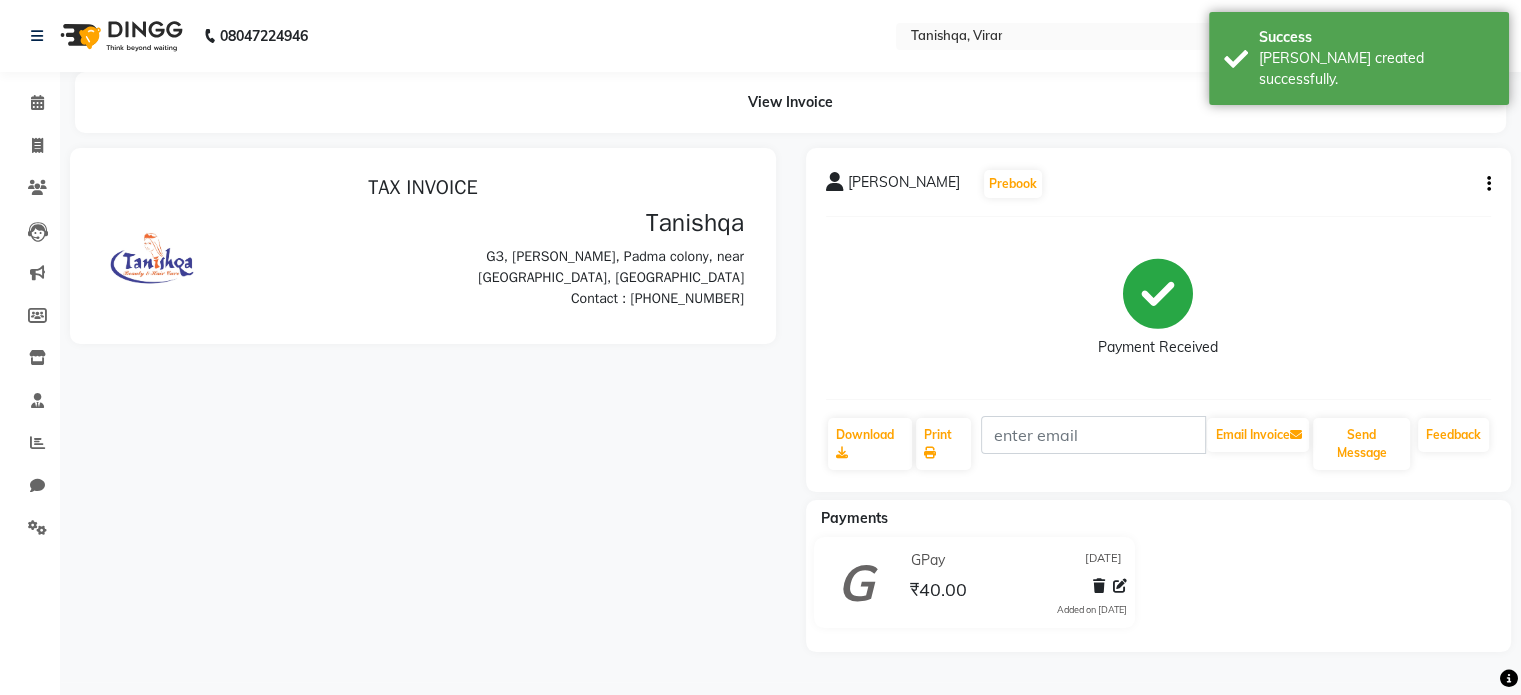 scroll, scrollTop: 0, scrollLeft: 0, axis: both 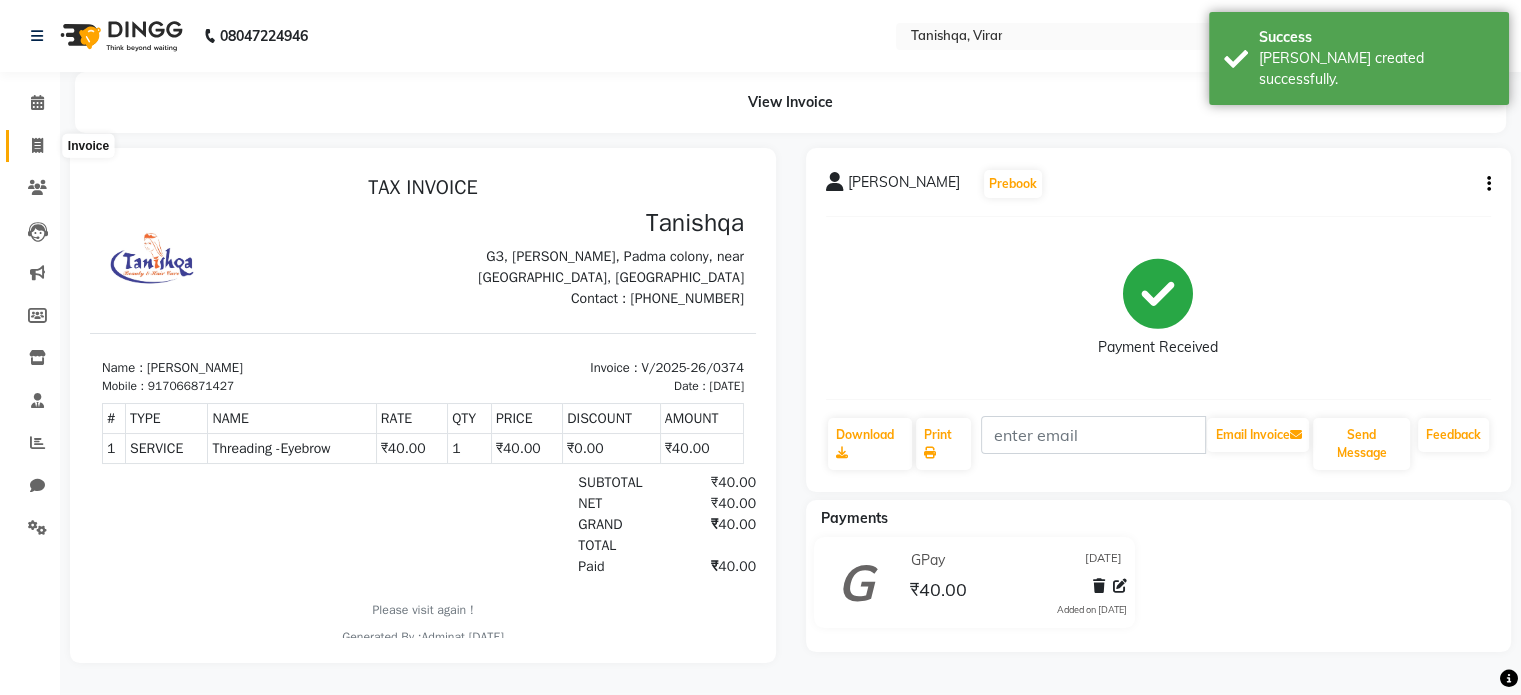 click 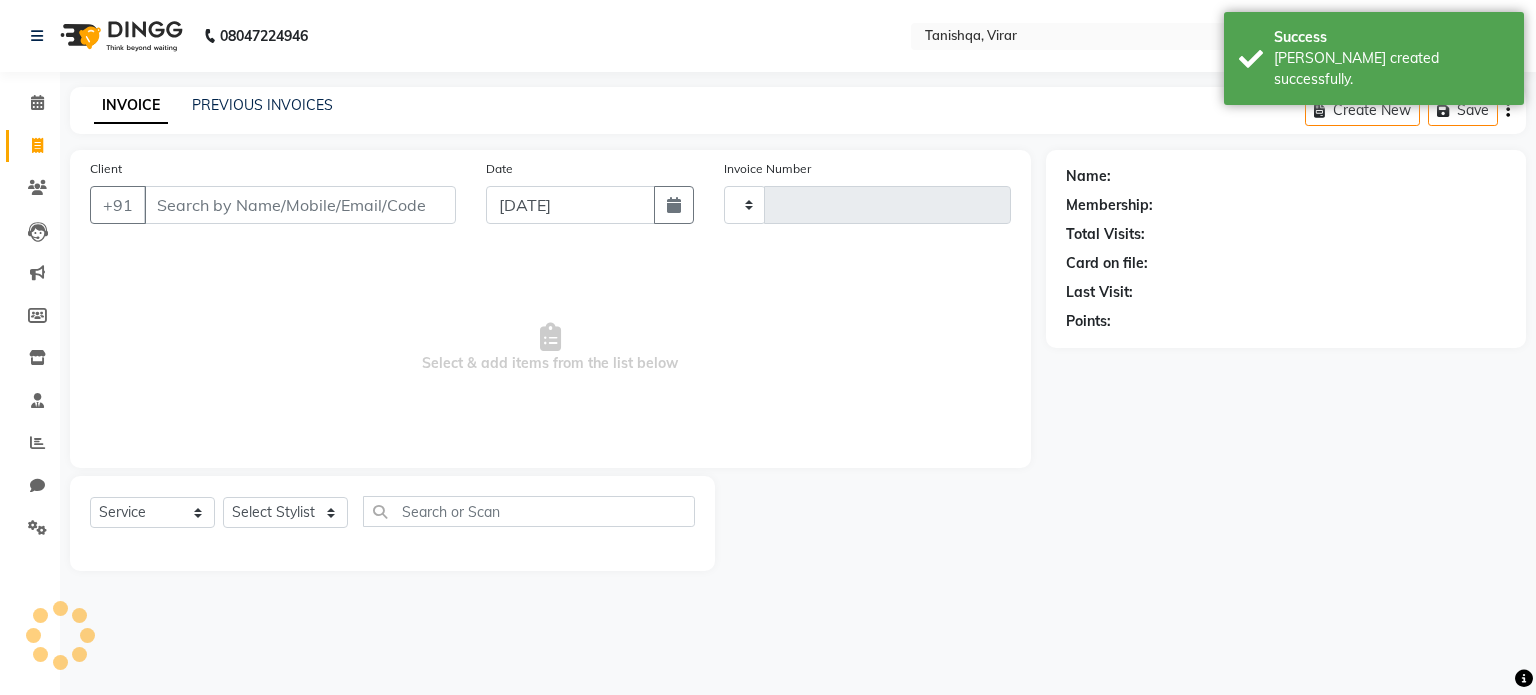 type on "0375" 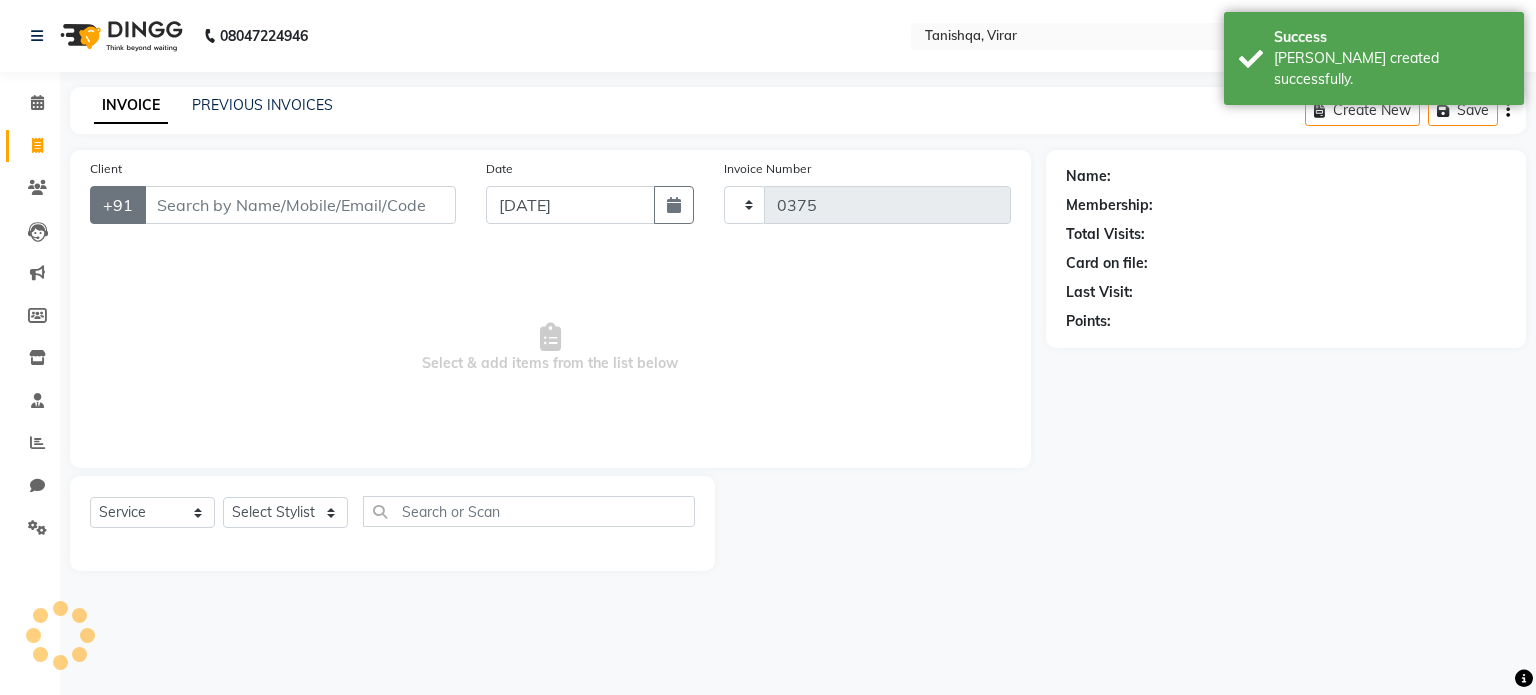 select on "8149" 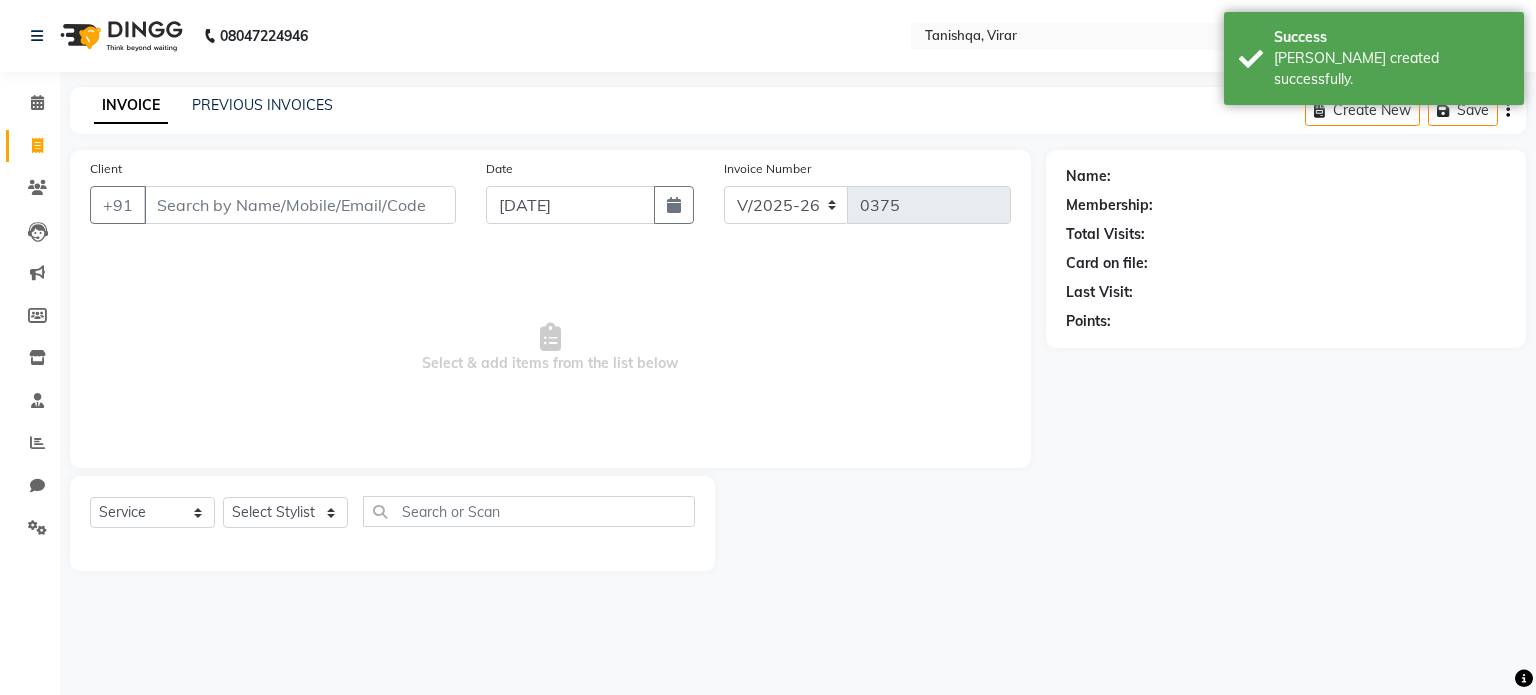 click on "Client" at bounding box center [300, 205] 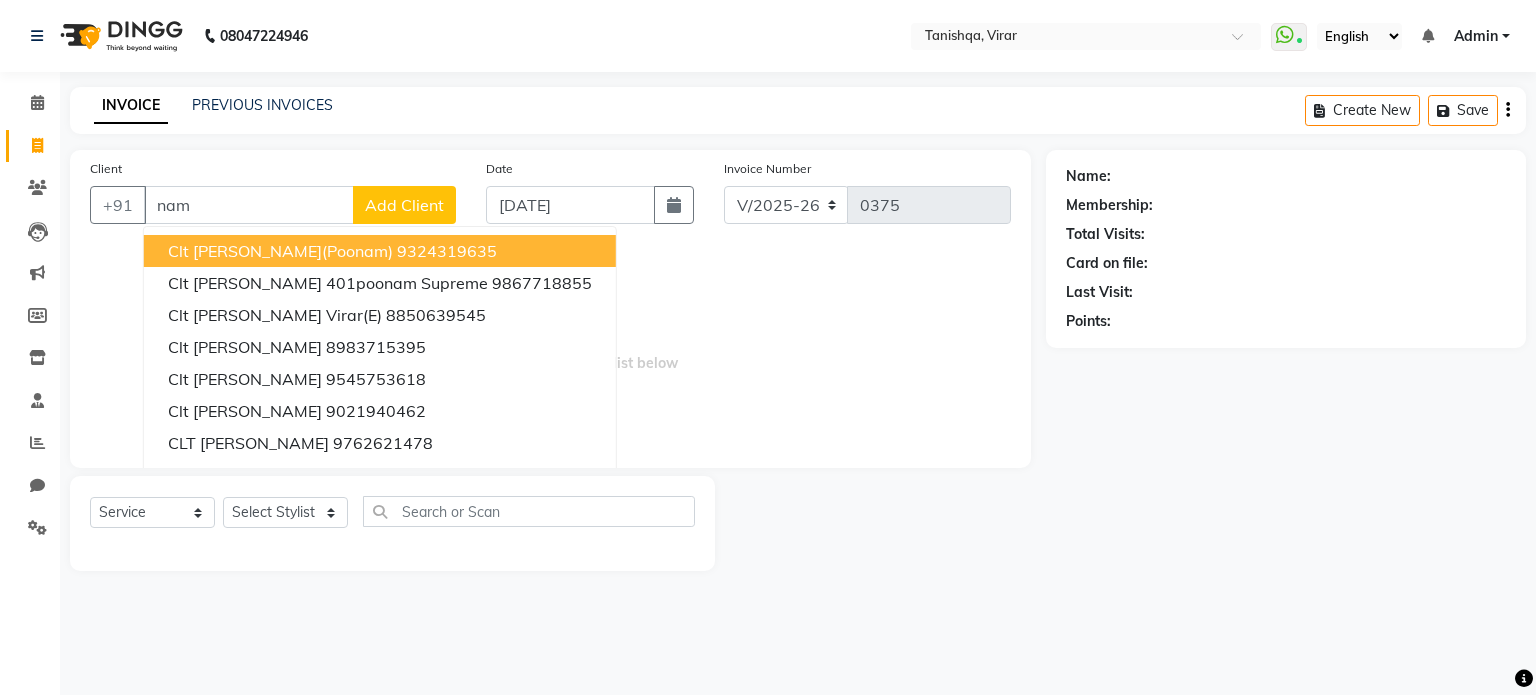 click on "nam" at bounding box center (249, 205) 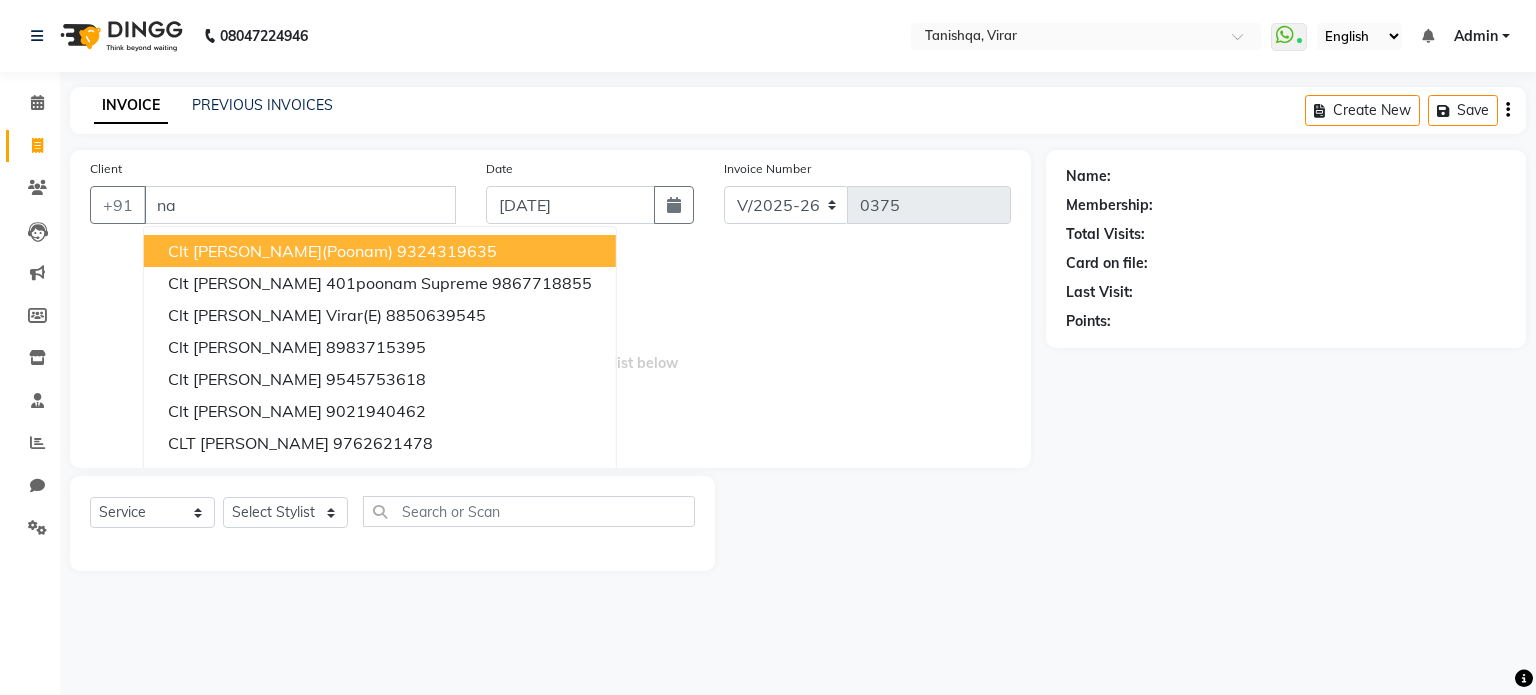 type on "n" 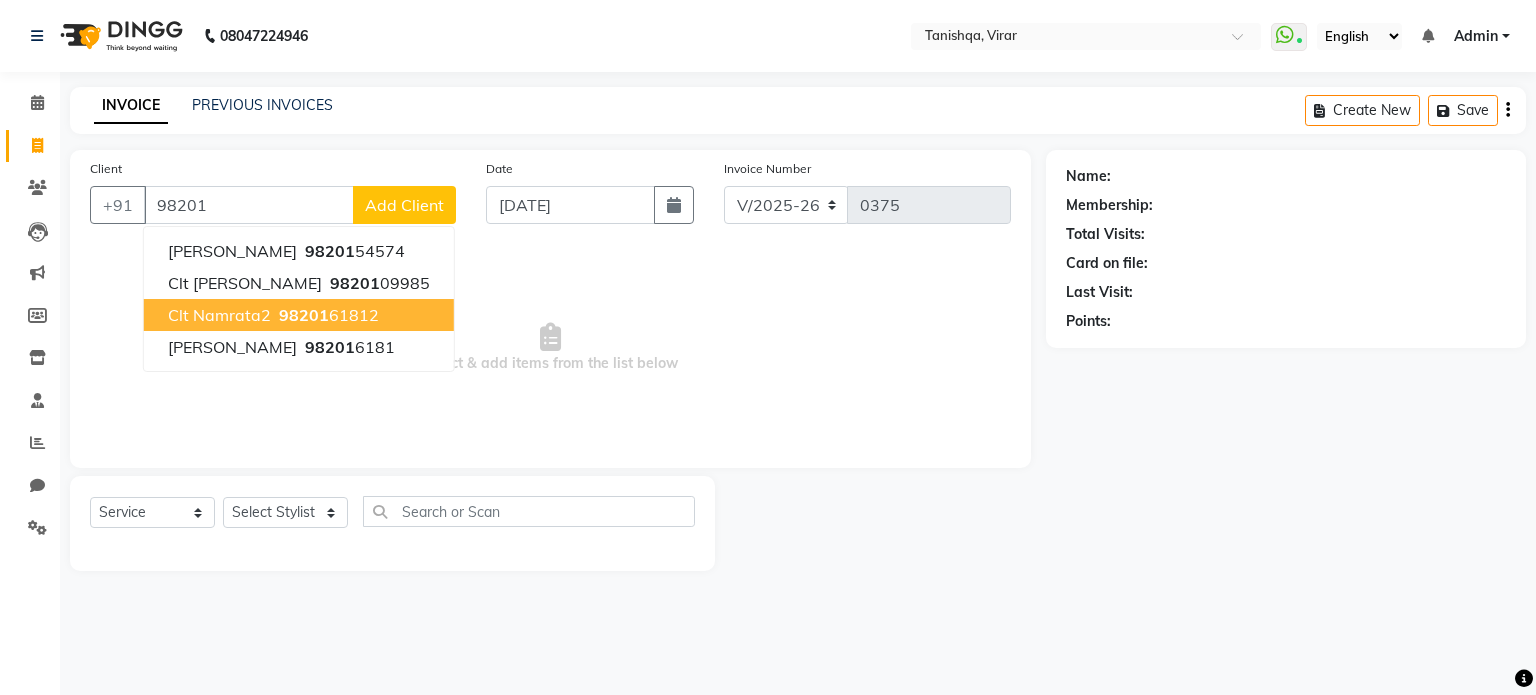 click on "98201" at bounding box center [304, 315] 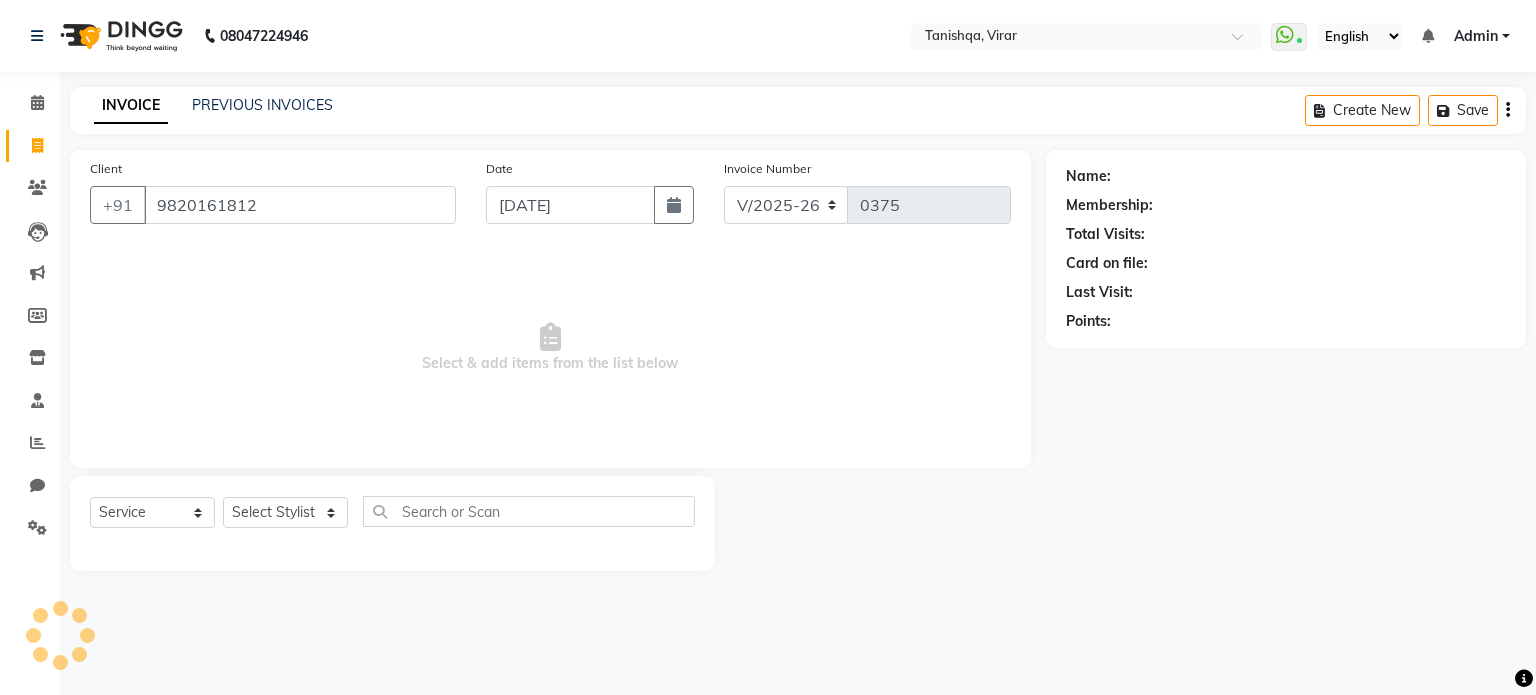 type on "9820161812" 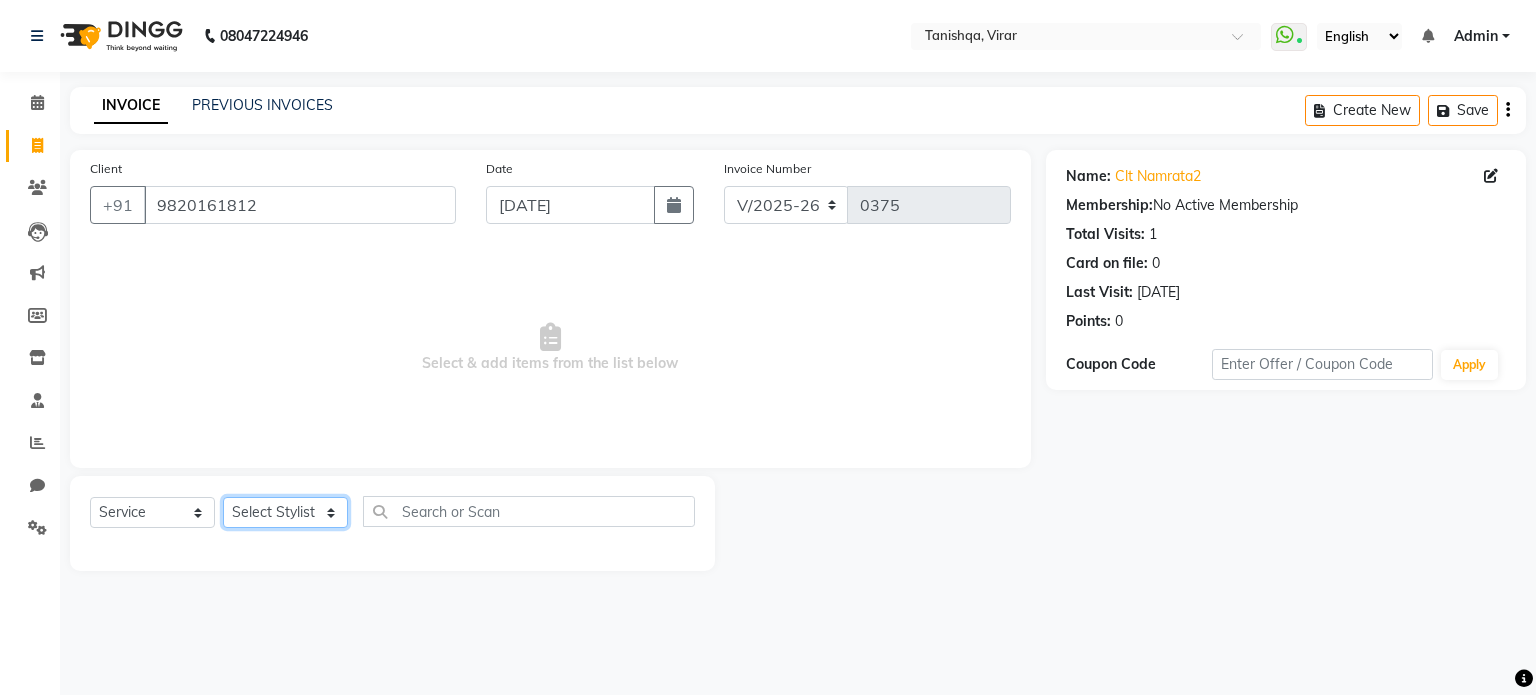 click on "Select Stylist [PERSON_NAME] [PERSON_NAME] mahhi [PERSON_NAME] [PERSON_NAME]  [PERSON_NAME] [PERSON_NAME]" 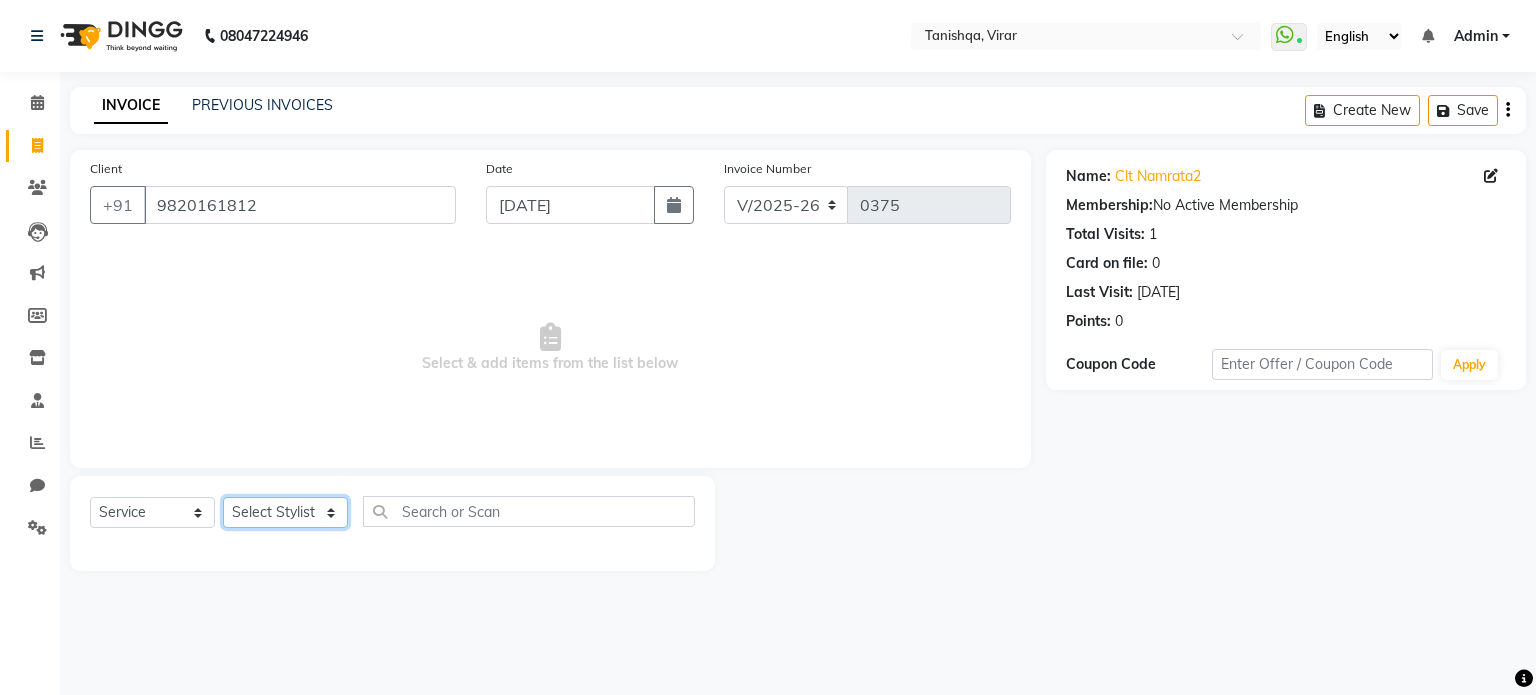 select on "75948" 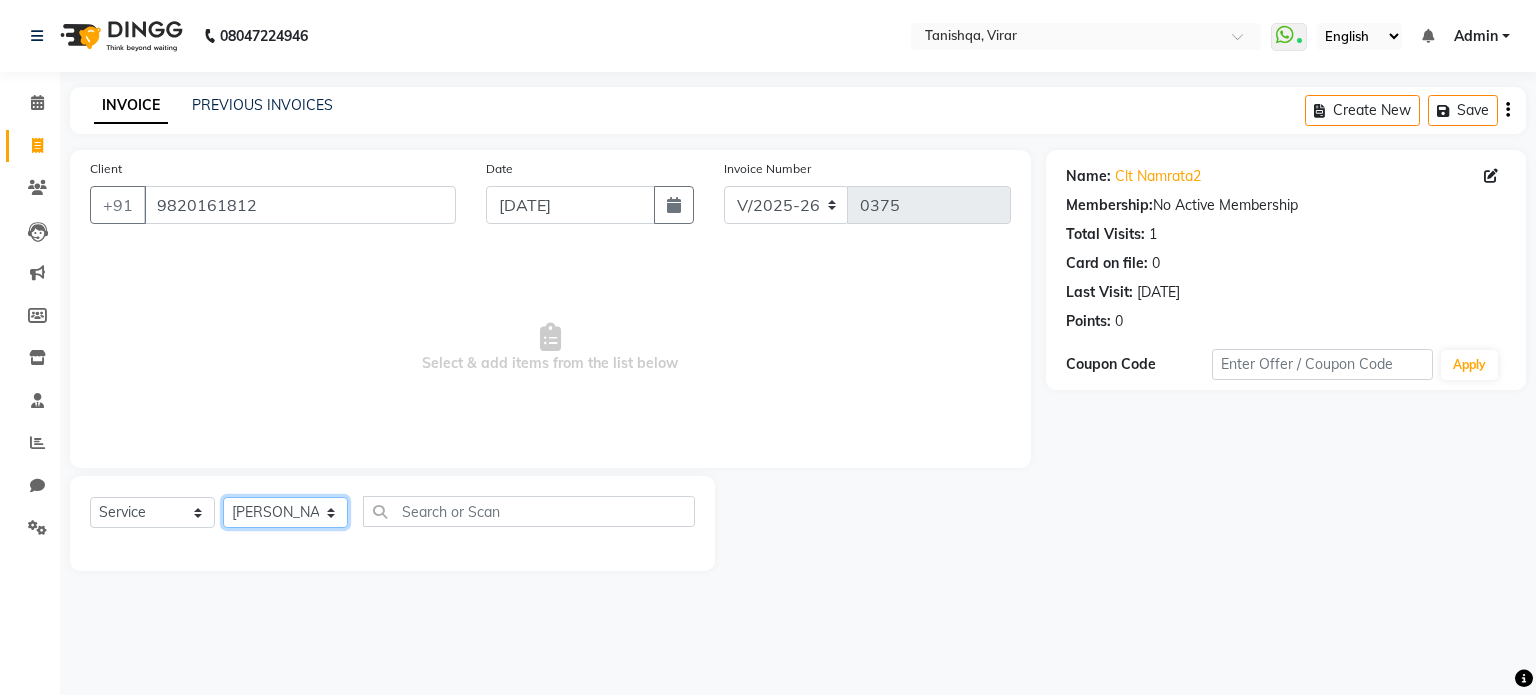 click on "Select Stylist [PERSON_NAME] [PERSON_NAME] mahhi [PERSON_NAME] [PERSON_NAME]  [PERSON_NAME] [PERSON_NAME]" 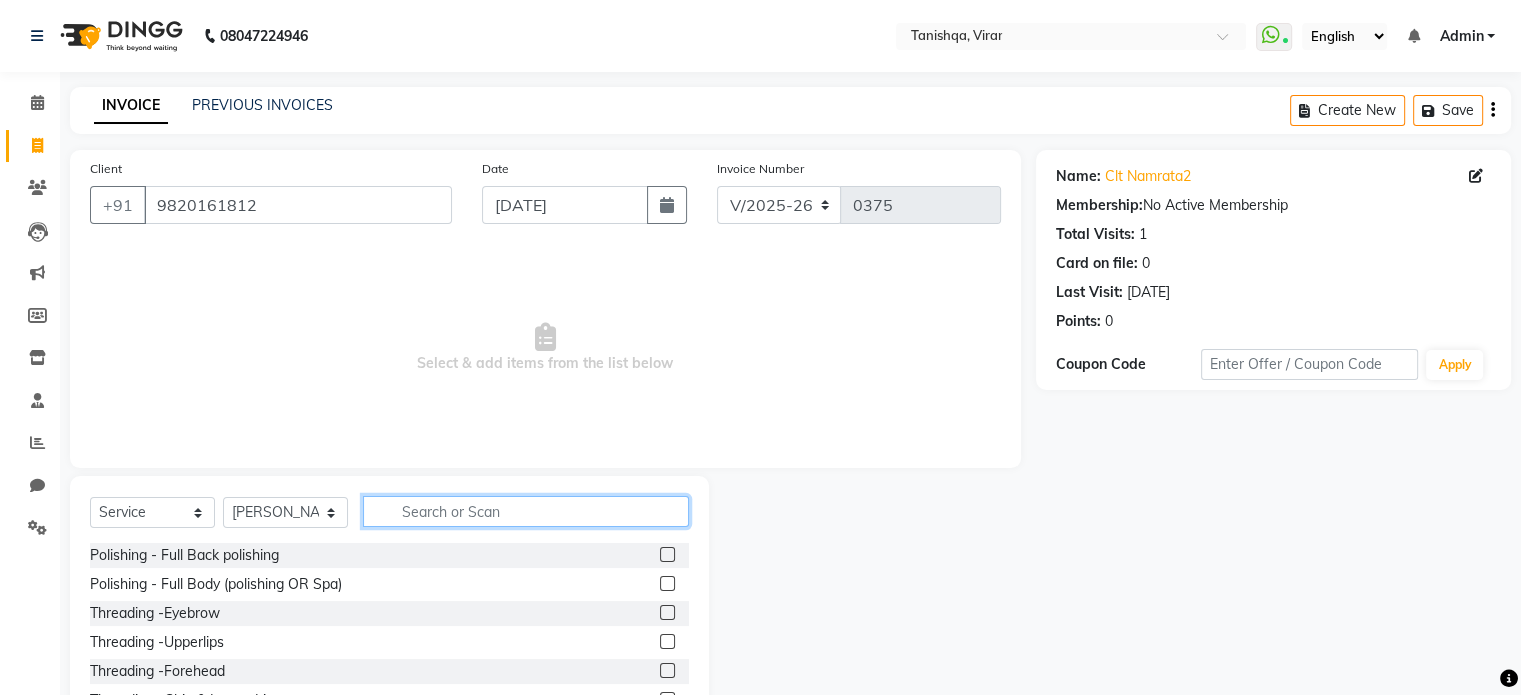 click 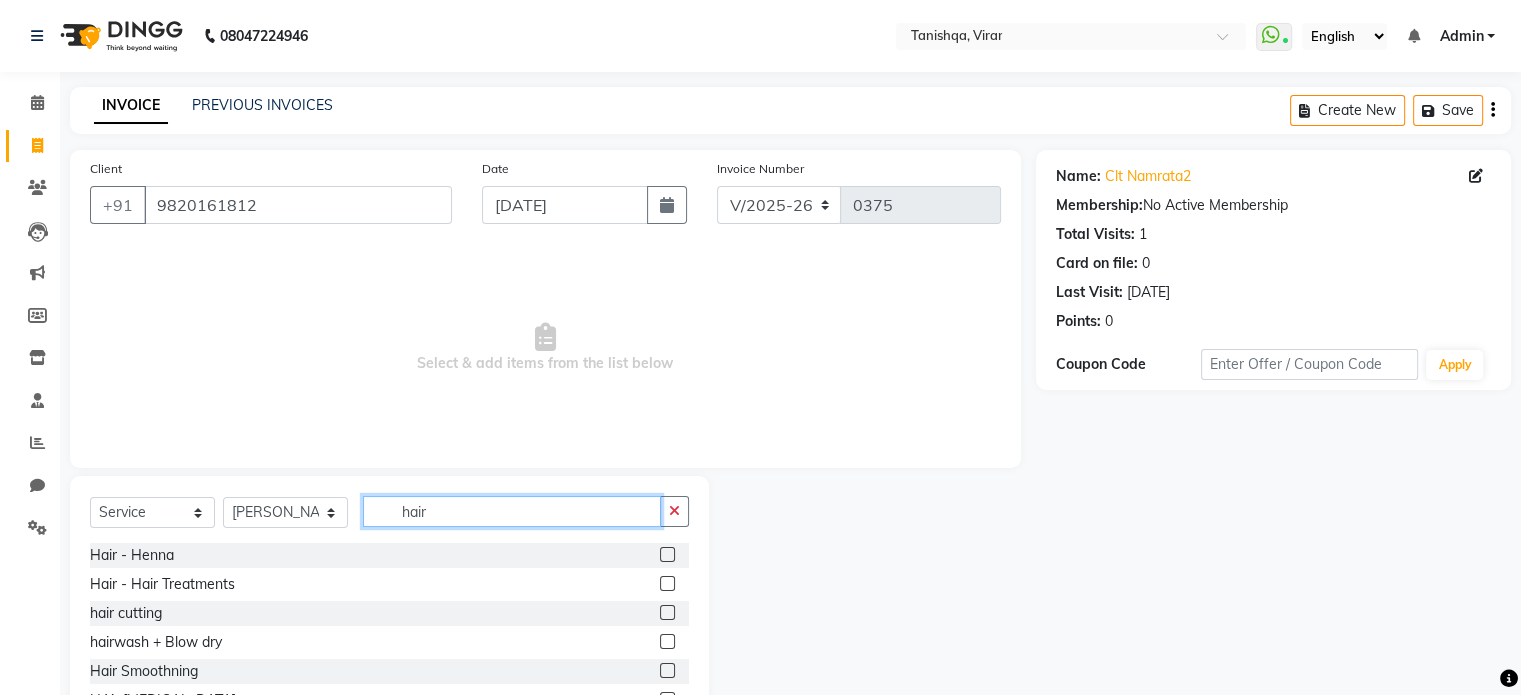 scroll, scrollTop: 116, scrollLeft: 0, axis: vertical 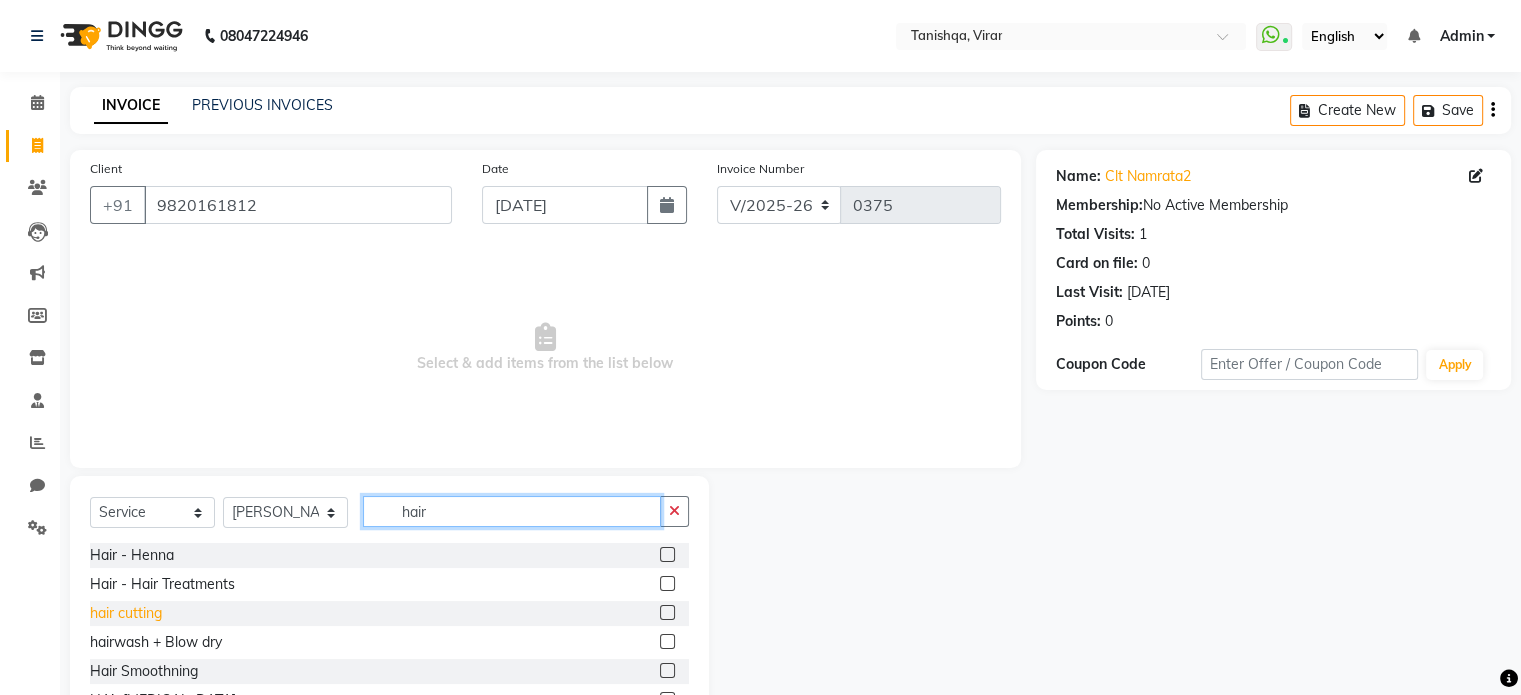 type on "hair" 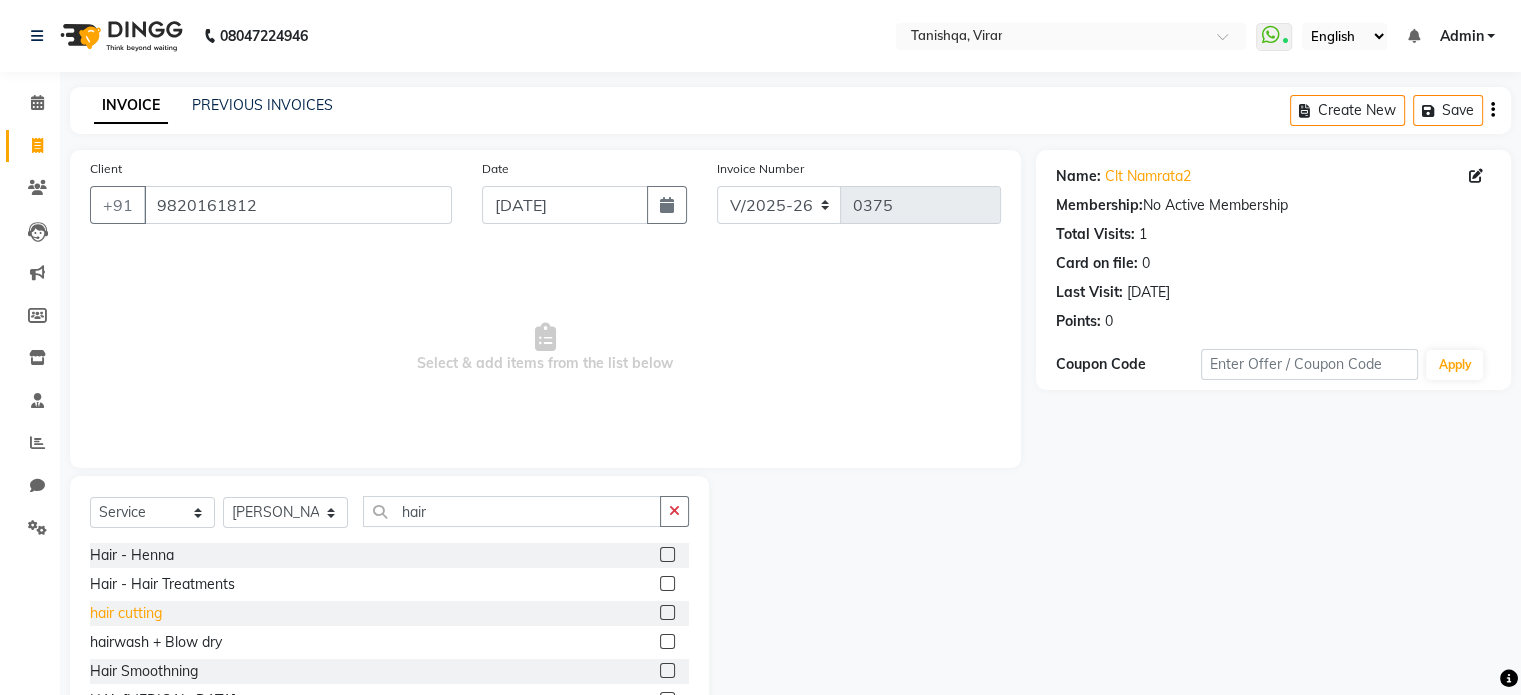 click on "hair cutting" 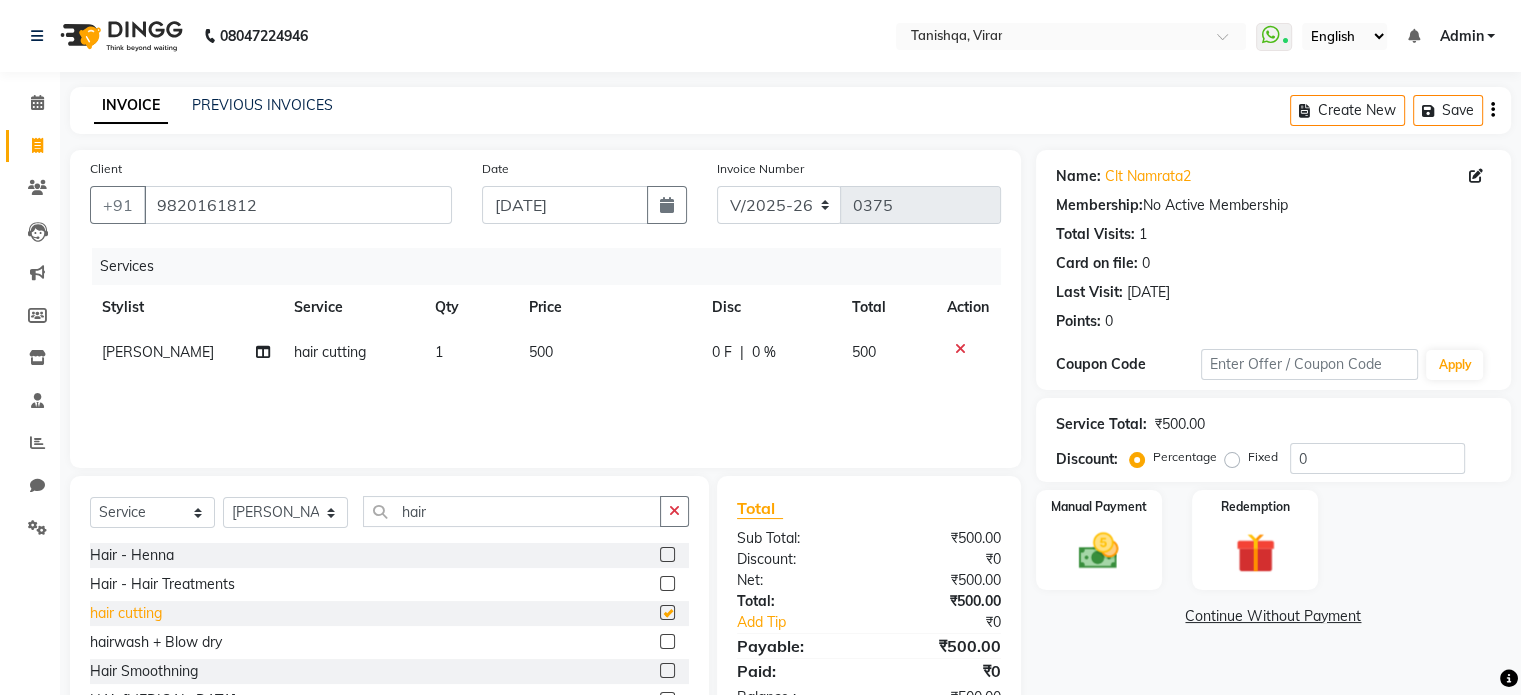 checkbox on "false" 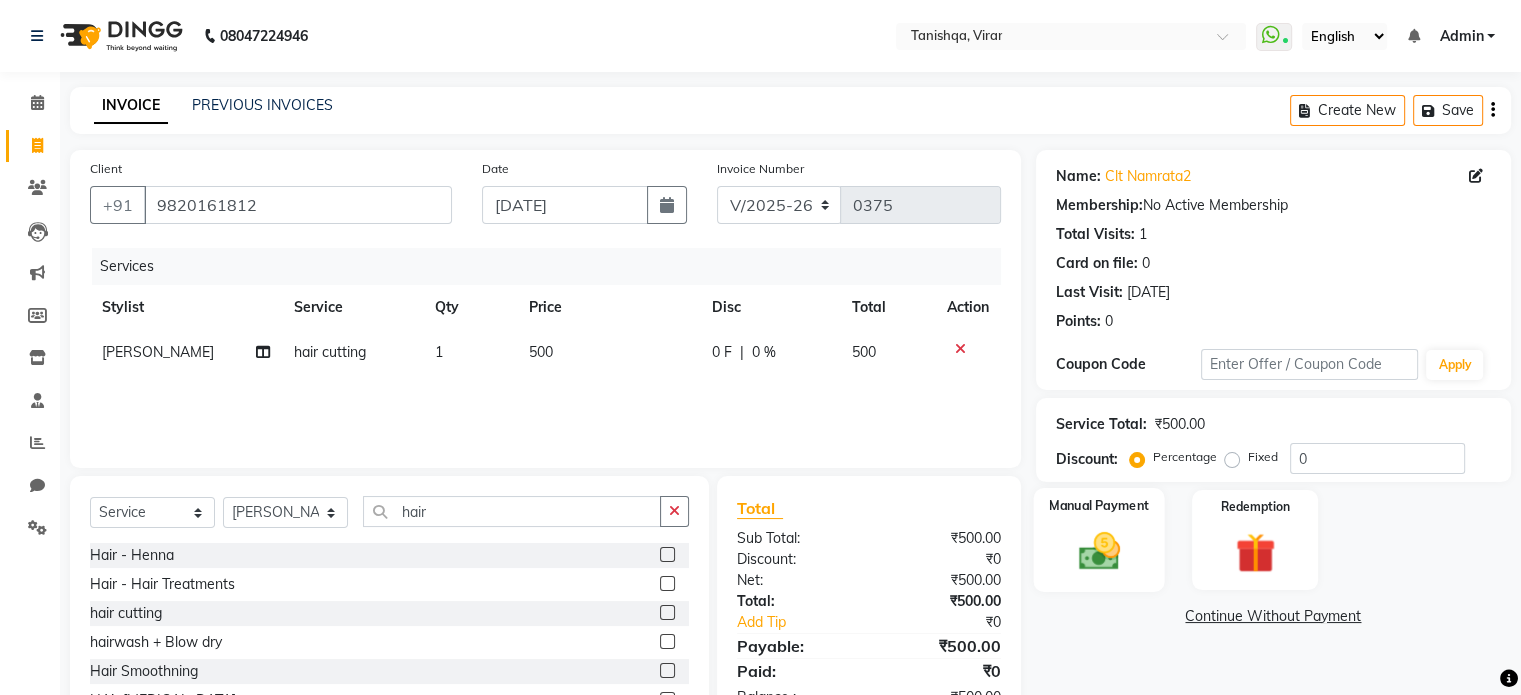click 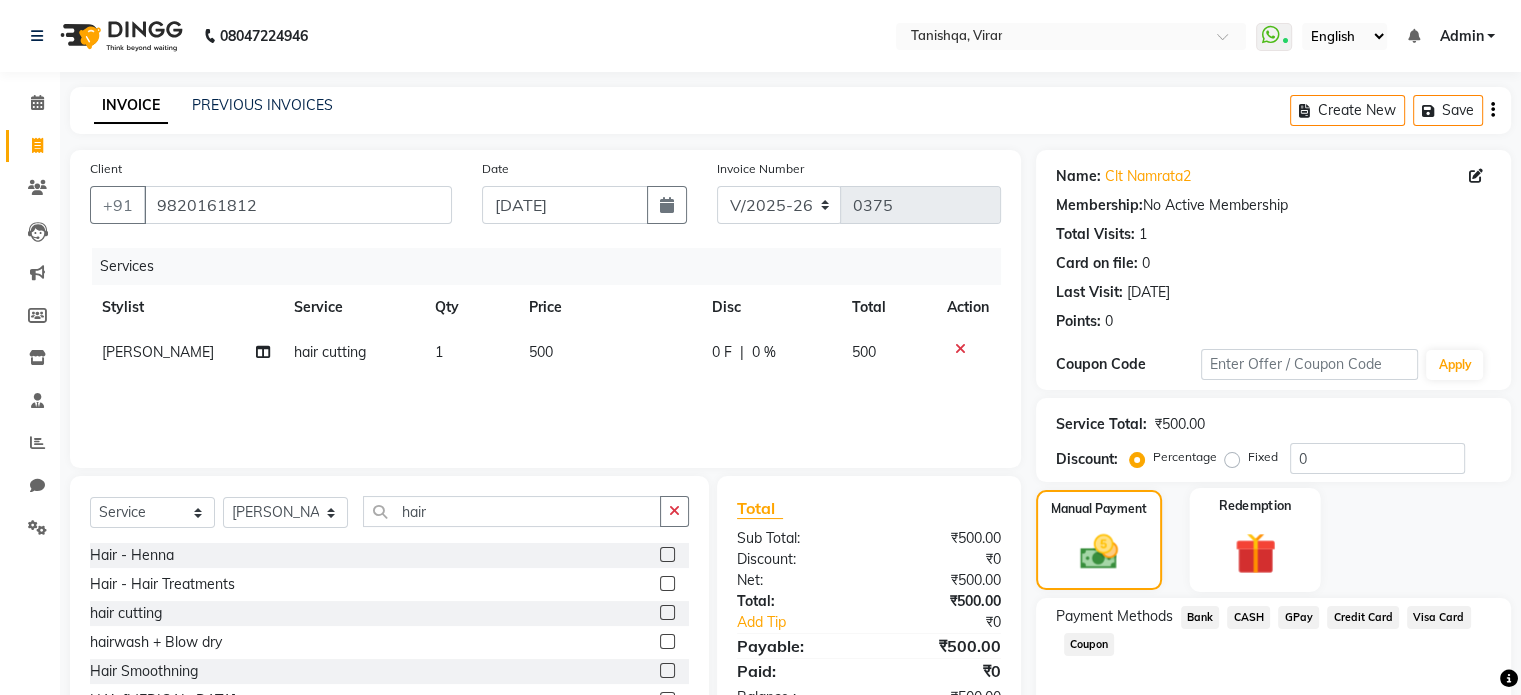 scroll, scrollTop: 106, scrollLeft: 0, axis: vertical 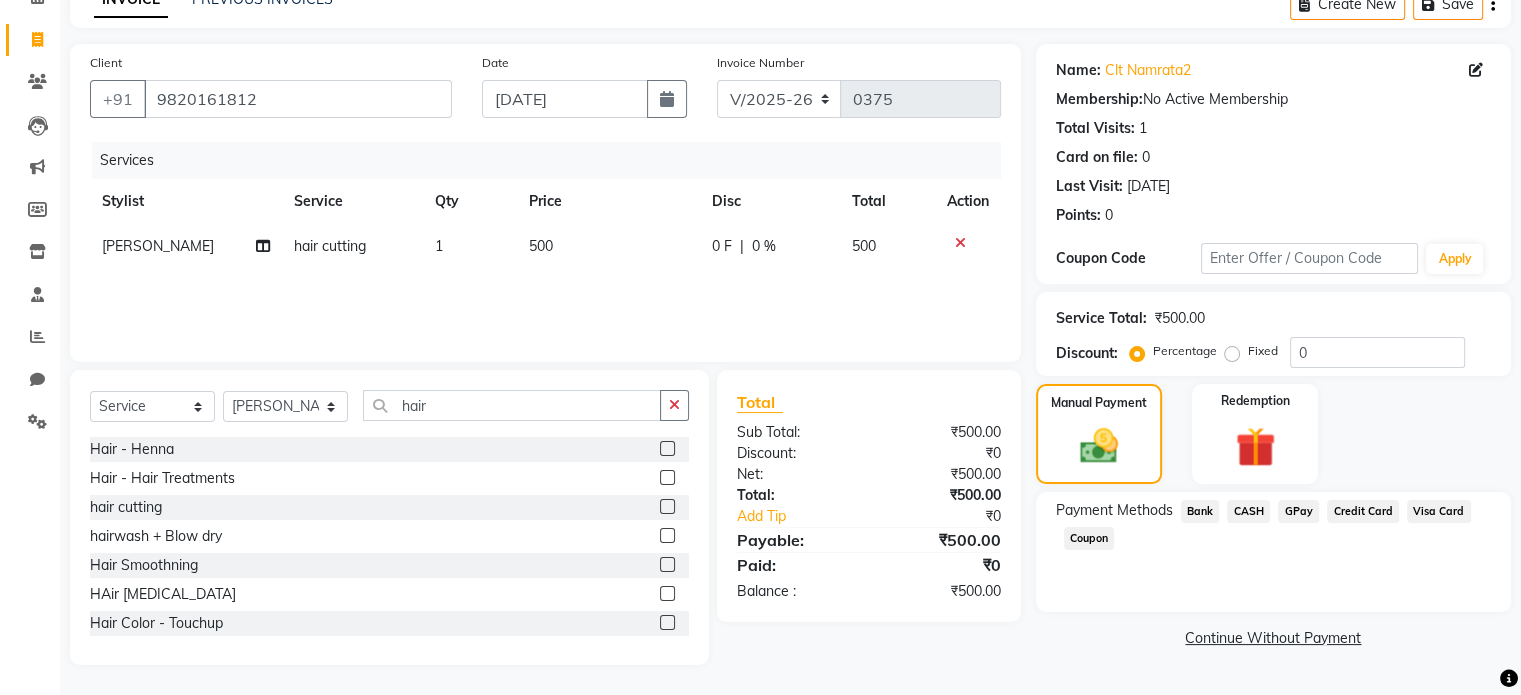 click on "GPay" 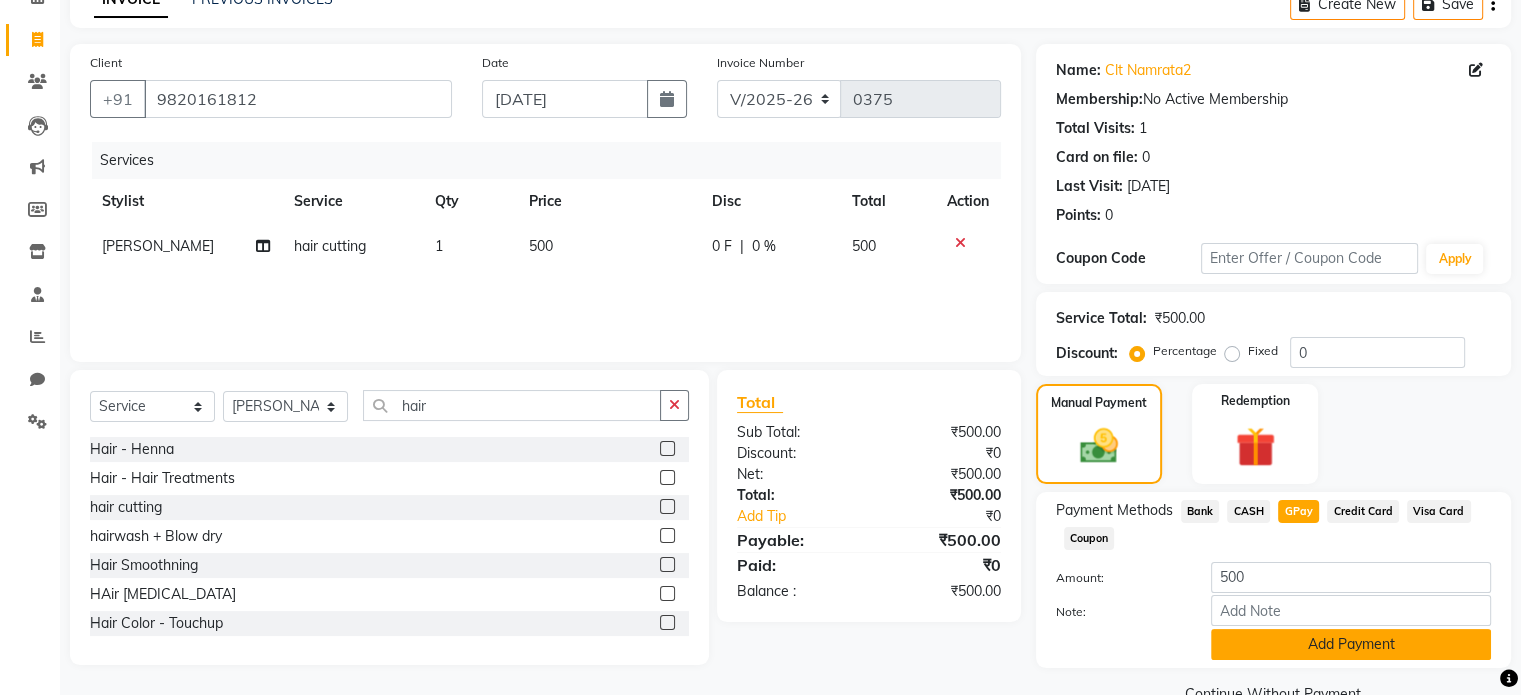 click on "Add Payment" 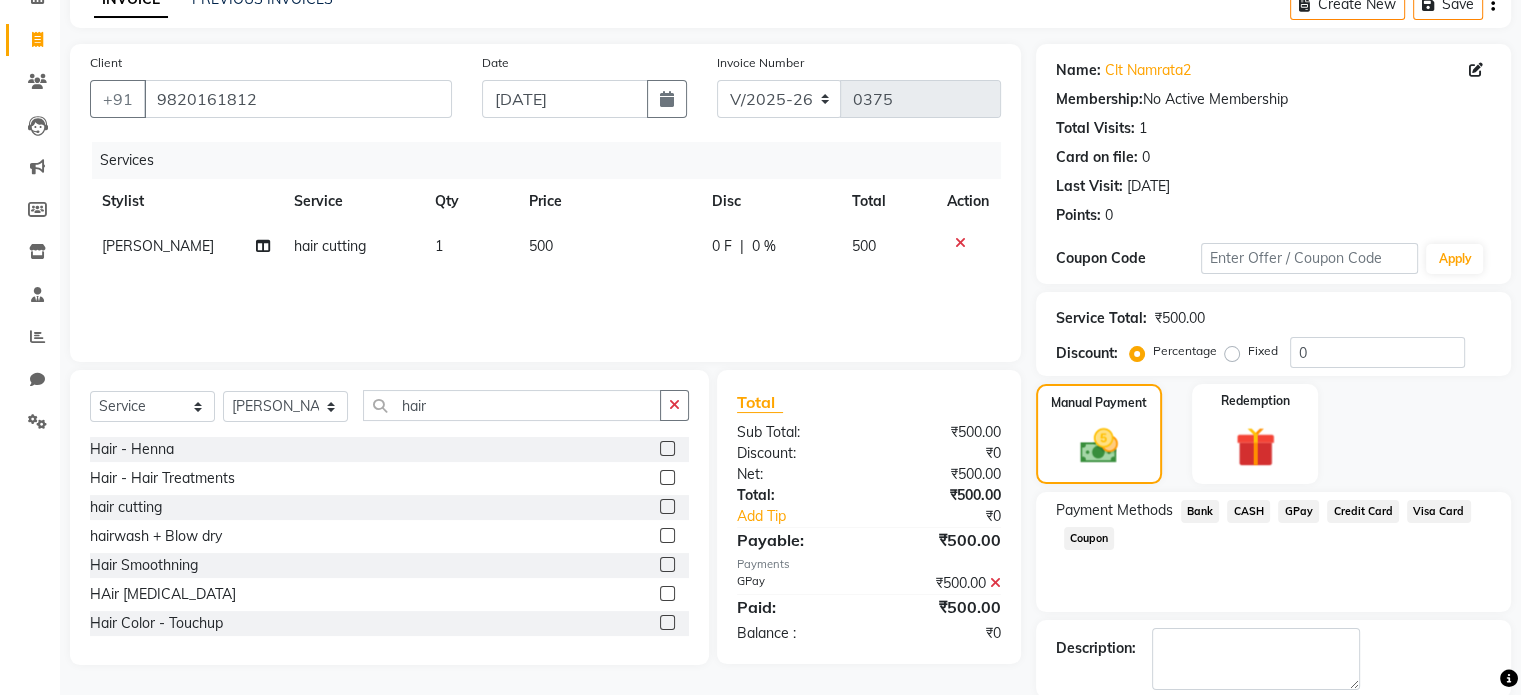 scroll, scrollTop: 205, scrollLeft: 0, axis: vertical 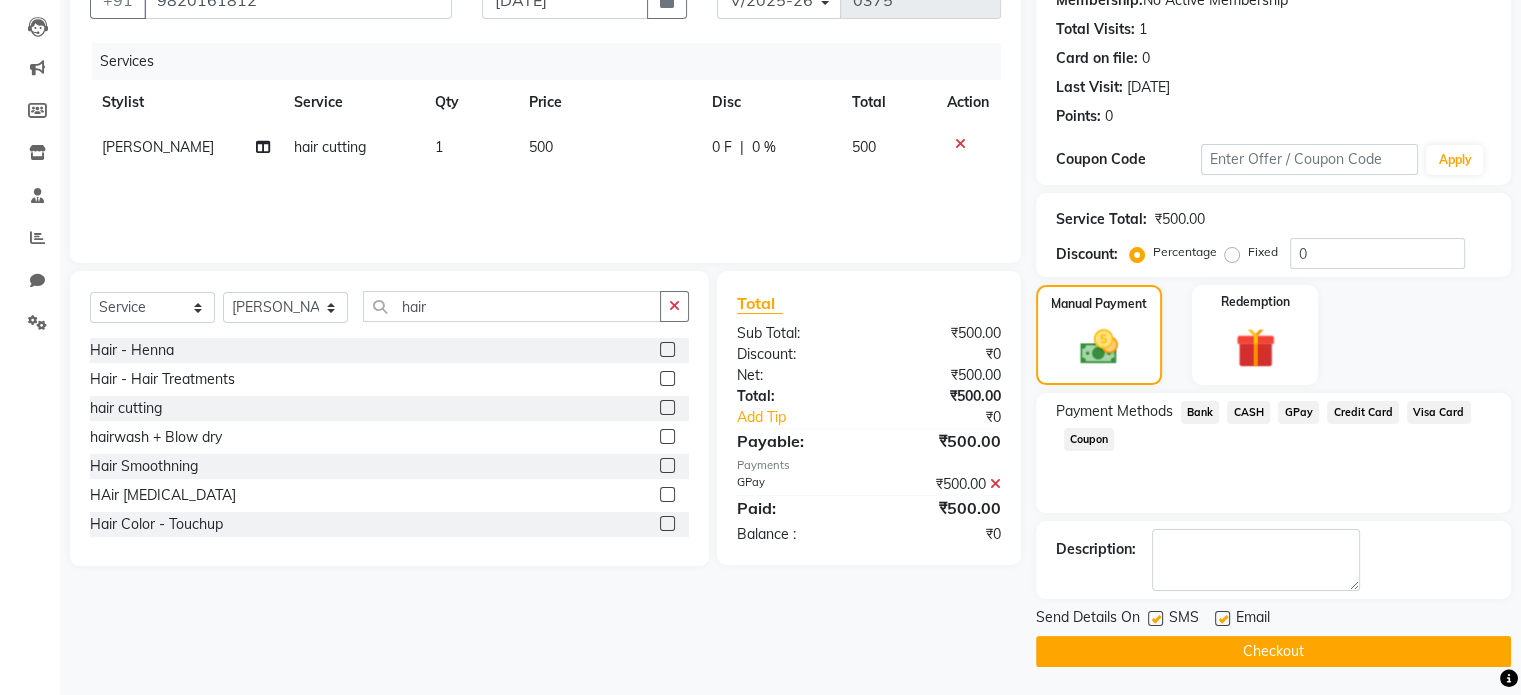 click on "Checkout" 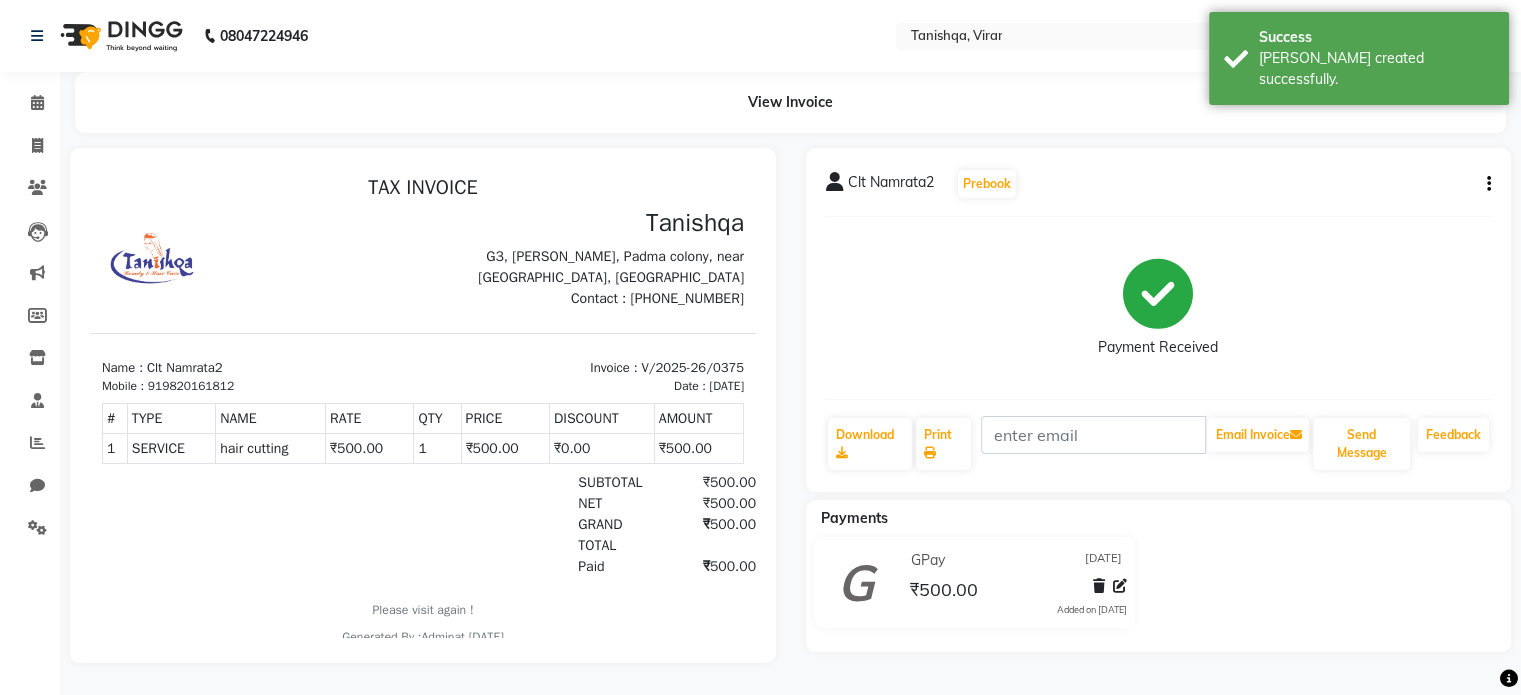 scroll, scrollTop: 0, scrollLeft: 0, axis: both 